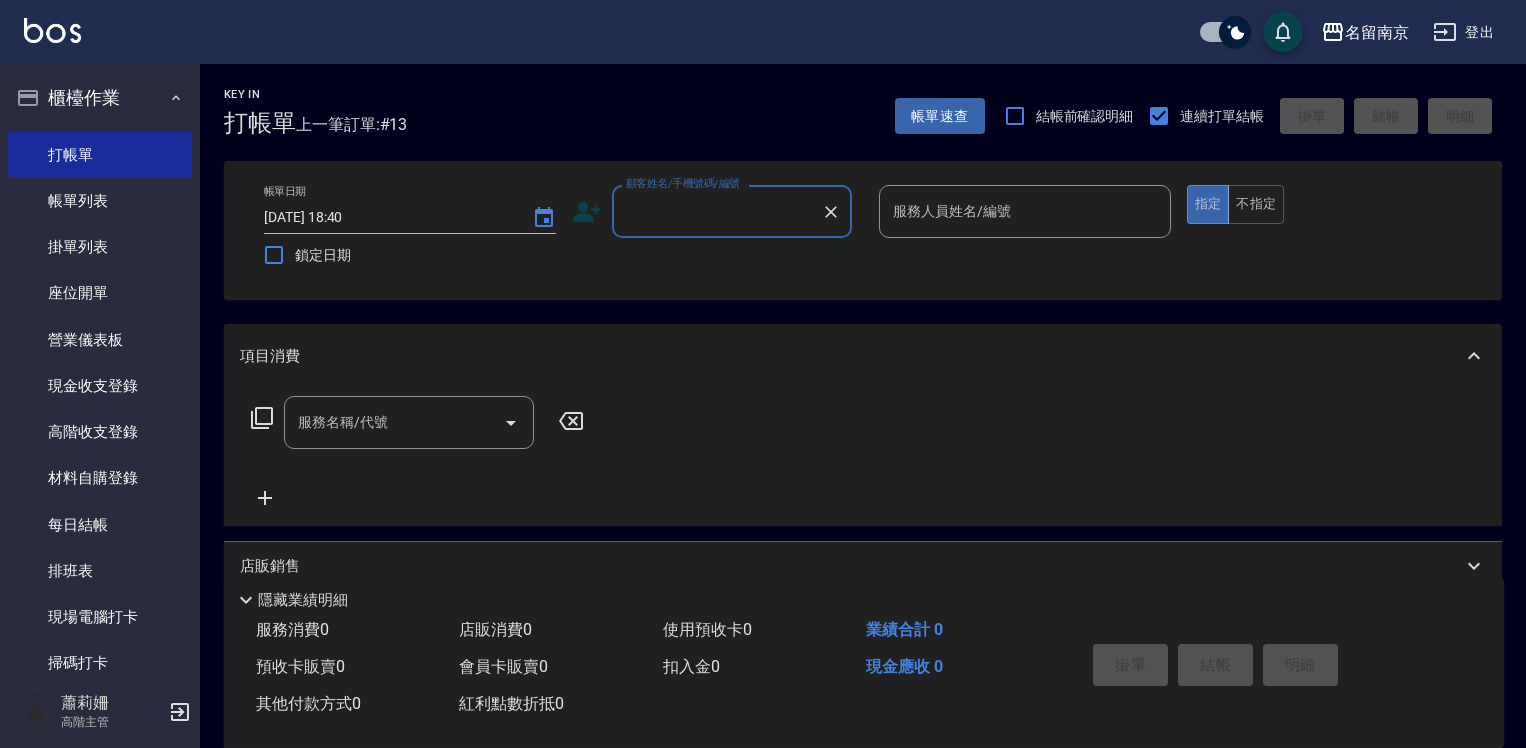 scroll, scrollTop: 0, scrollLeft: 0, axis: both 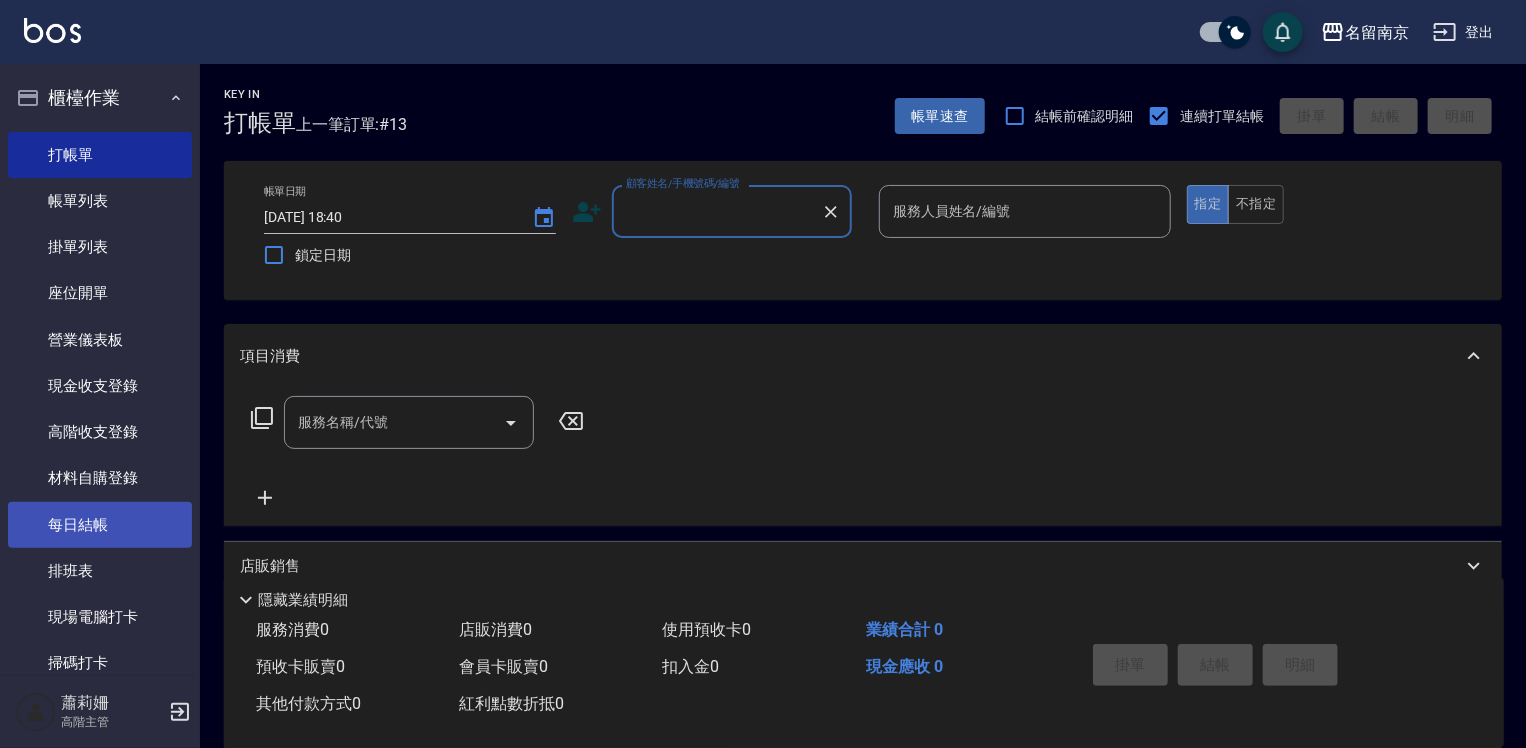 click on "每日結帳" at bounding box center [100, 525] 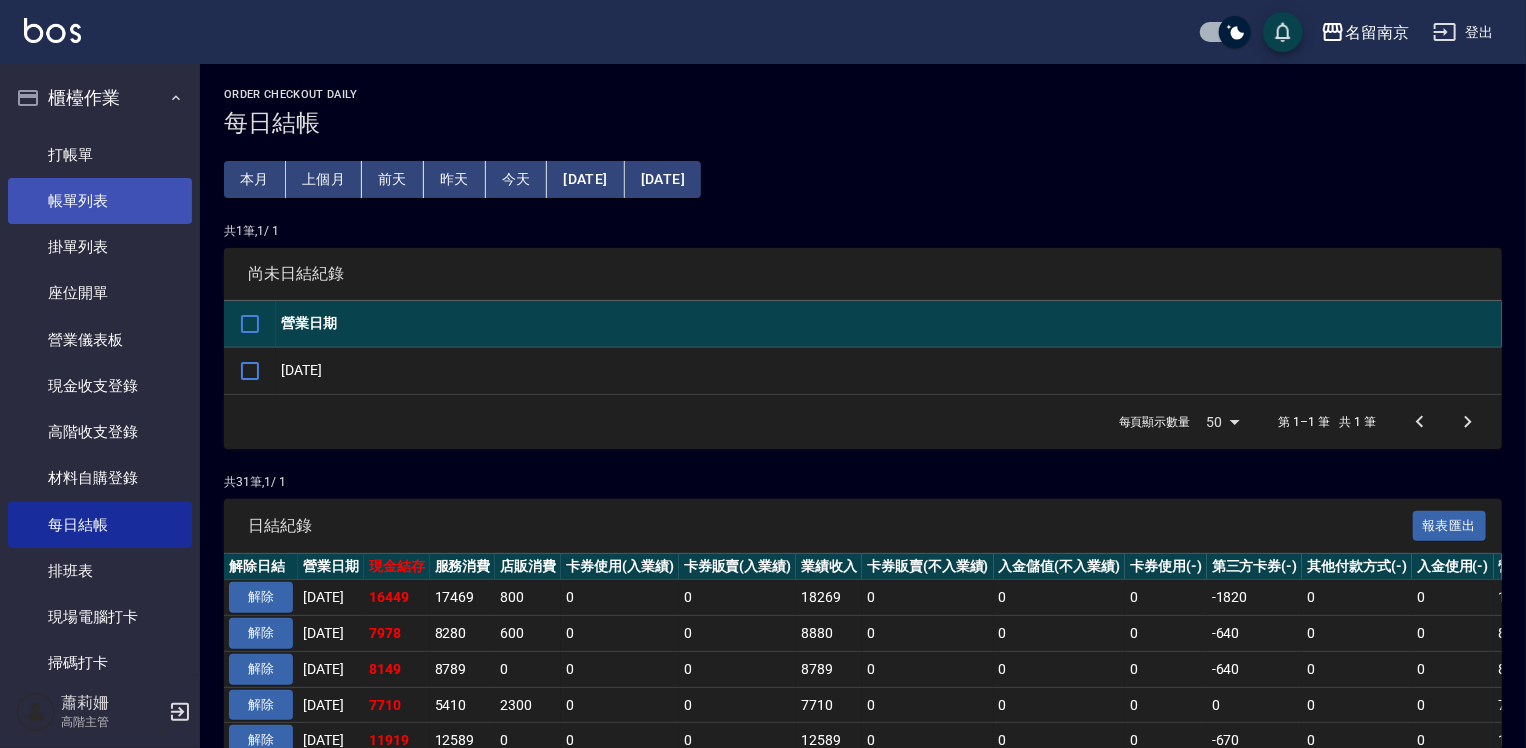click on "帳單列表" at bounding box center [100, 201] 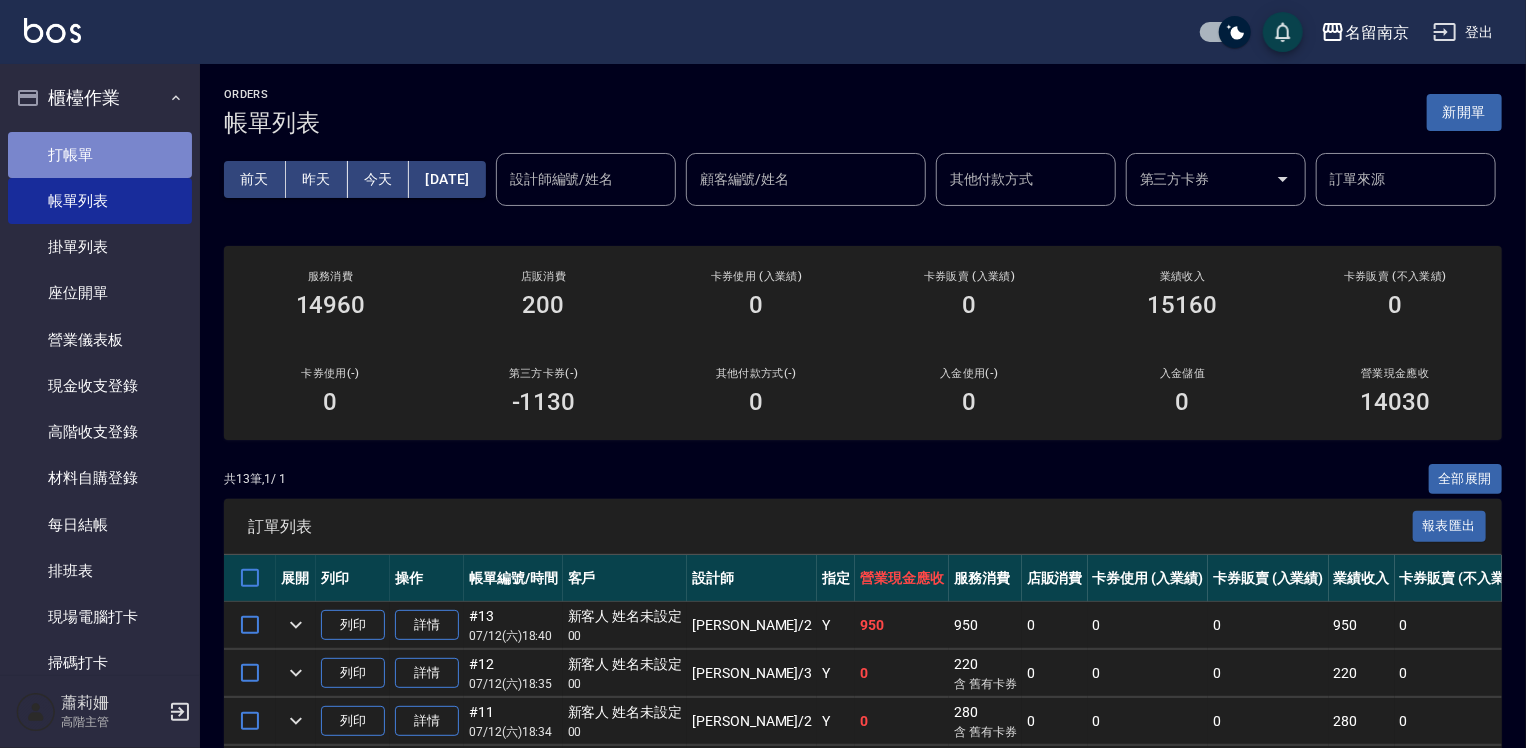 click on "打帳單" at bounding box center [100, 155] 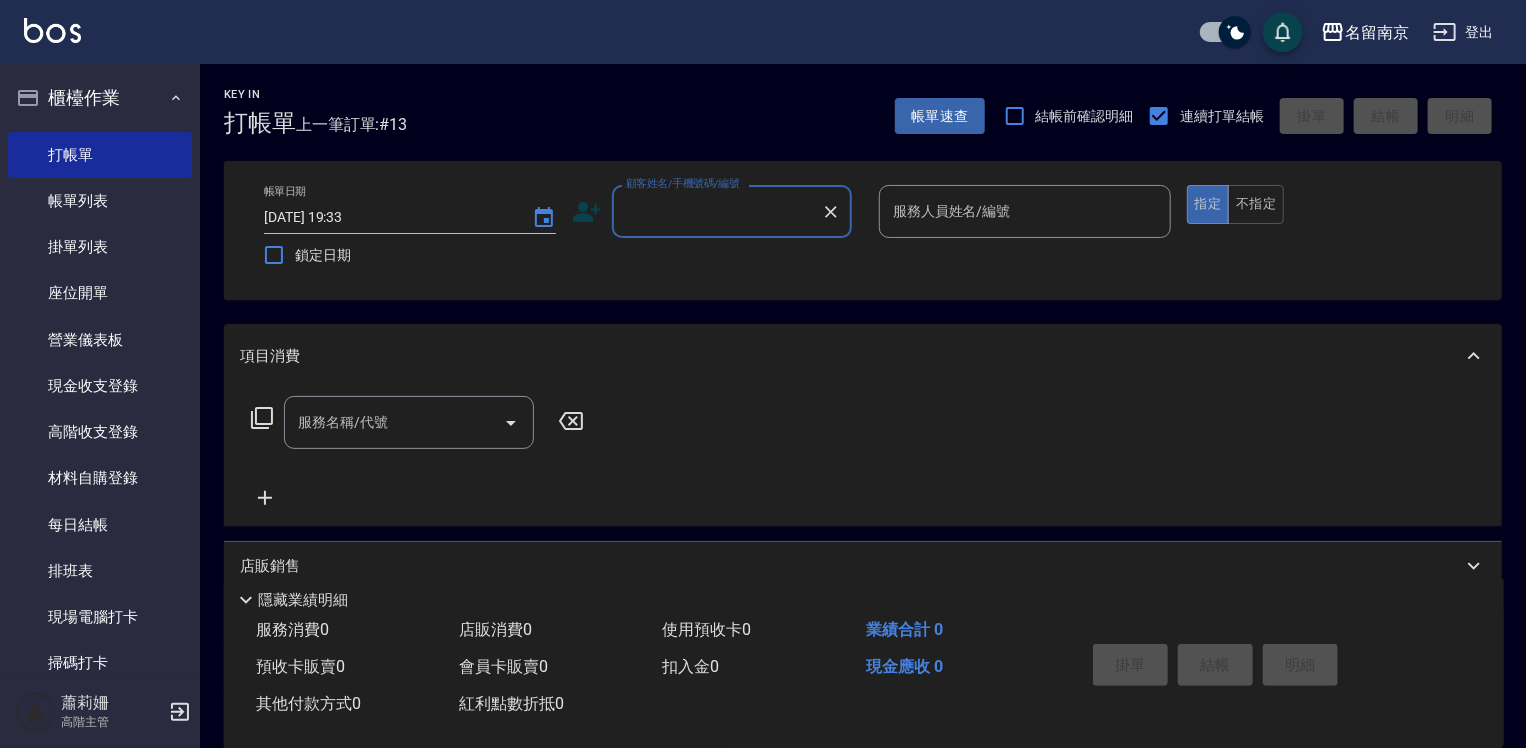 click on "顧客姓名/手機號碼/編號" at bounding box center [717, 211] 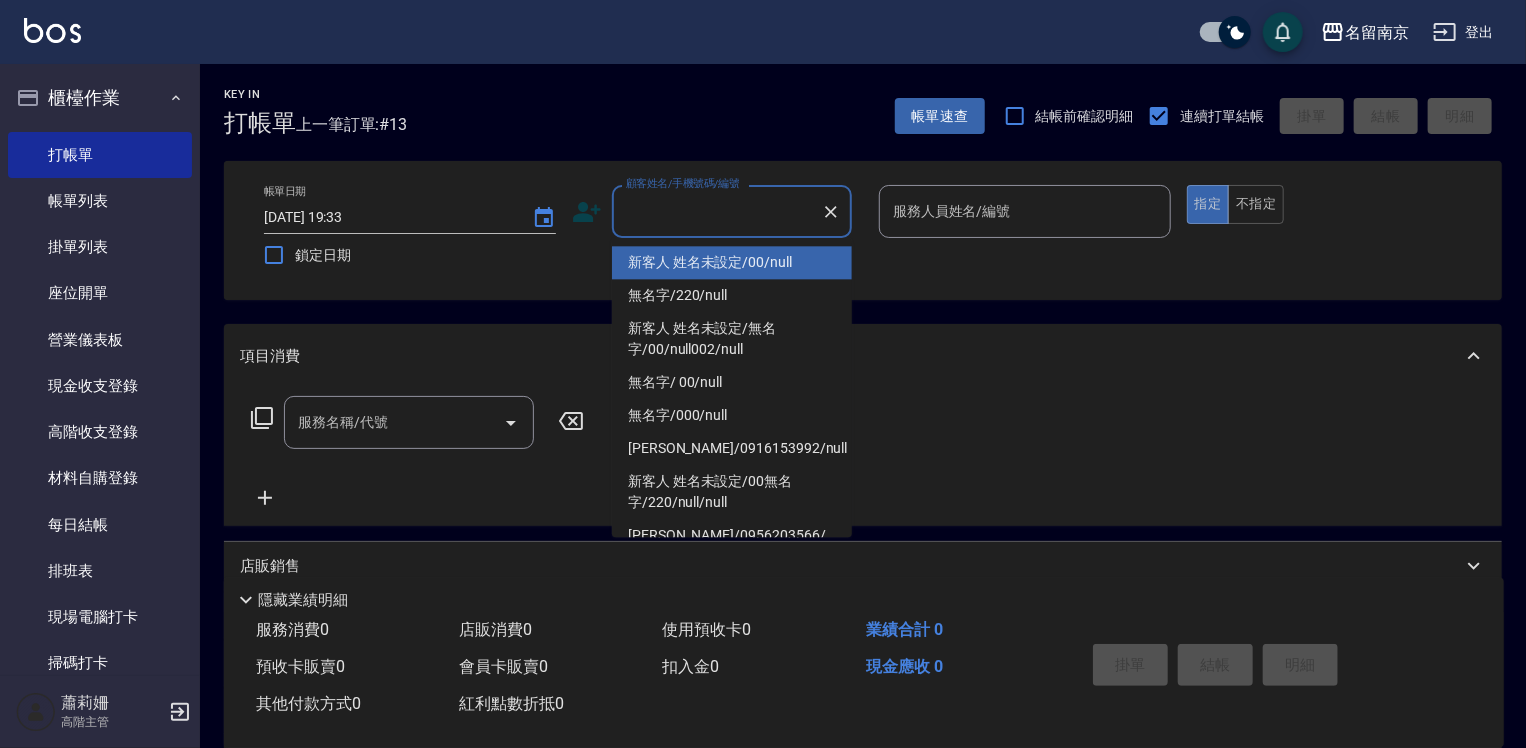 click on "新客人 姓名未設定/00/null" at bounding box center (732, 262) 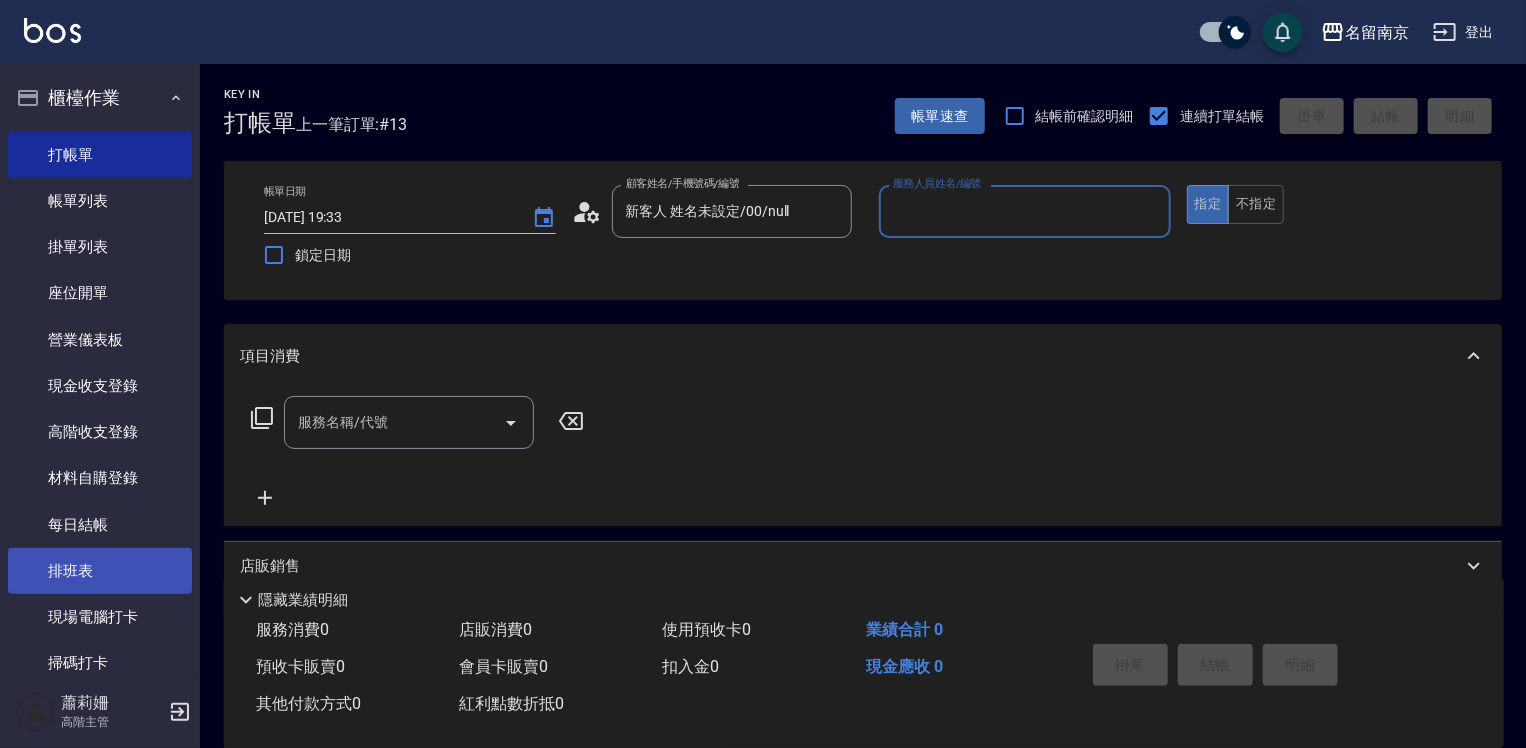 scroll, scrollTop: 200, scrollLeft: 0, axis: vertical 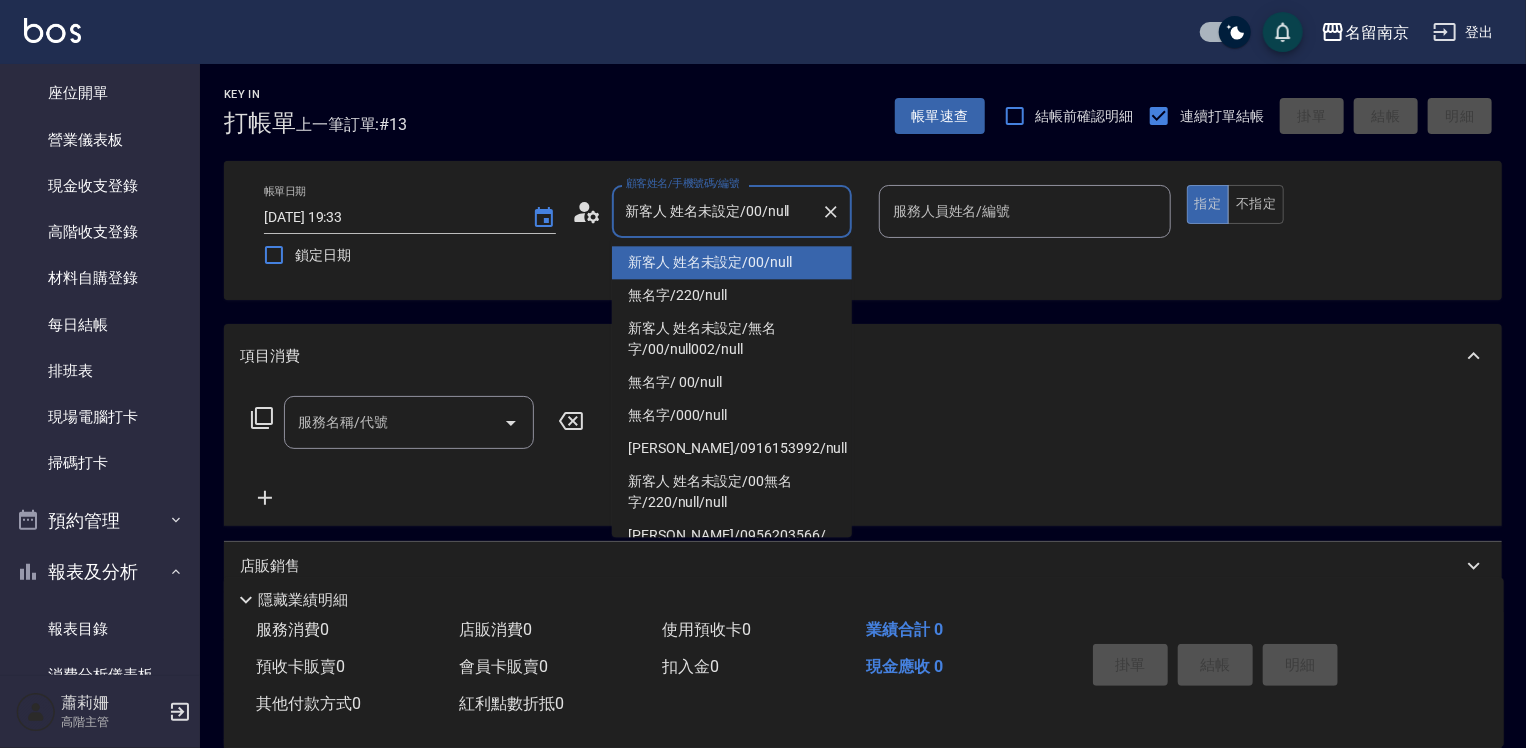click on "新客人 姓名未設定/00/null" at bounding box center [717, 211] 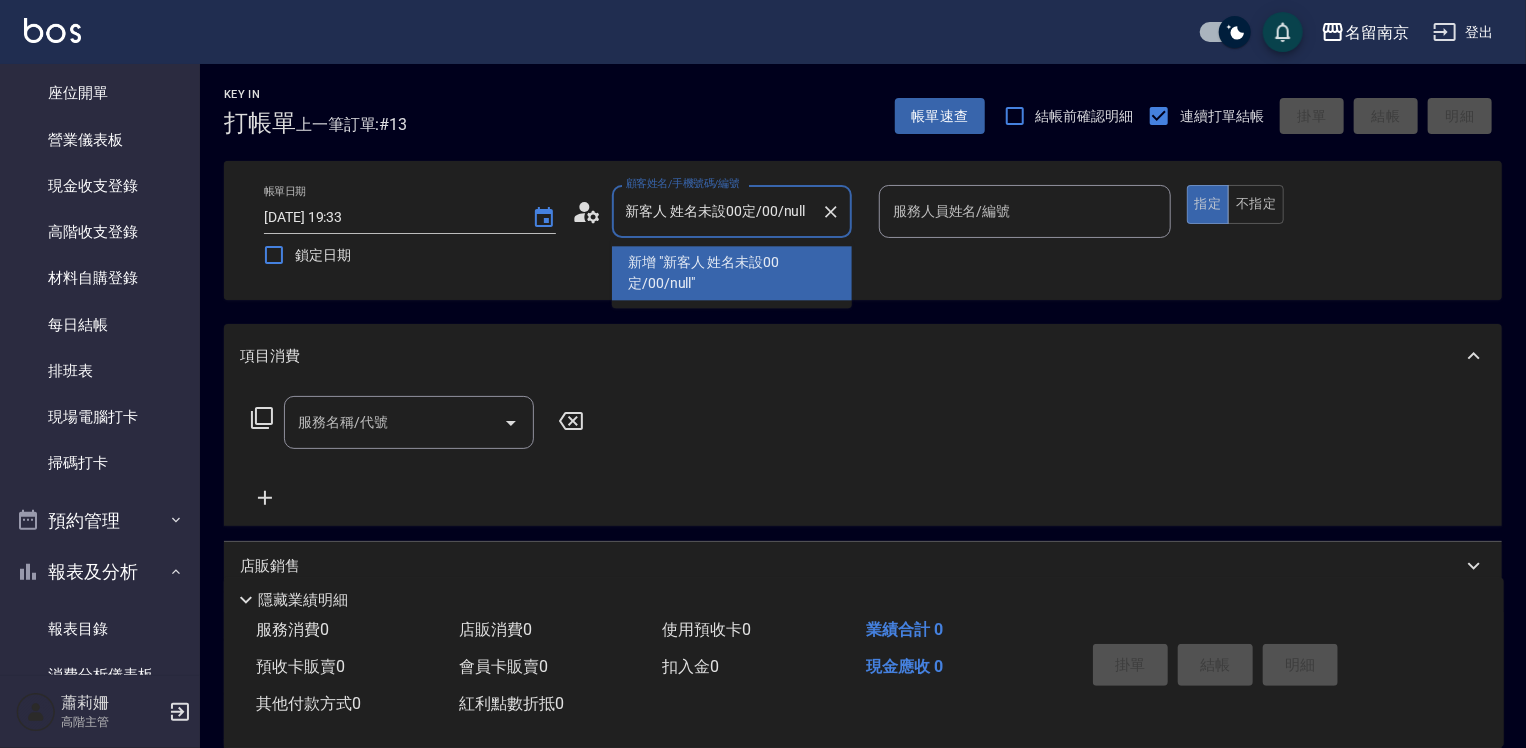 type on "新客人 姓名未設00定/00/null" 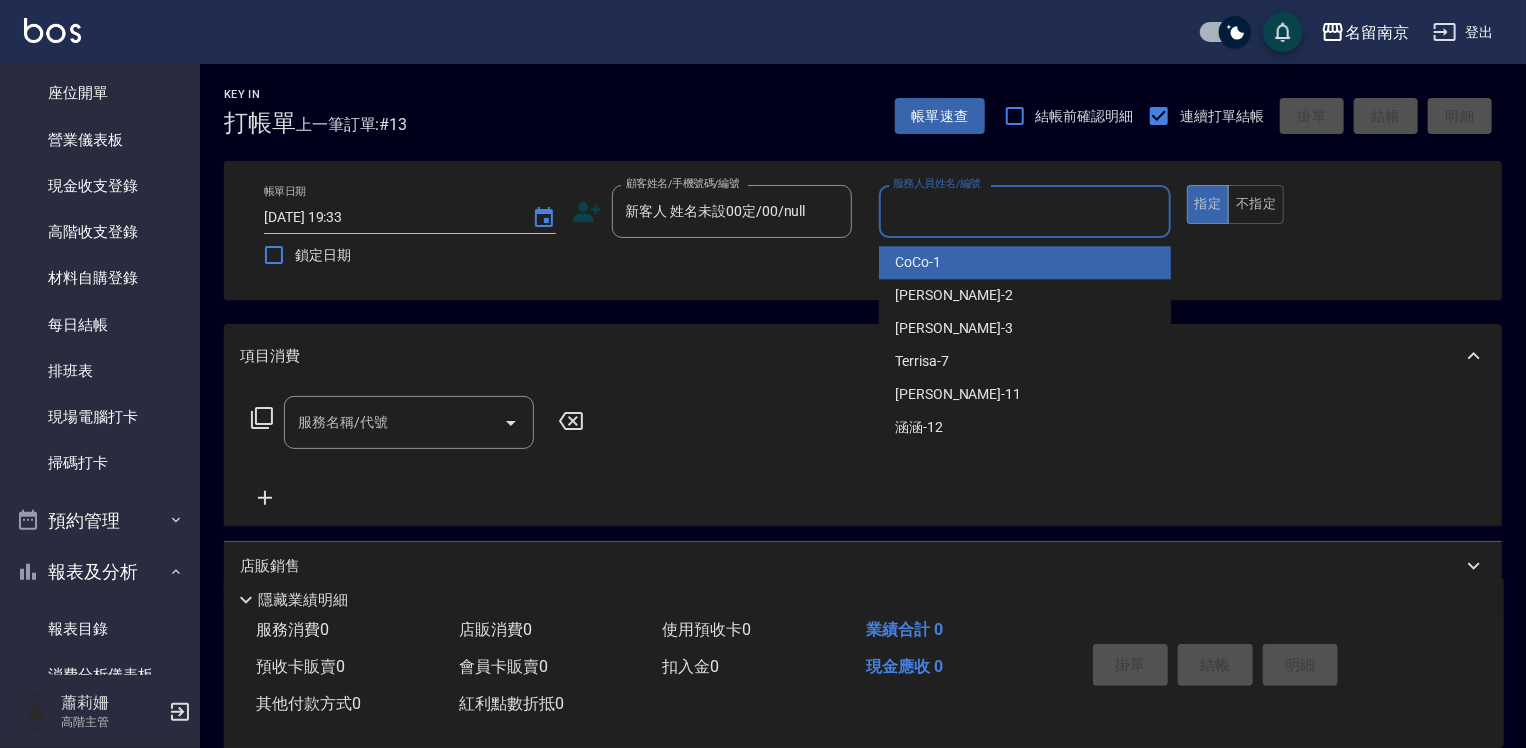 click on "服務人員姓名/編號" at bounding box center [1025, 211] 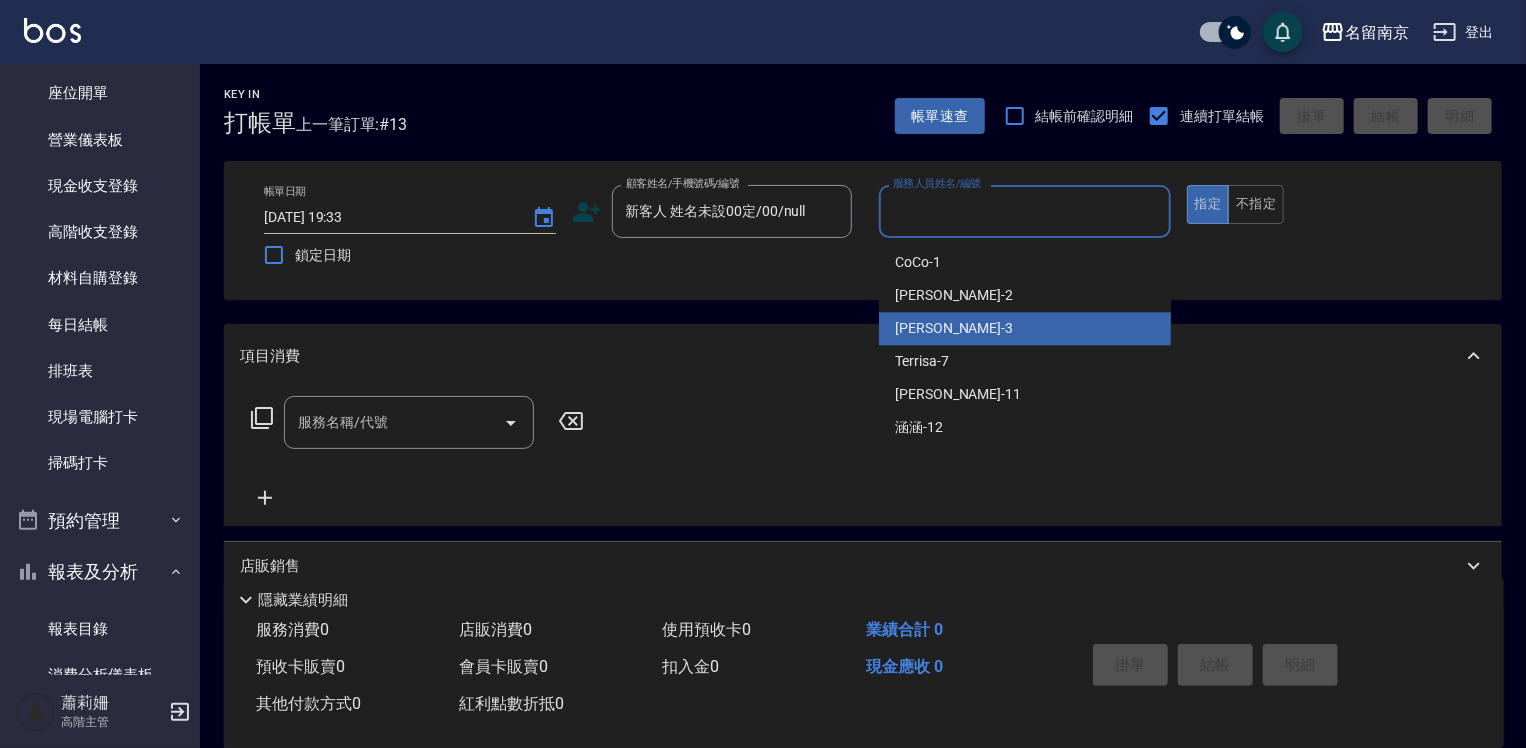 click on "Karen -3" at bounding box center (954, 328) 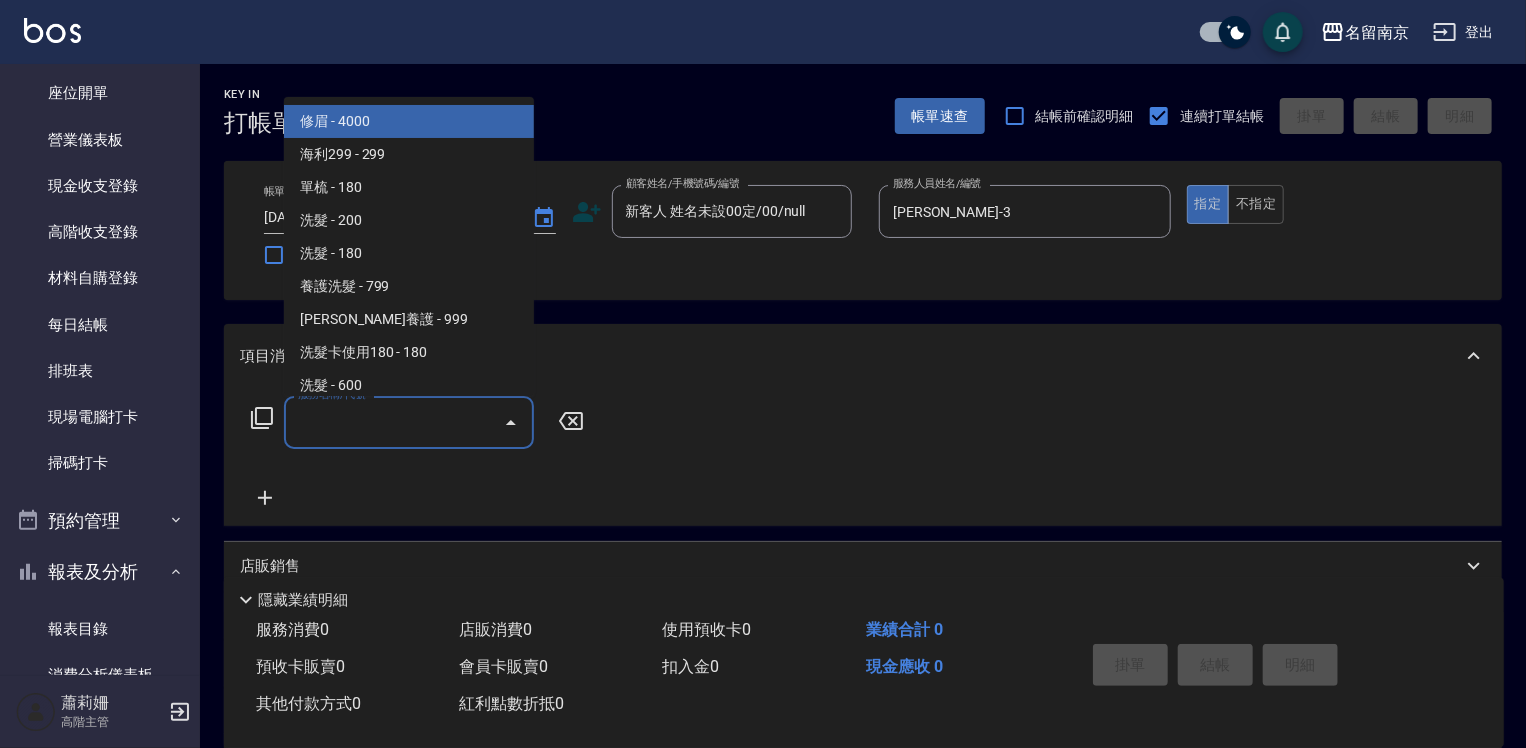 click on "服務名稱/代號" at bounding box center (394, 422) 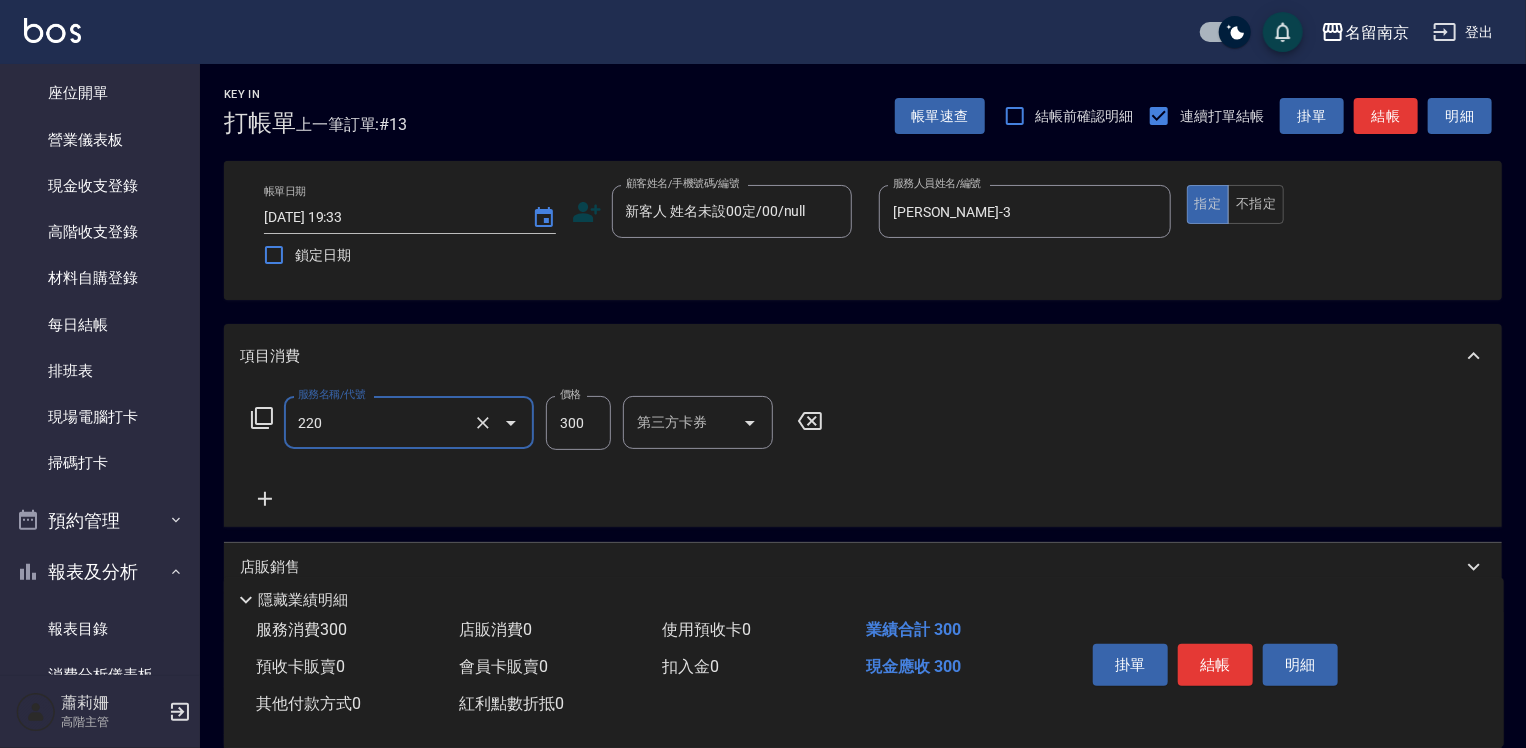 type on "洗髮(220)" 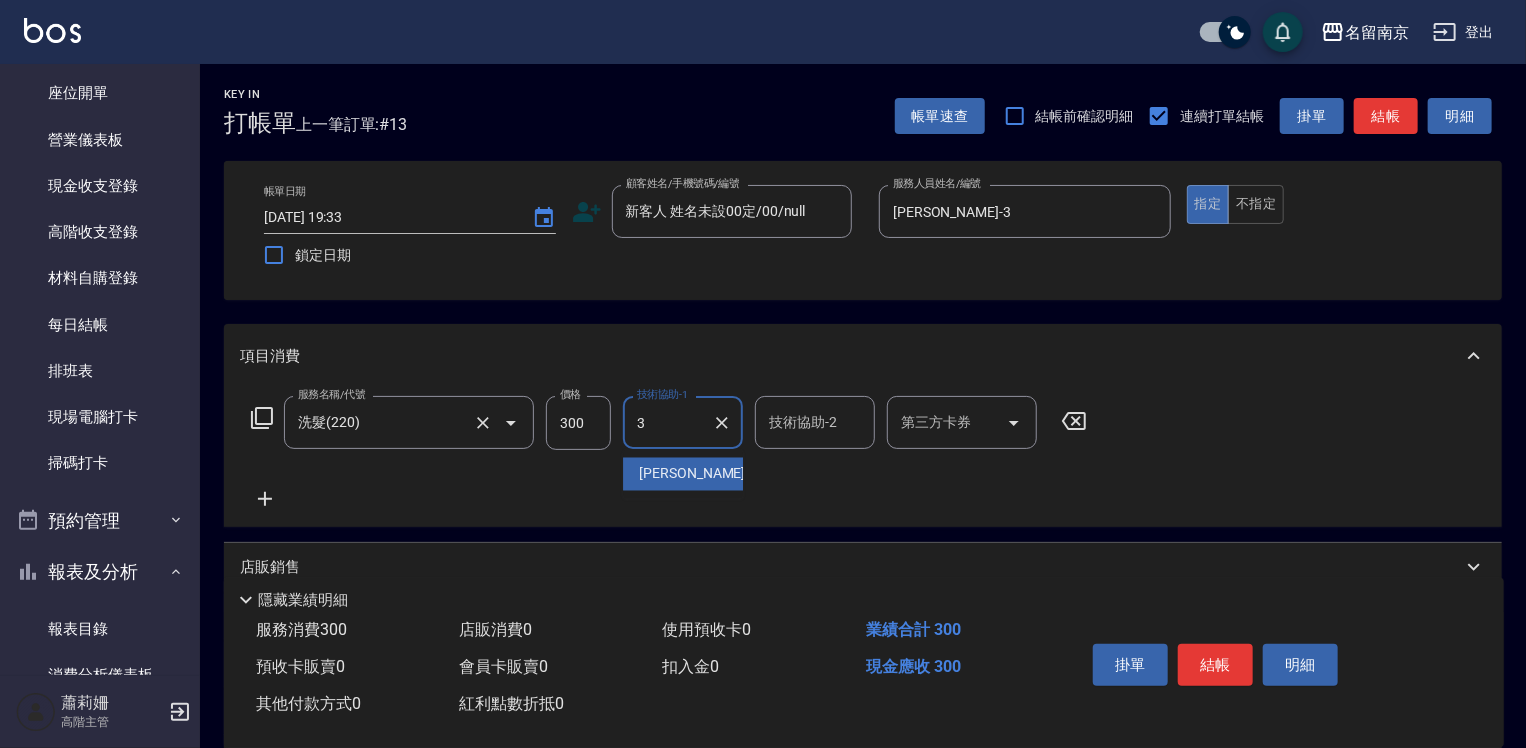 type on "Karen-3" 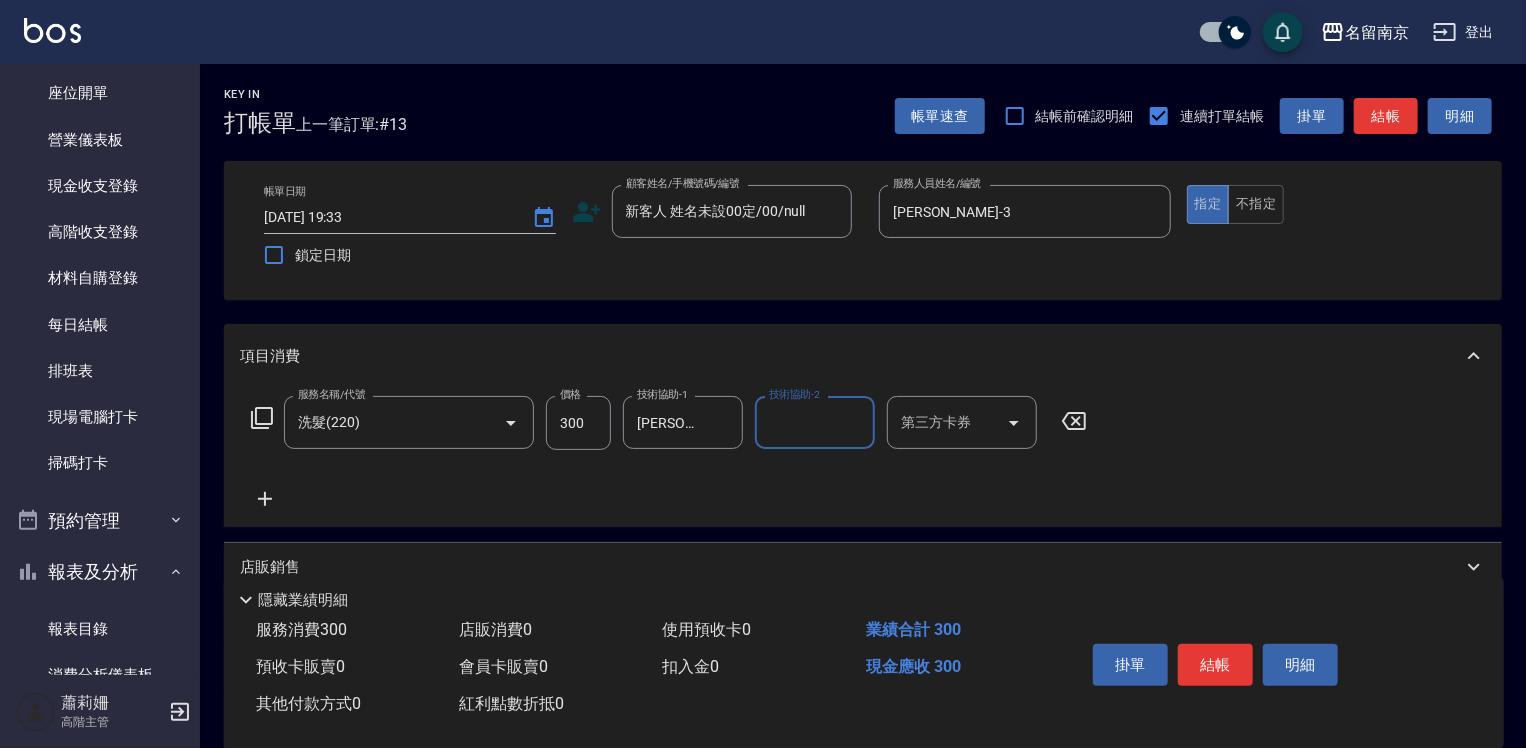 click on "300" at bounding box center [578, 423] 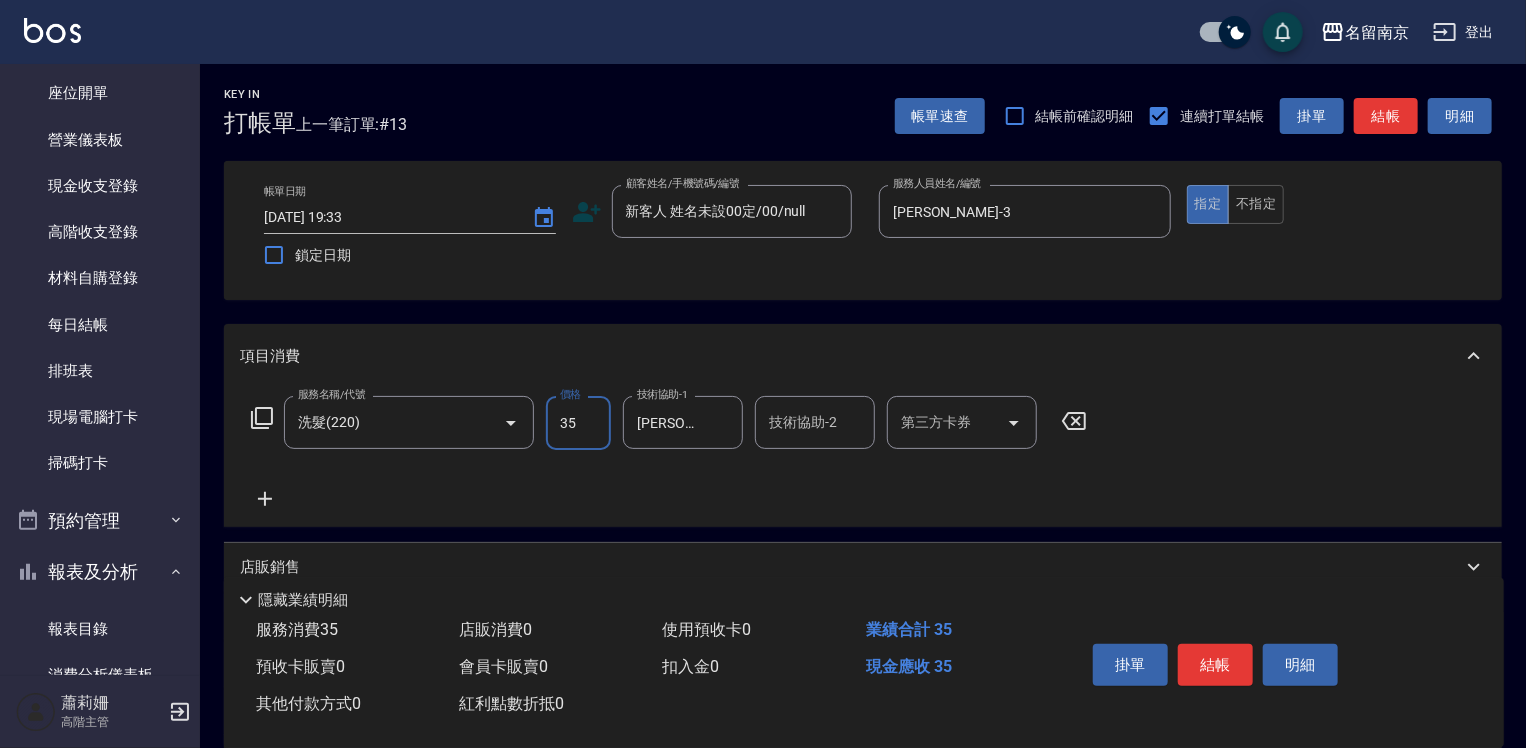 click on "35" at bounding box center [578, 423] 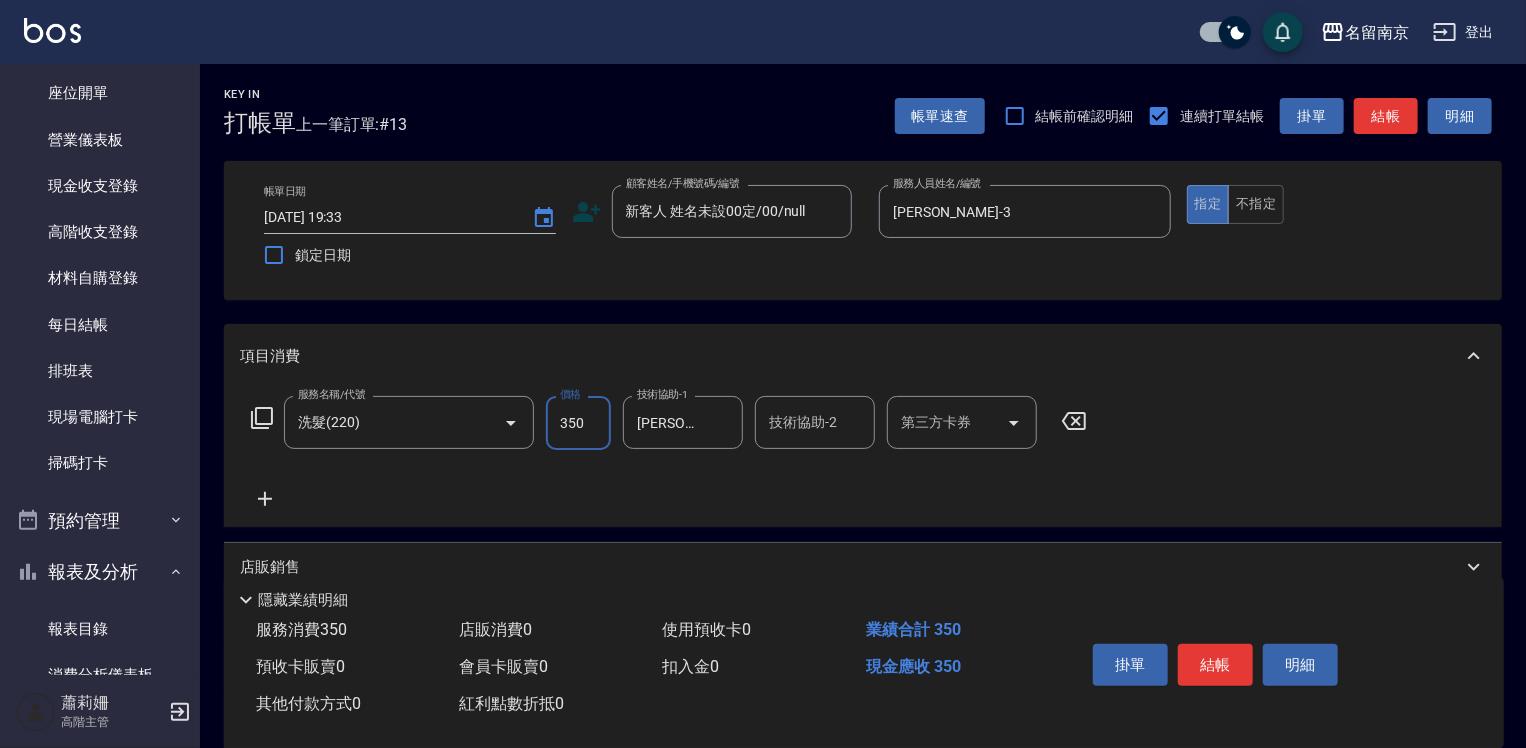 type on "350" 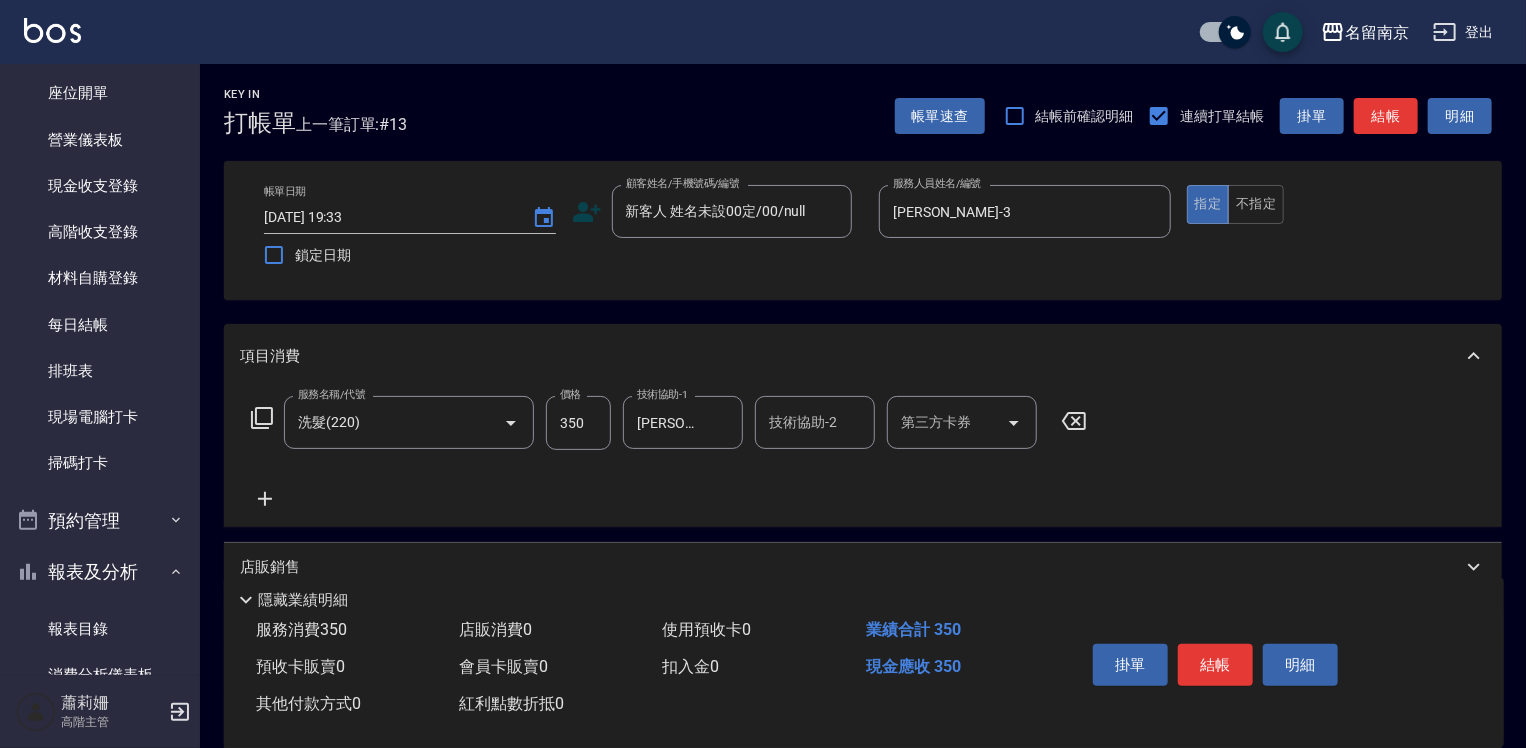 click 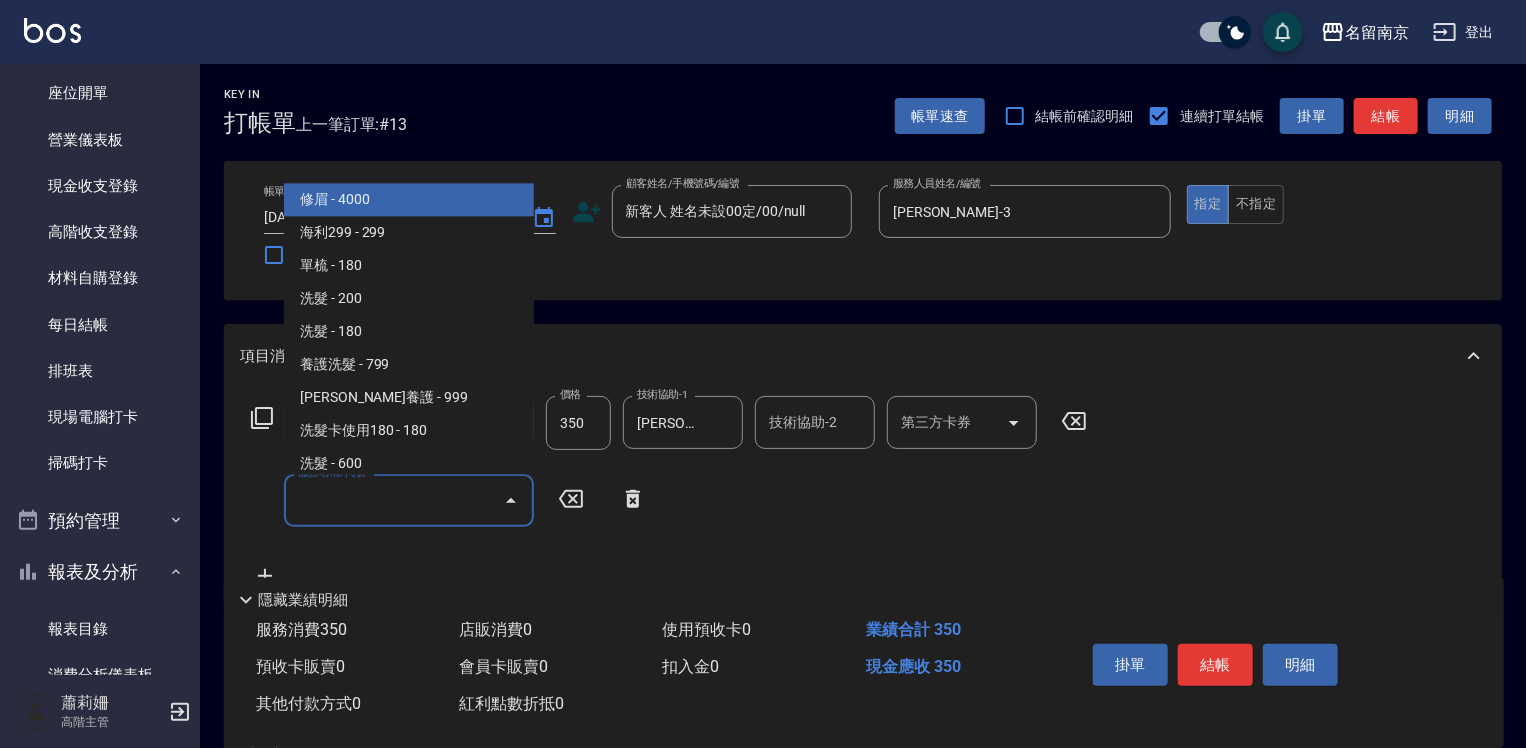 click on "服務名稱/代號" at bounding box center (394, 500) 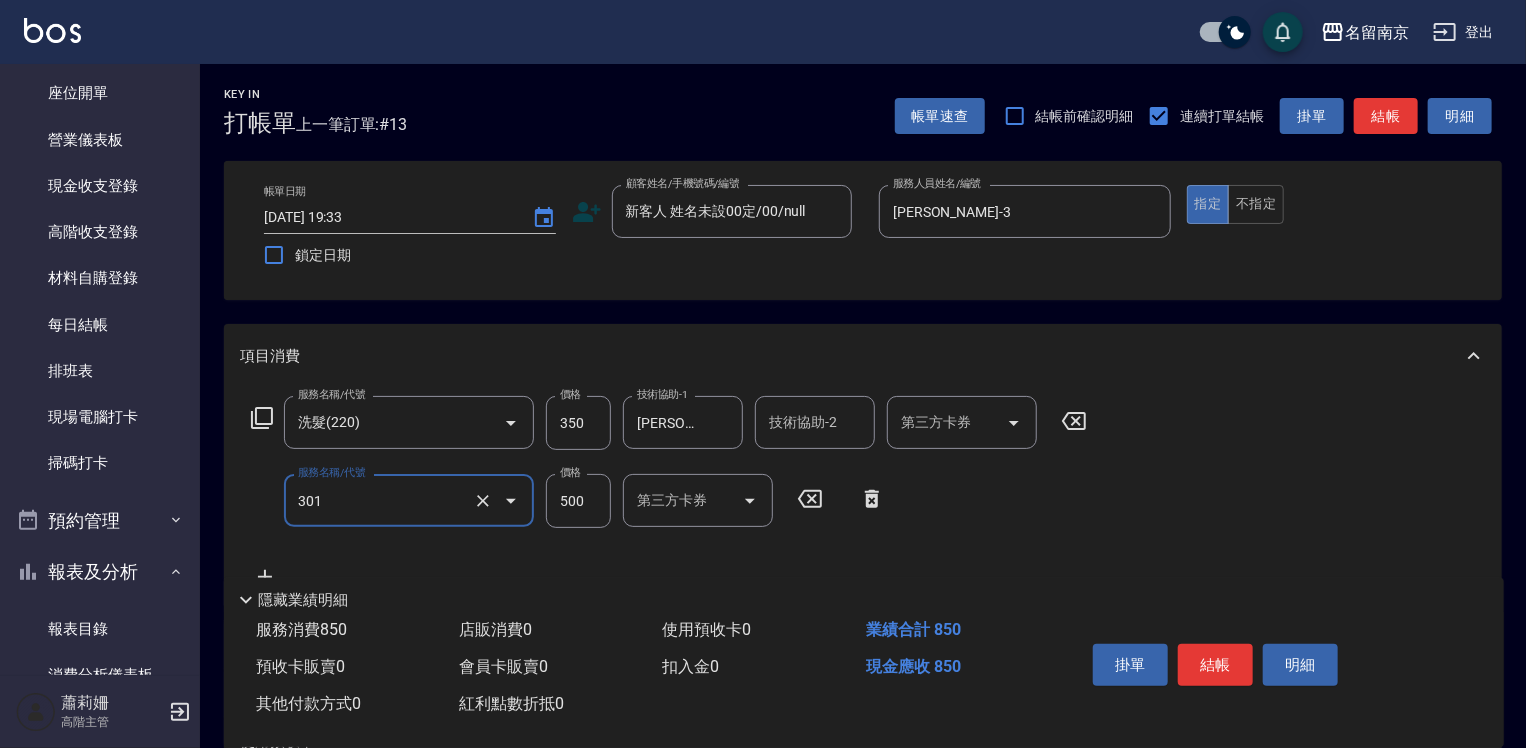 type on "剪髮(301)" 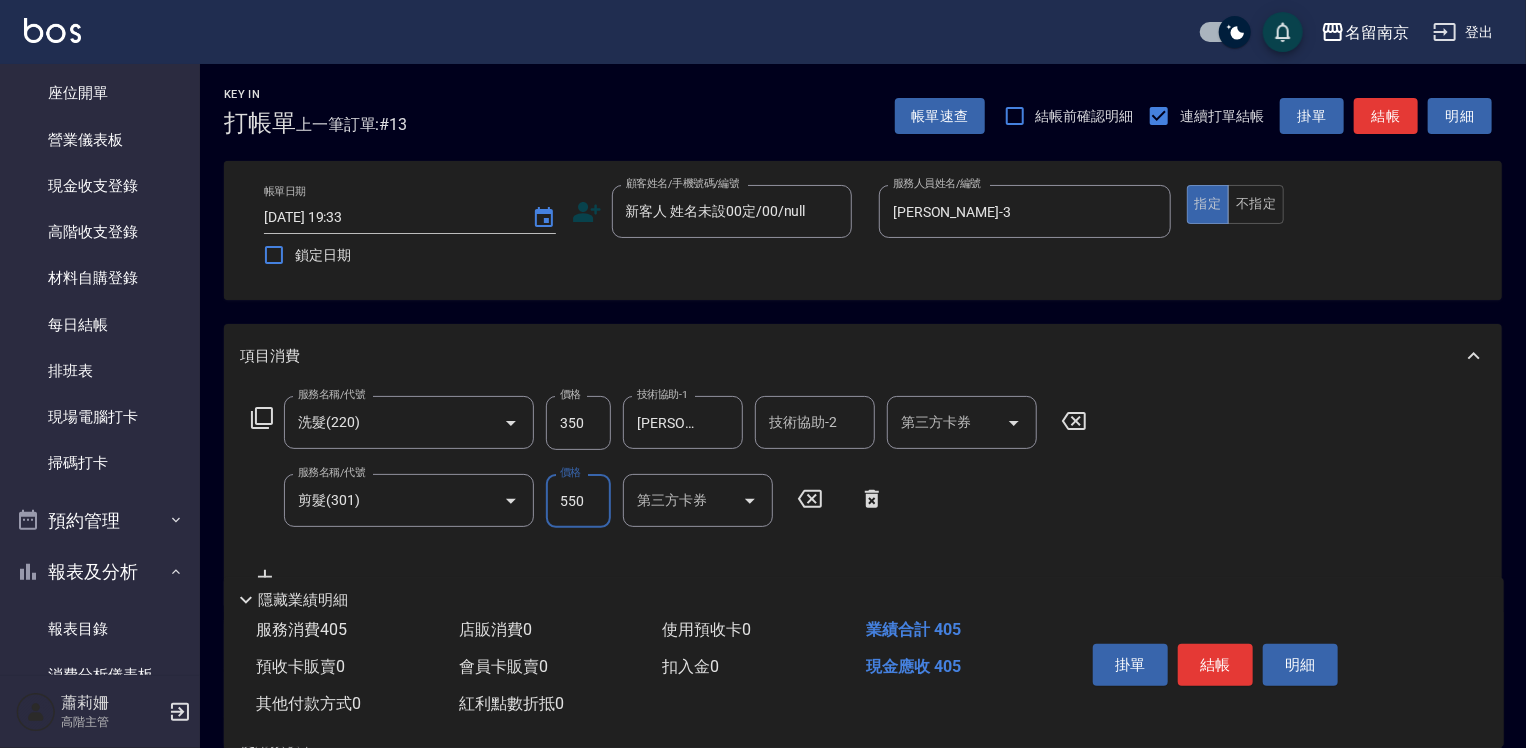 type on "550" 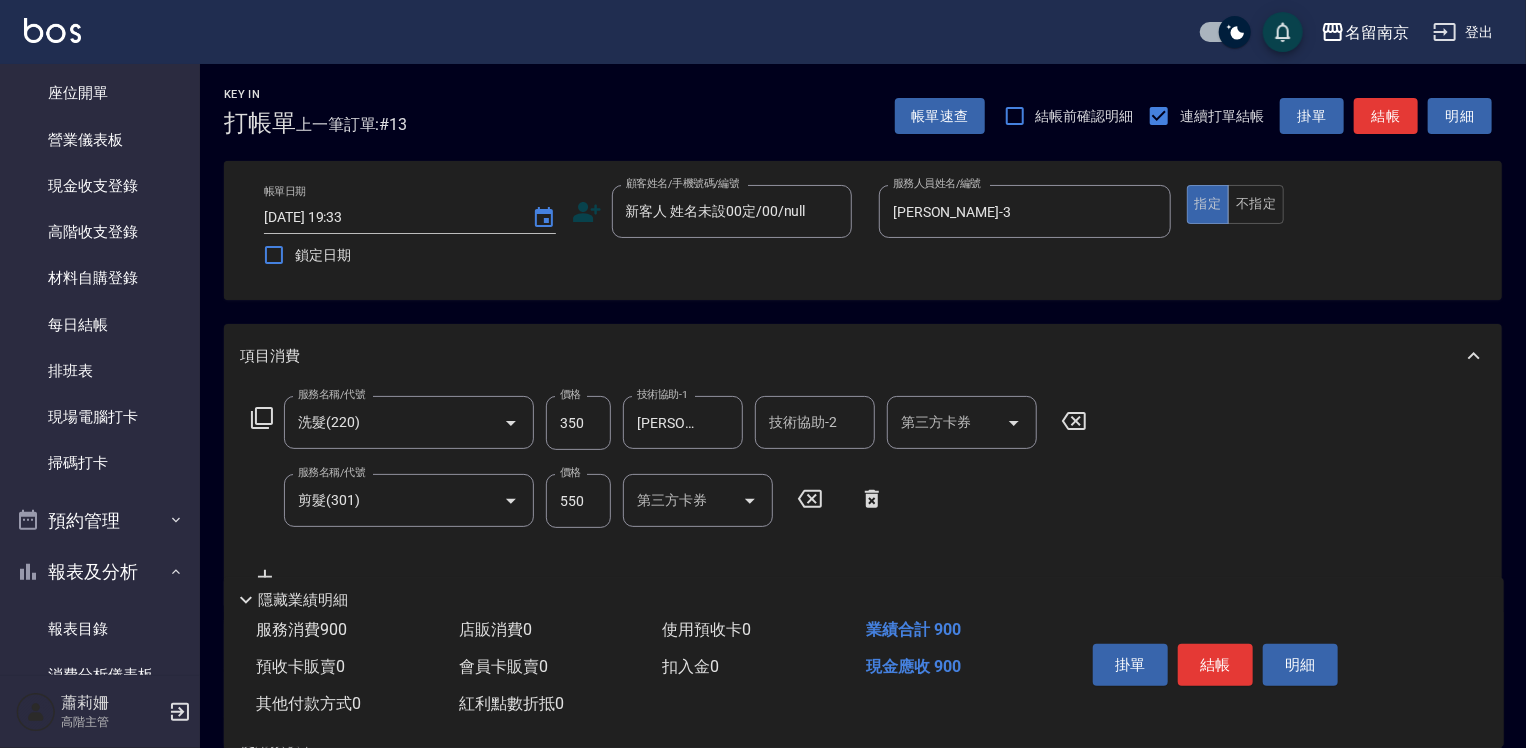 click 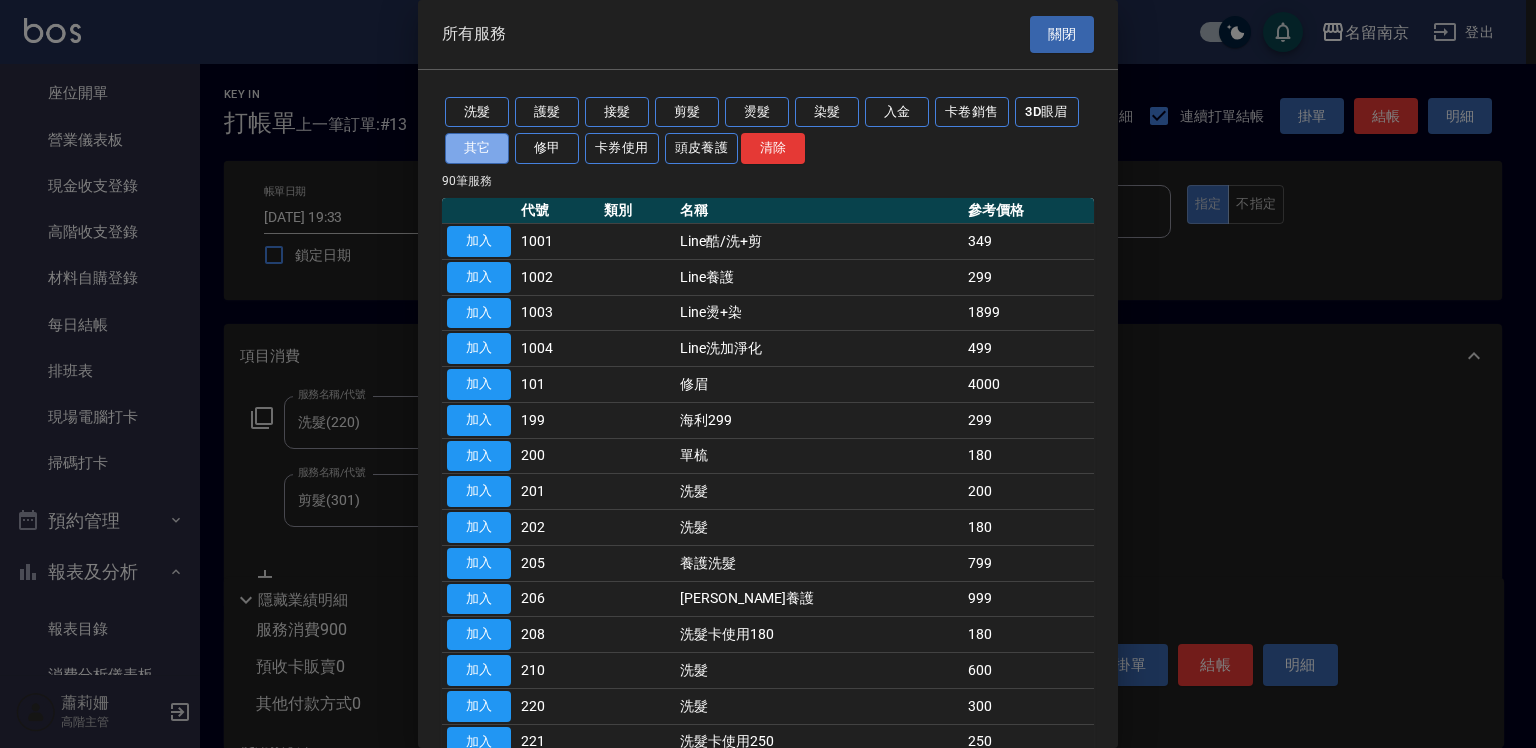click on "其它" at bounding box center (477, 148) 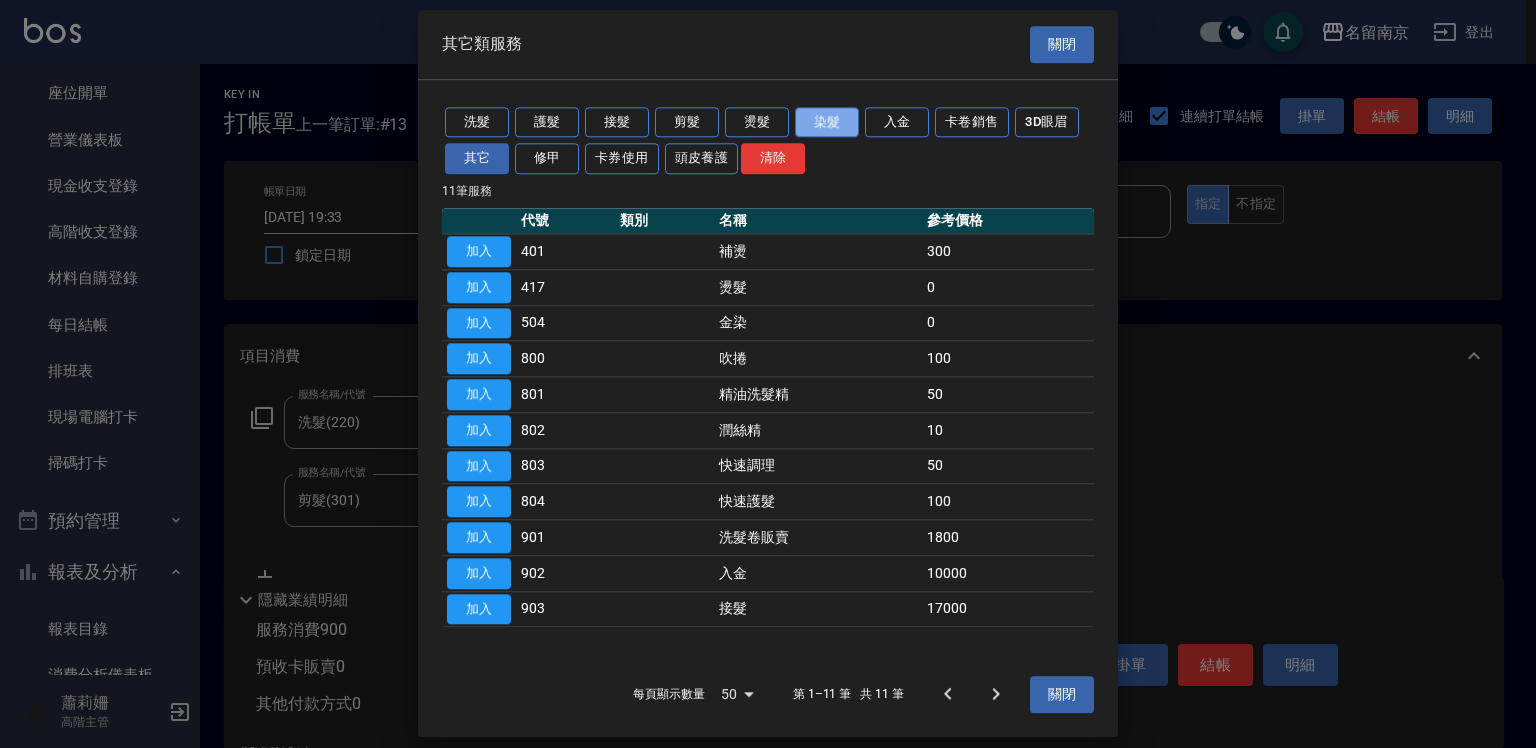click on "染髮" at bounding box center (827, 122) 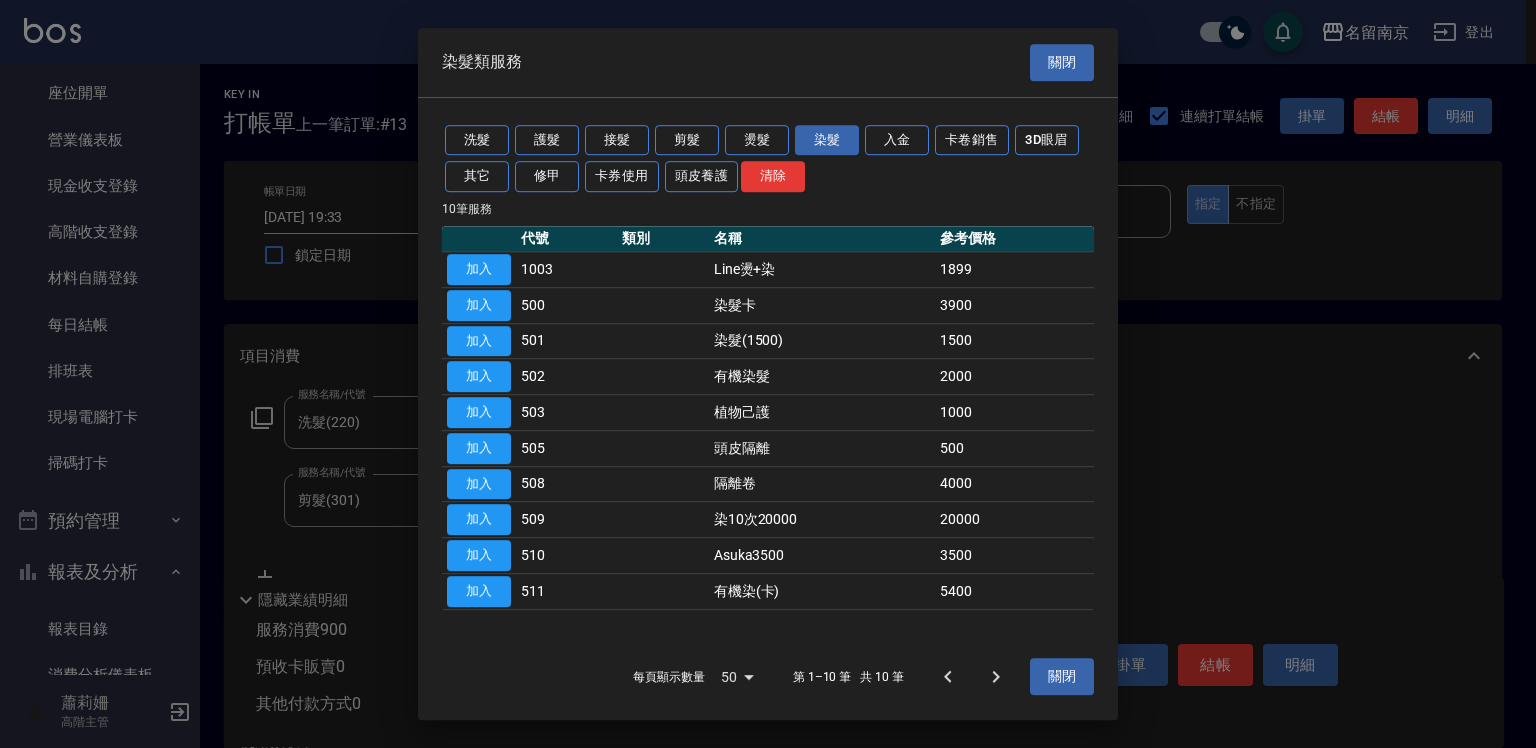 drag, startPoint x: 485, startPoint y: 449, endPoint x: 720, endPoint y: 434, distance: 235.47824 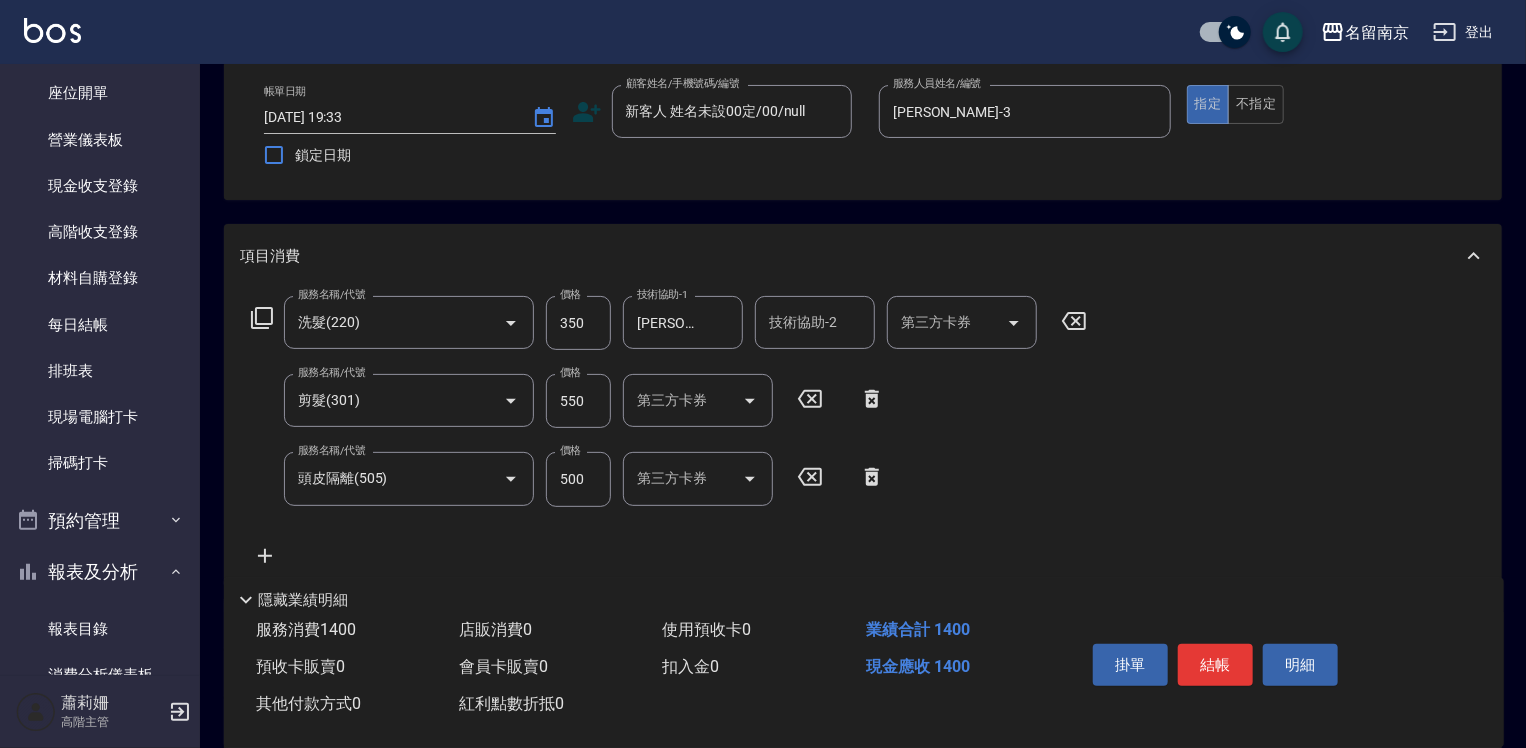 scroll, scrollTop: 200, scrollLeft: 0, axis: vertical 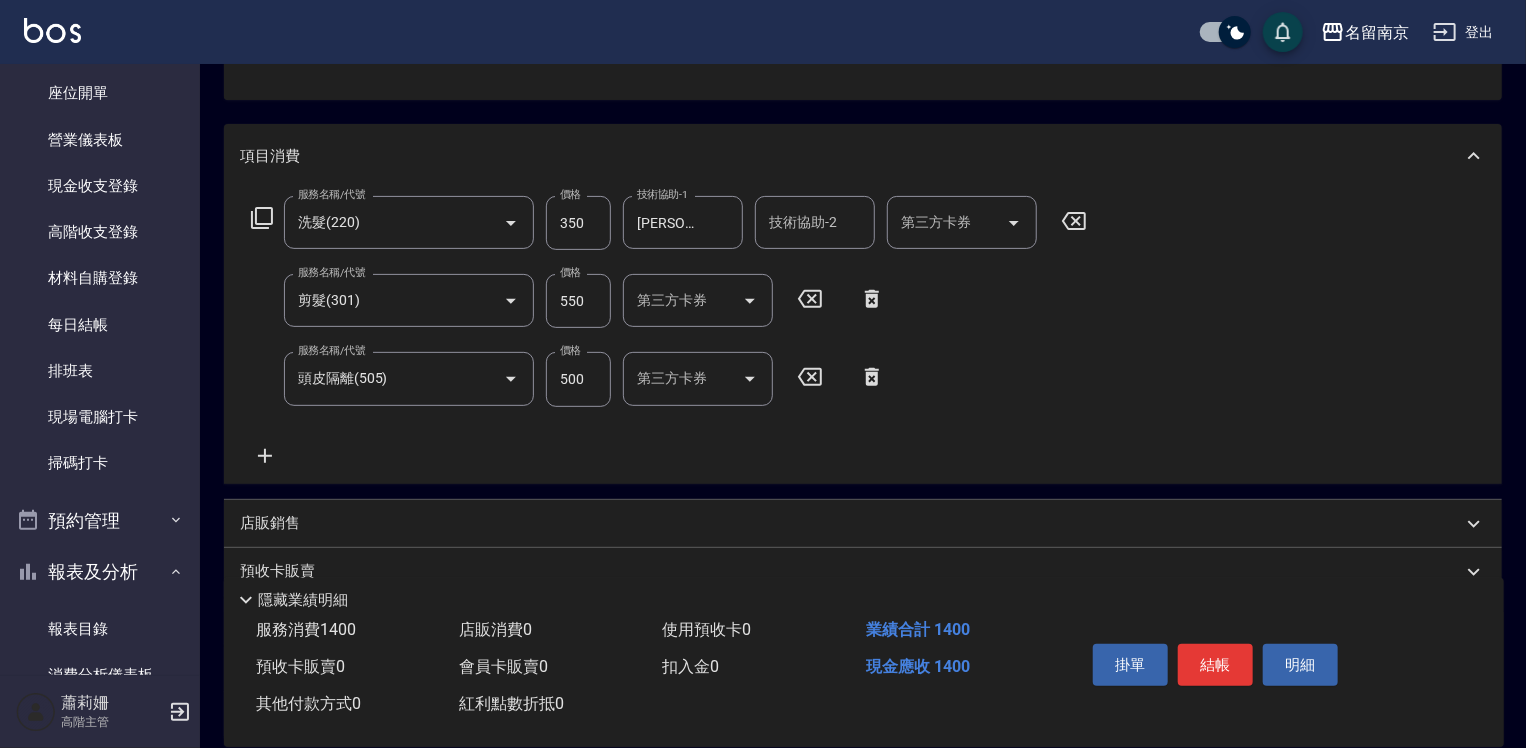 click 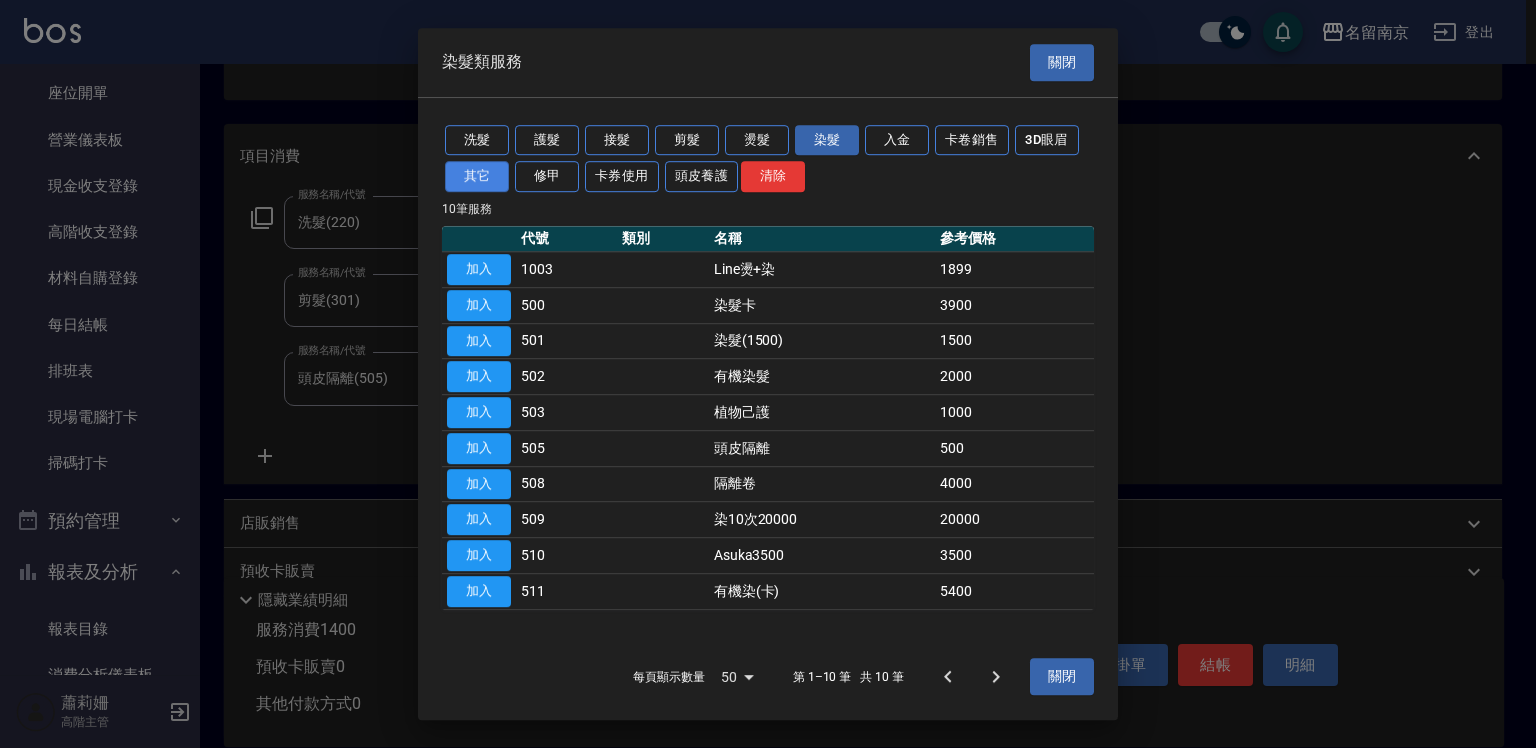 click on "其它" at bounding box center [477, 176] 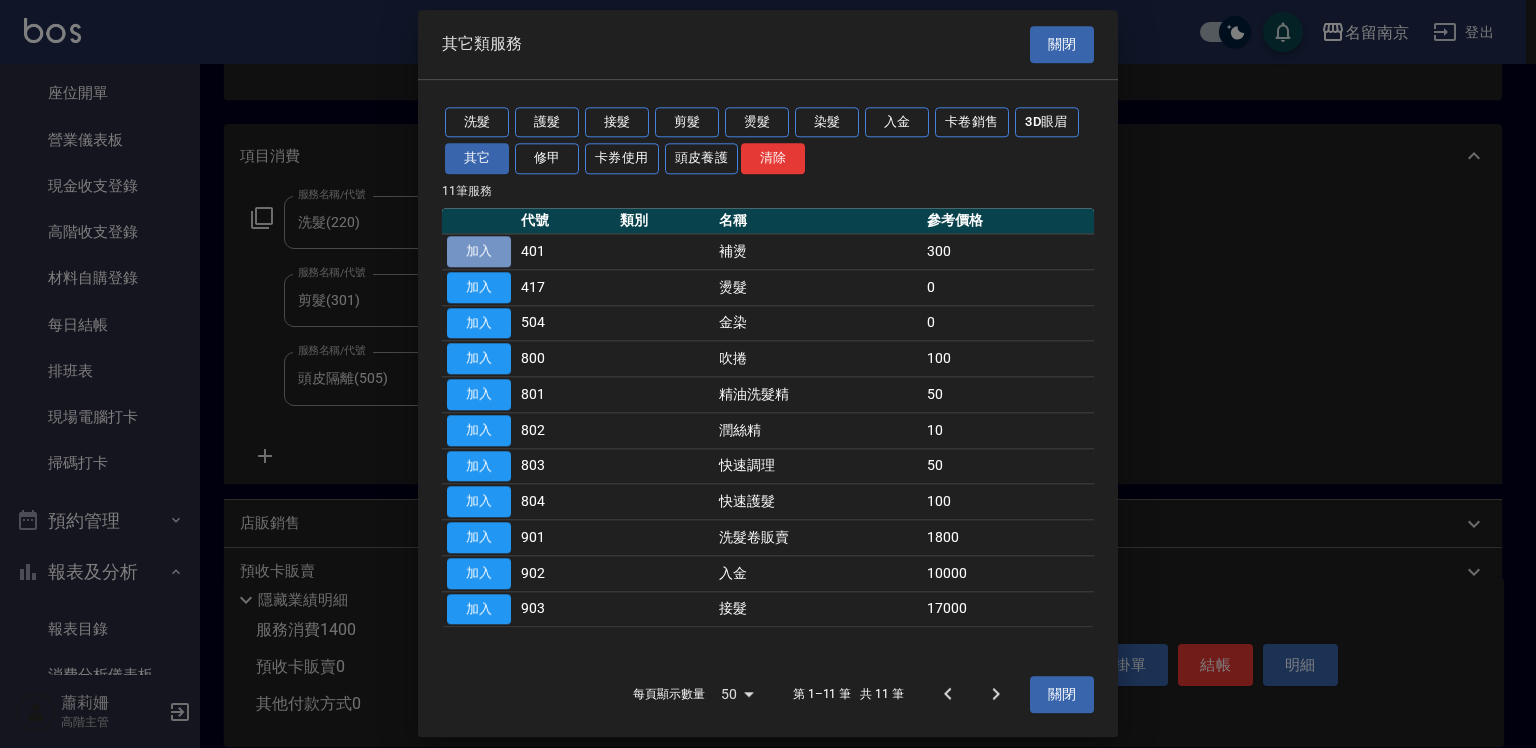 click on "加入" at bounding box center [479, 251] 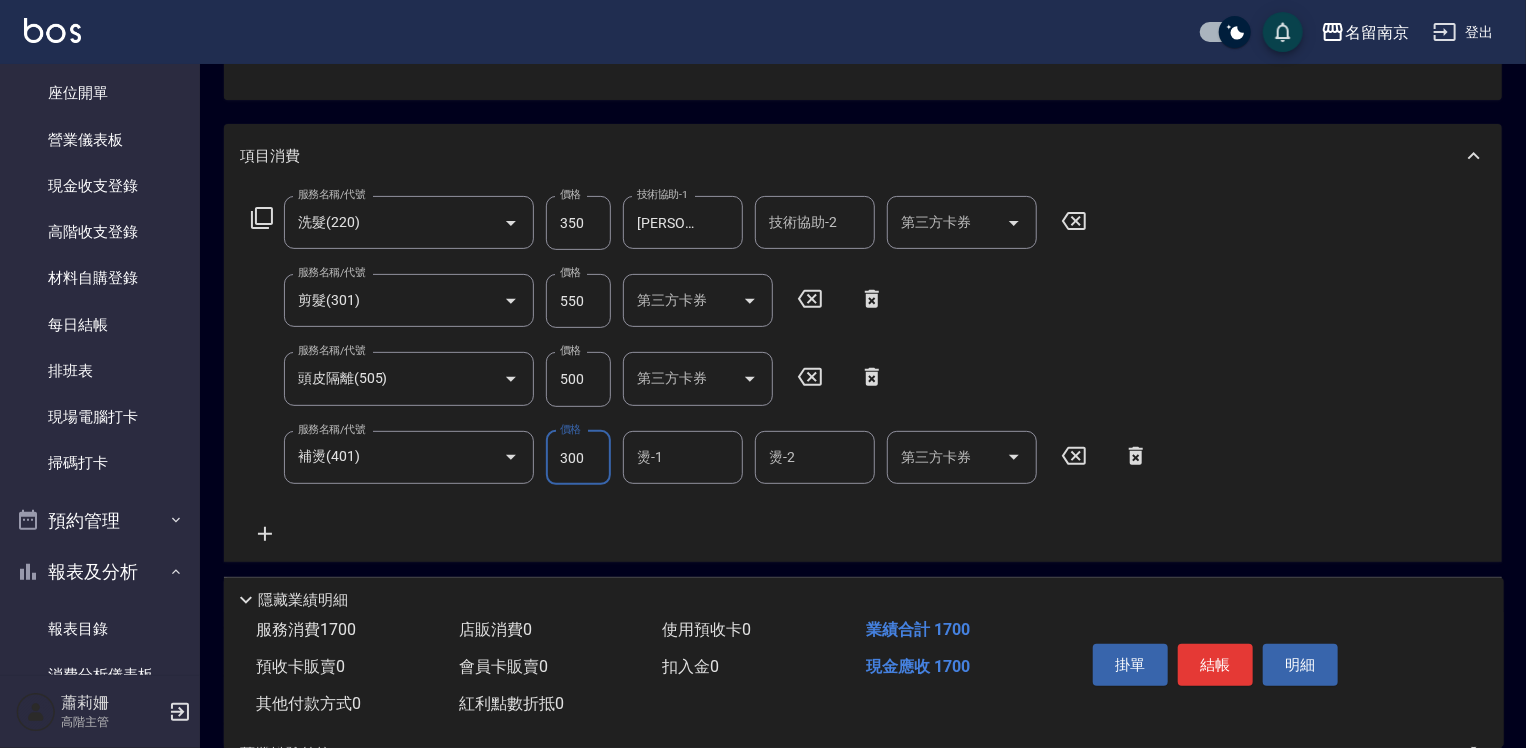 click on "300" at bounding box center (578, 458) 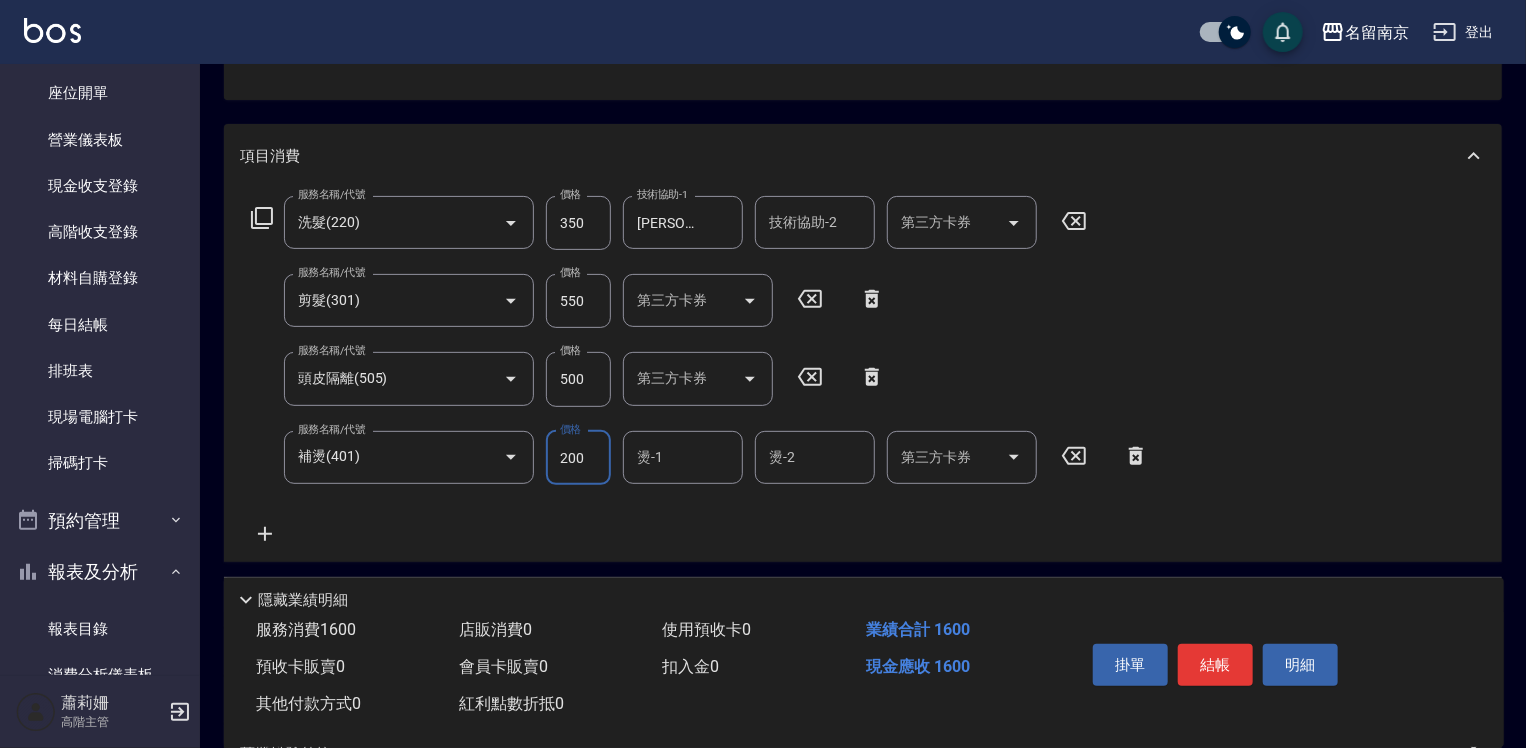 type on "200" 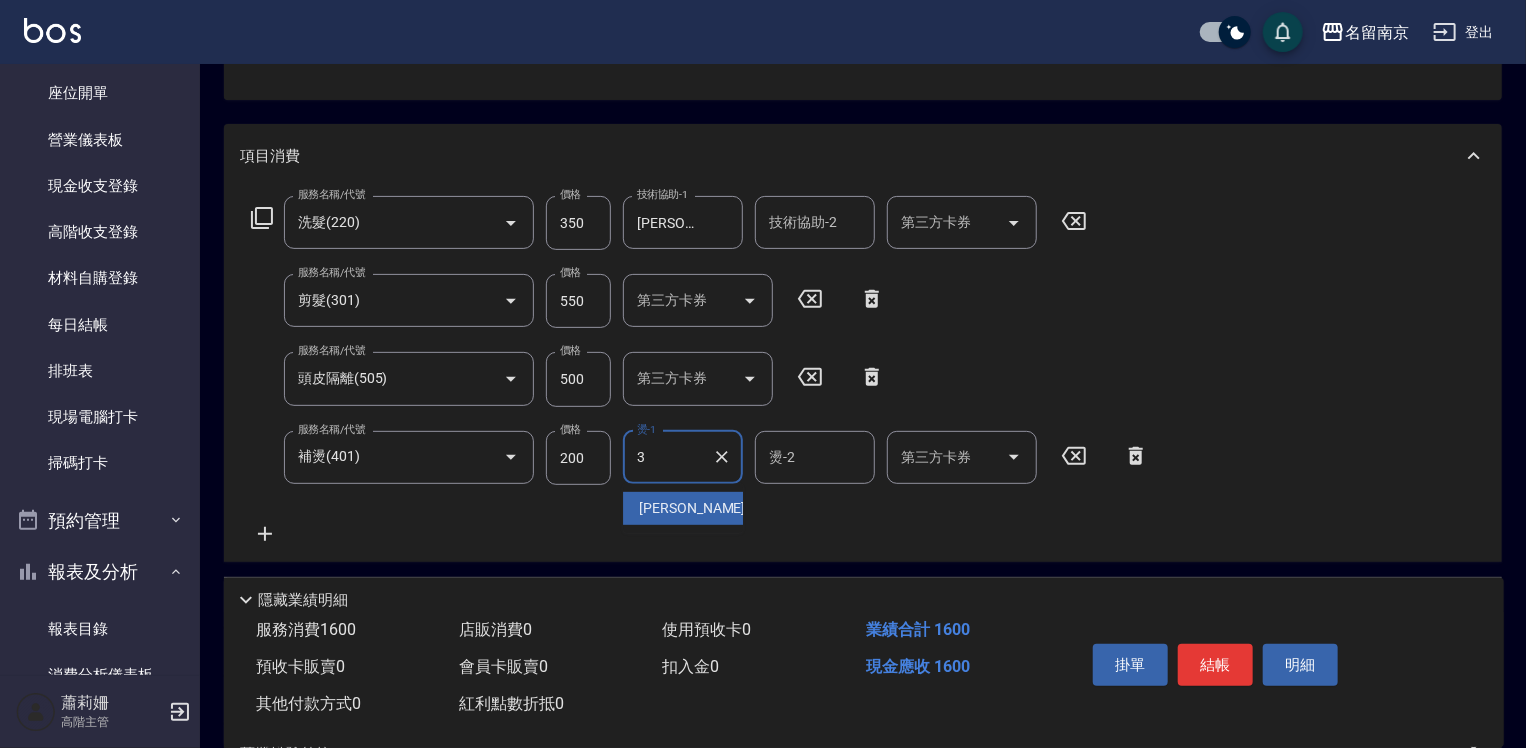 type on "Karen-3" 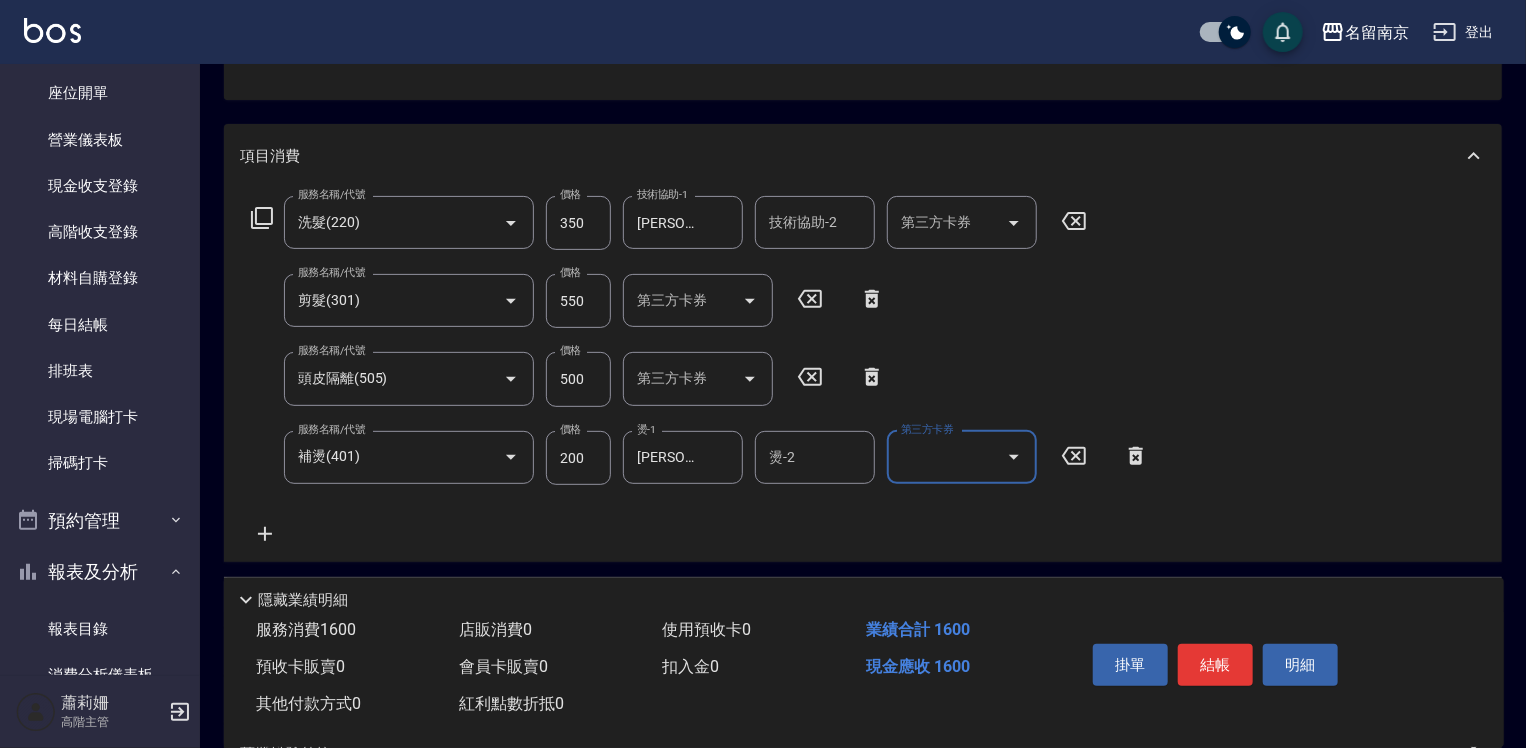 click 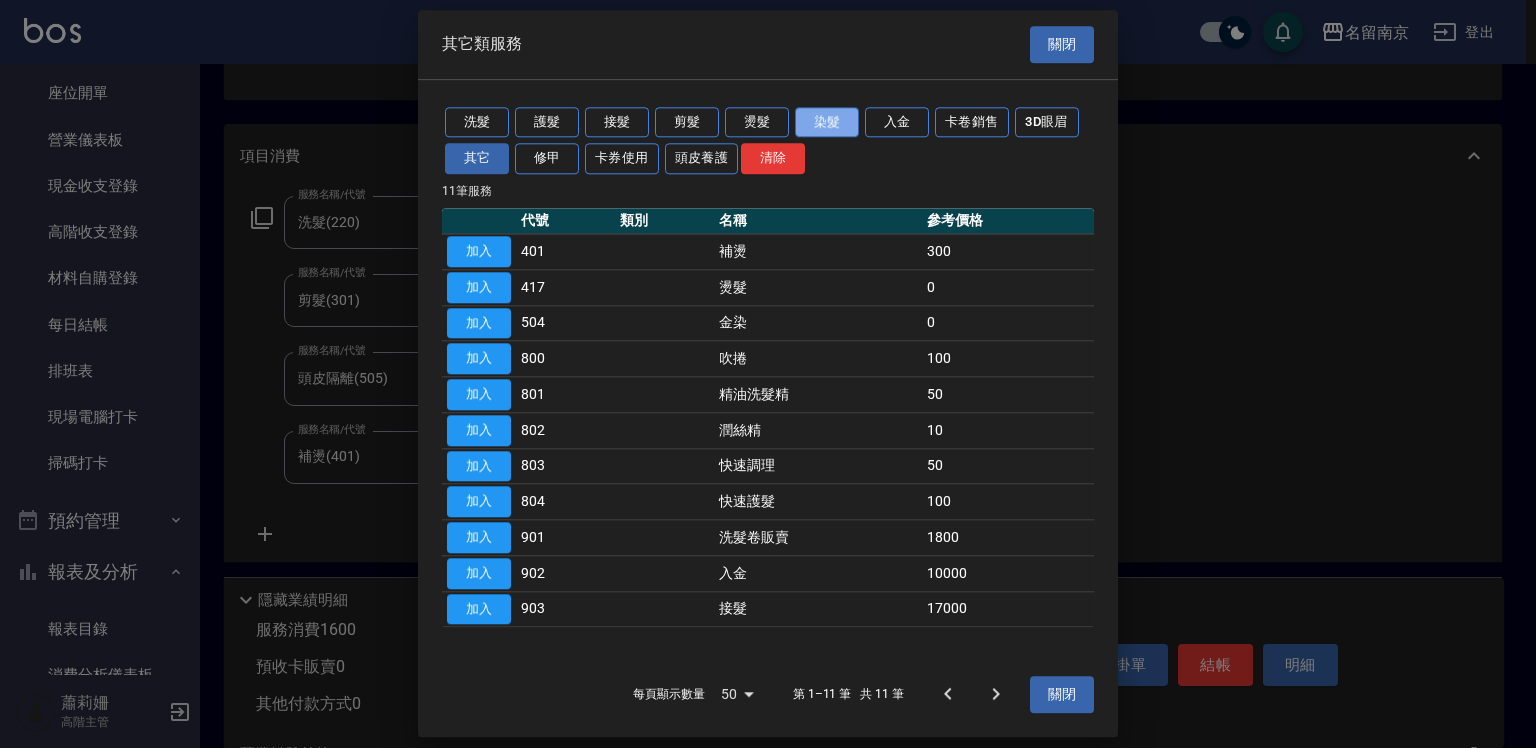 click on "染髮" at bounding box center (827, 122) 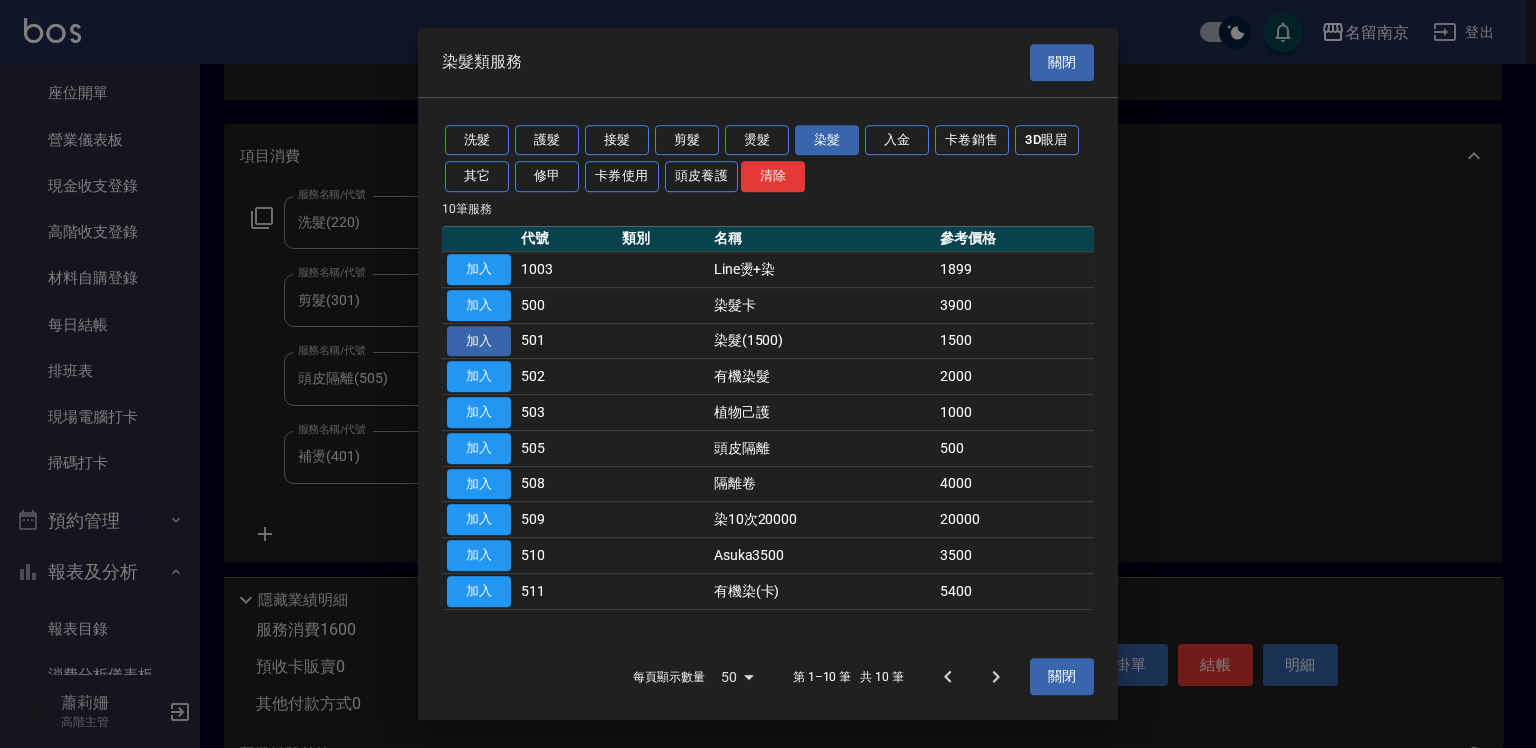 click on "加入" at bounding box center (479, 341) 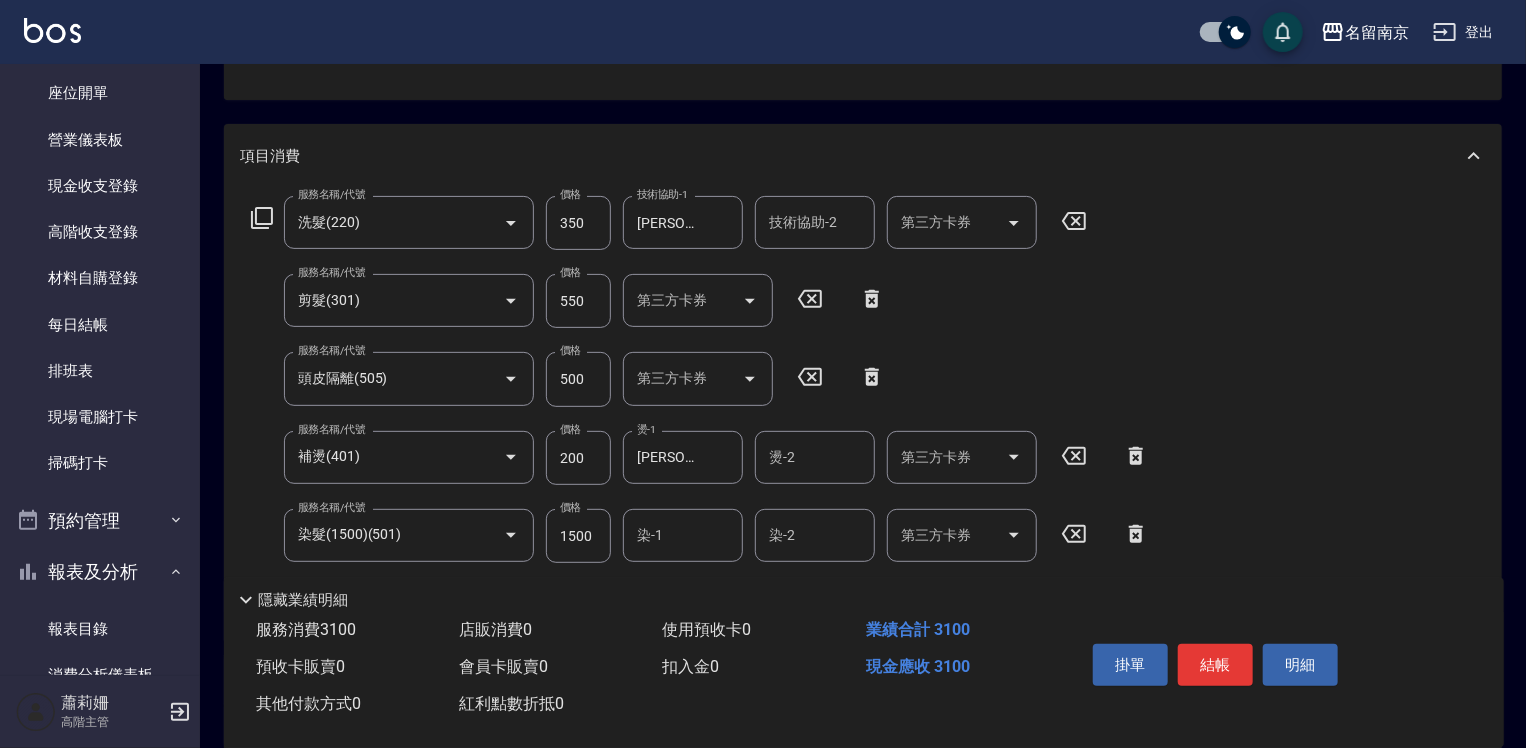 click on "染-1" at bounding box center [683, 535] 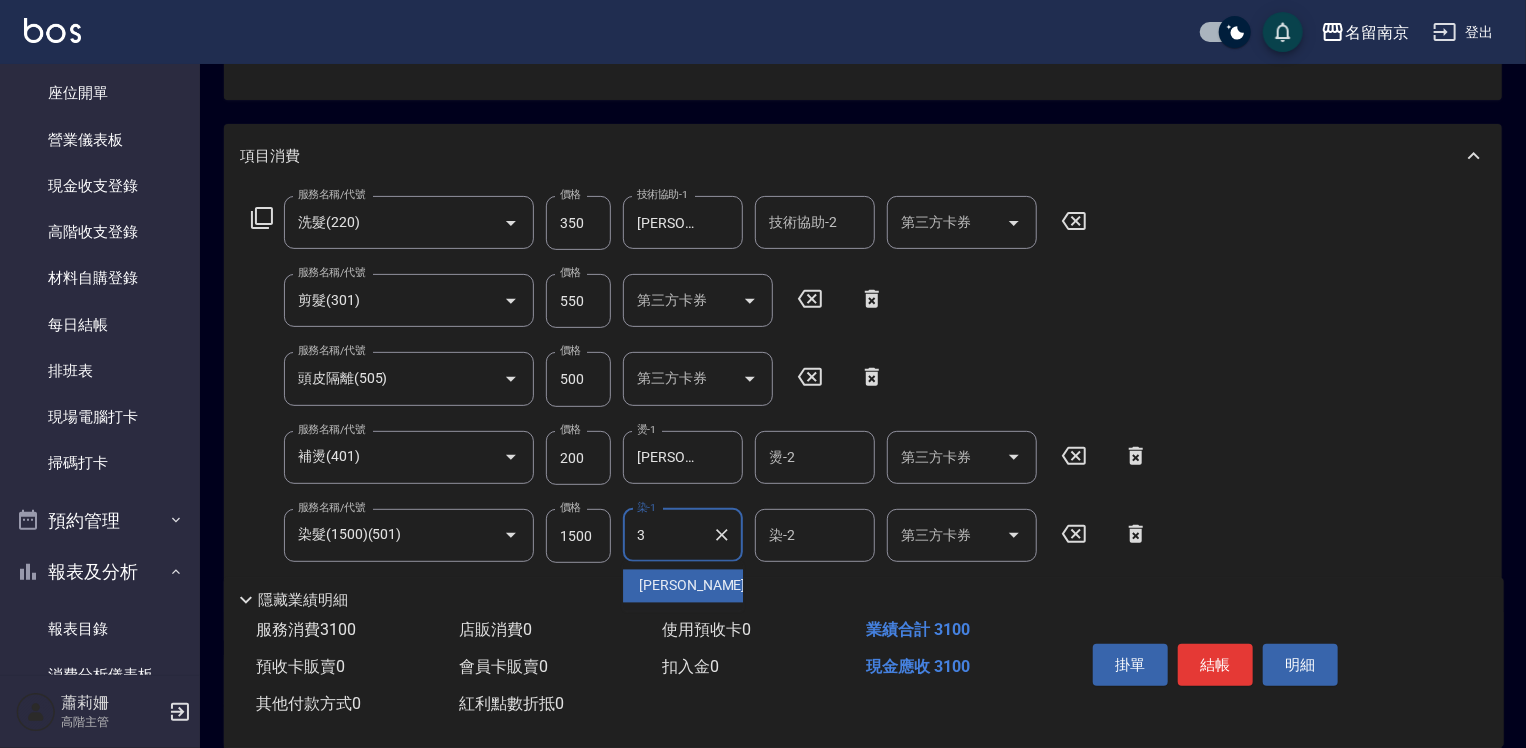 type on "Karen-3" 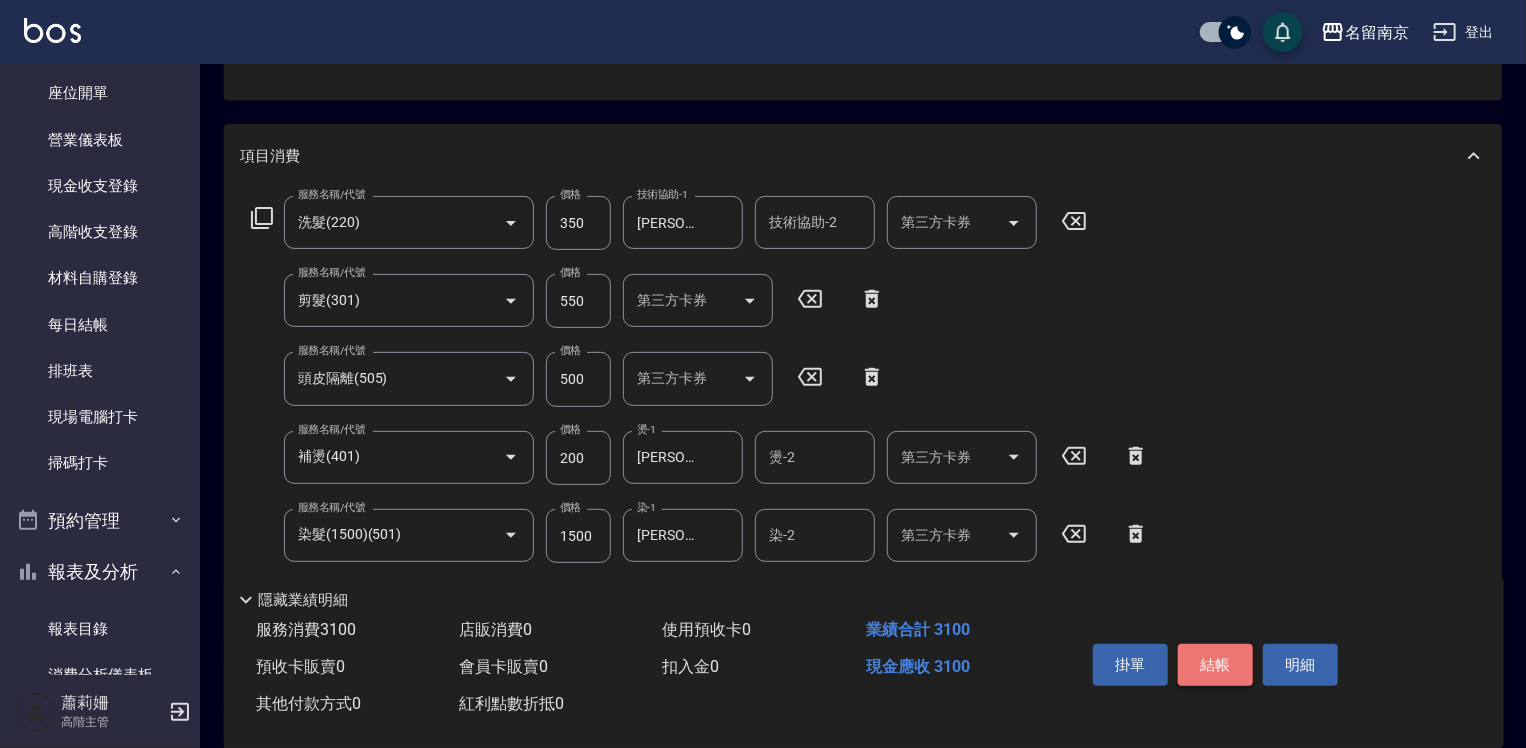click on "結帳" at bounding box center [1215, 665] 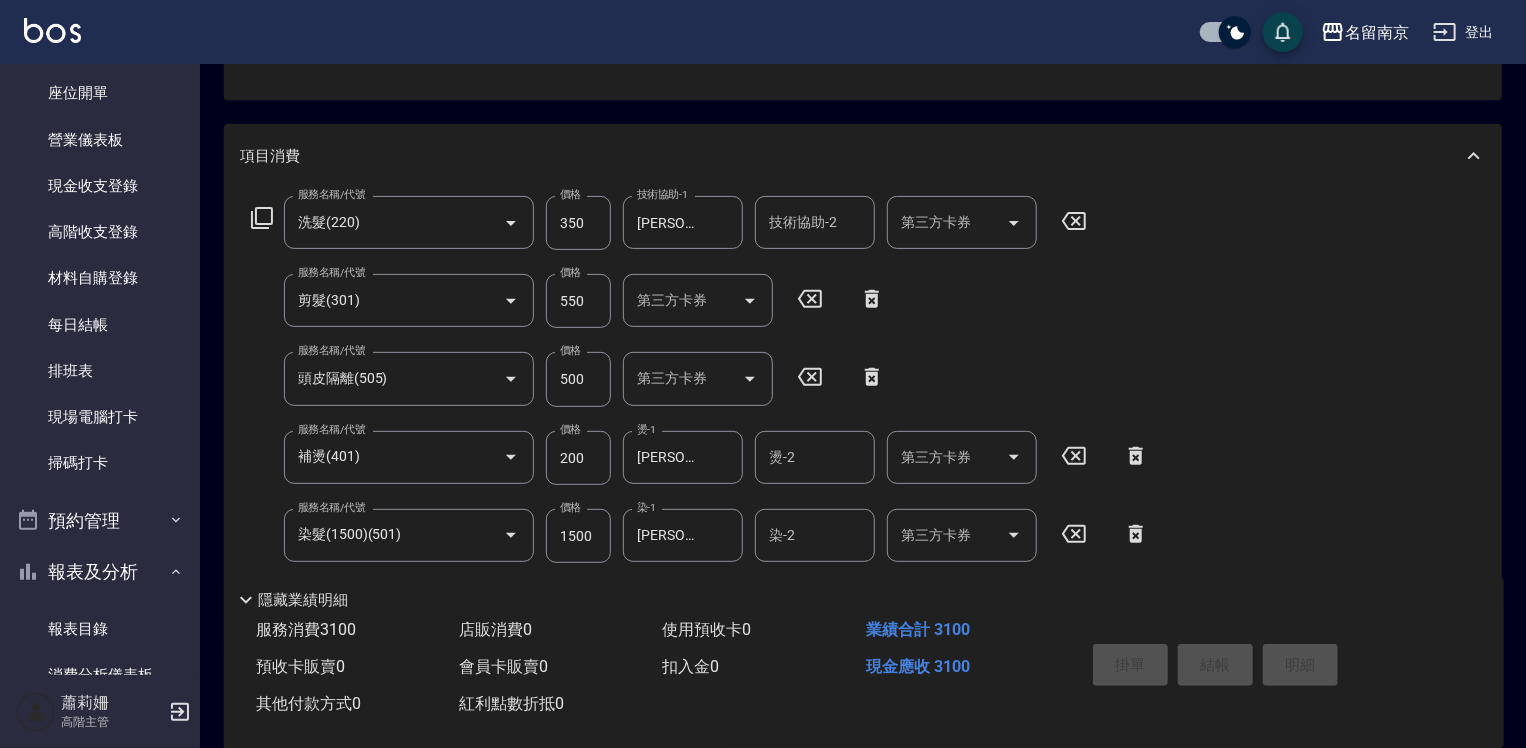 type on "2025/07/12 19:35" 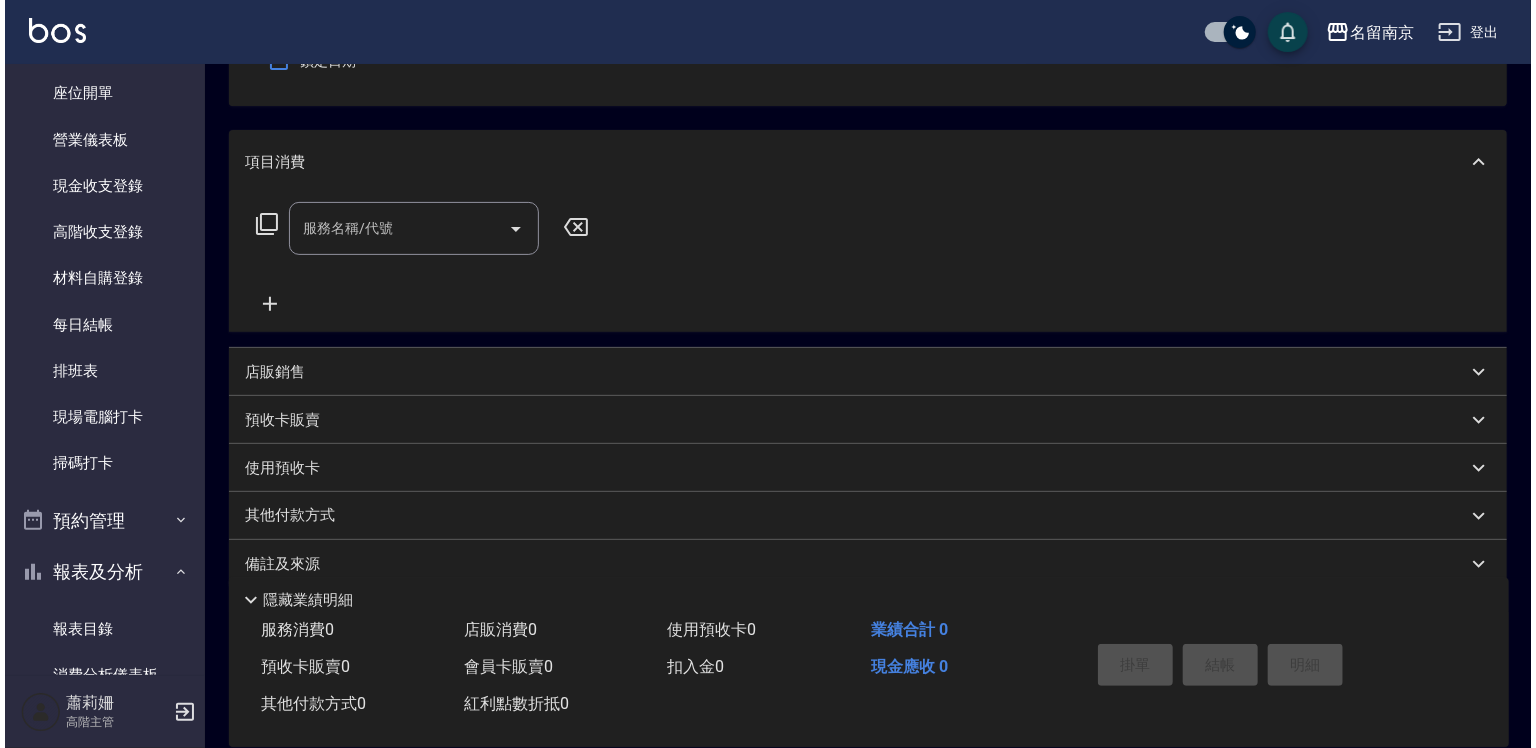 scroll, scrollTop: 0, scrollLeft: 0, axis: both 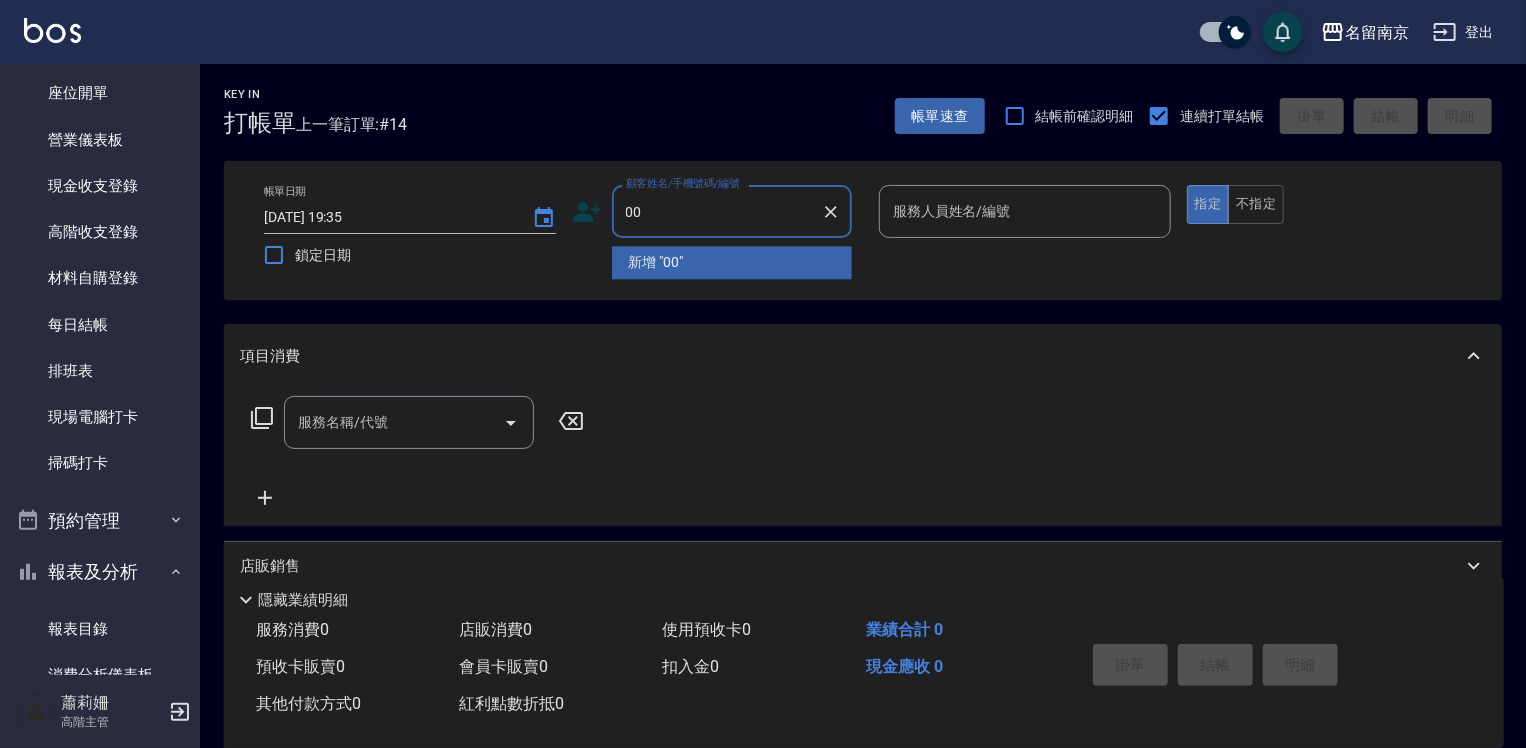 type on "00" 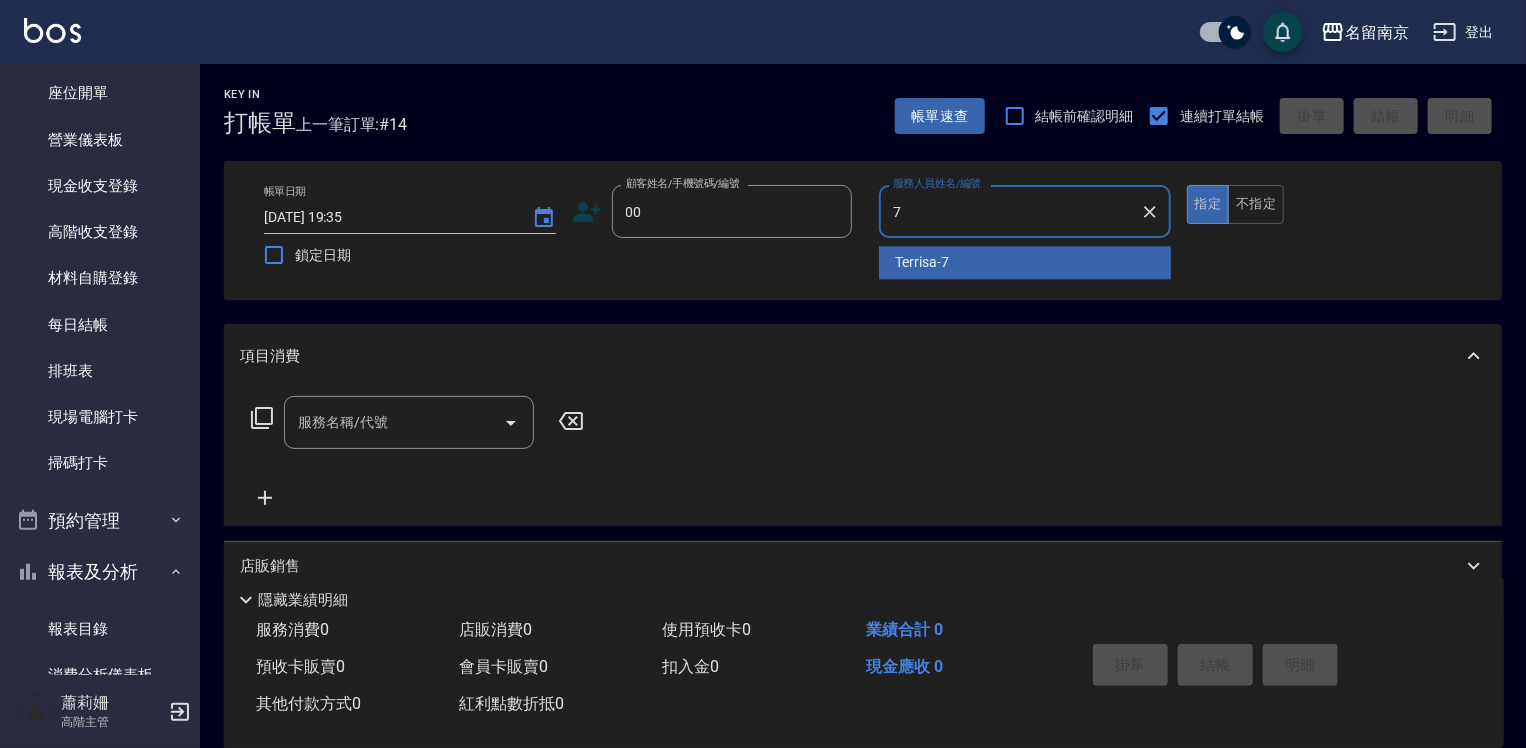 type on "Terrisa-7" 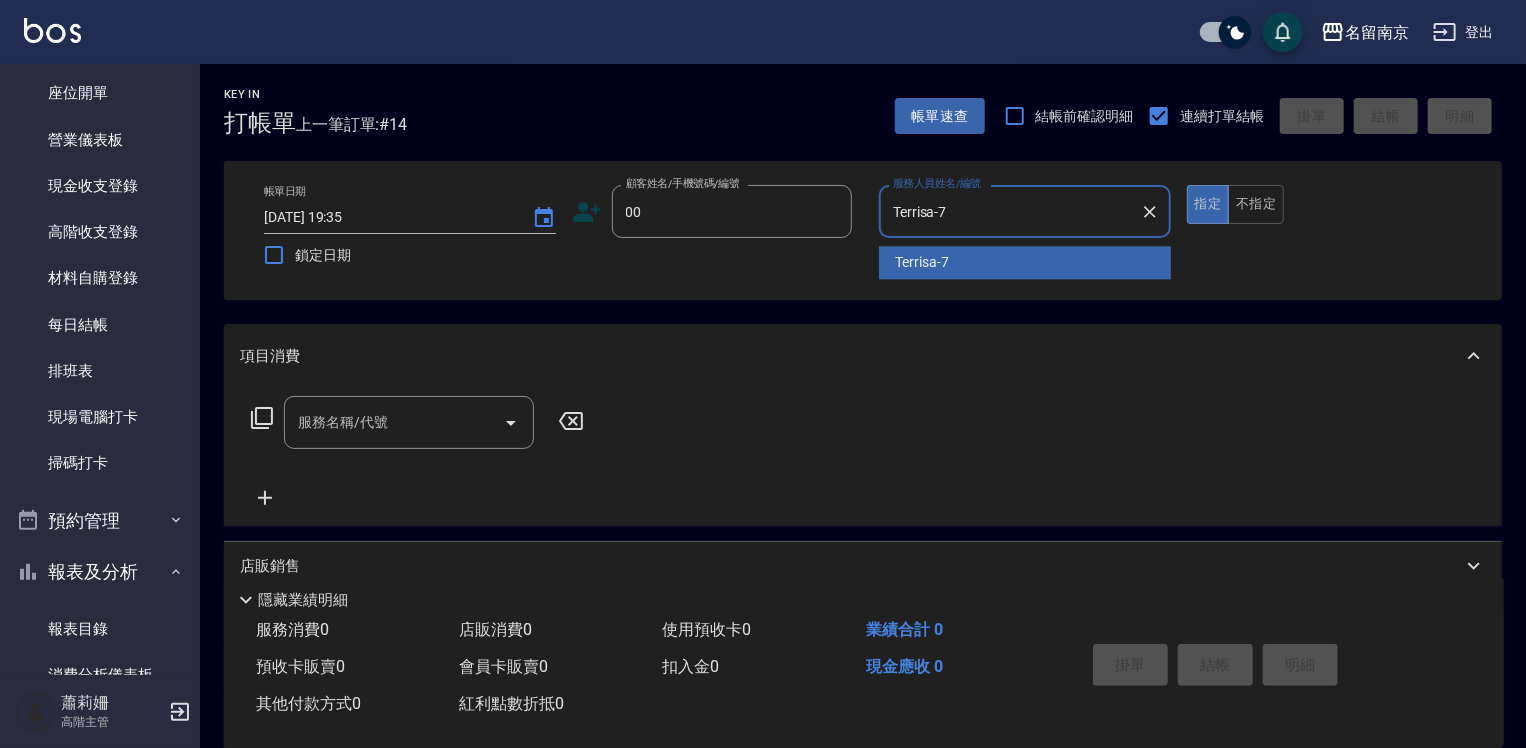 type on "true" 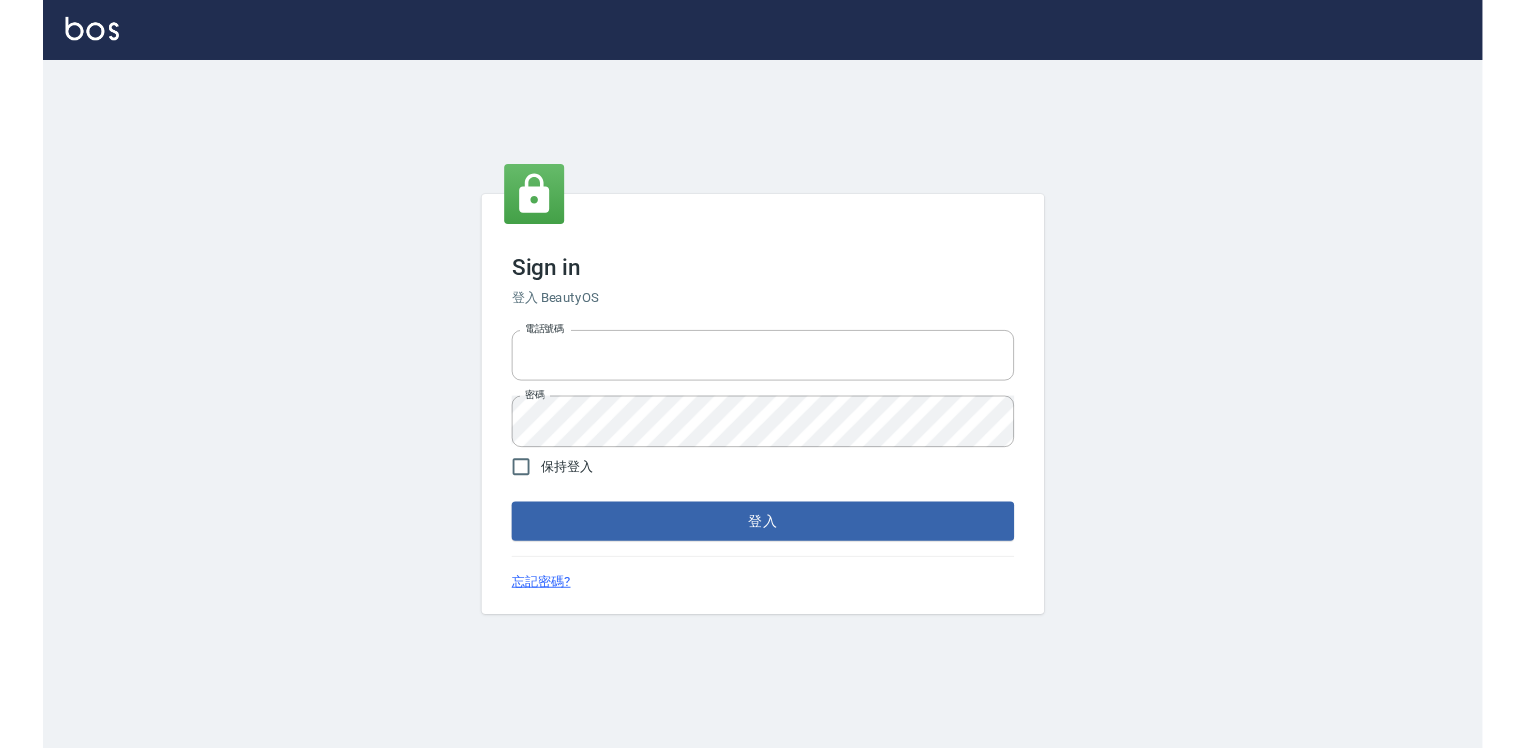 scroll, scrollTop: 0, scrollLeft: 0, axis: both 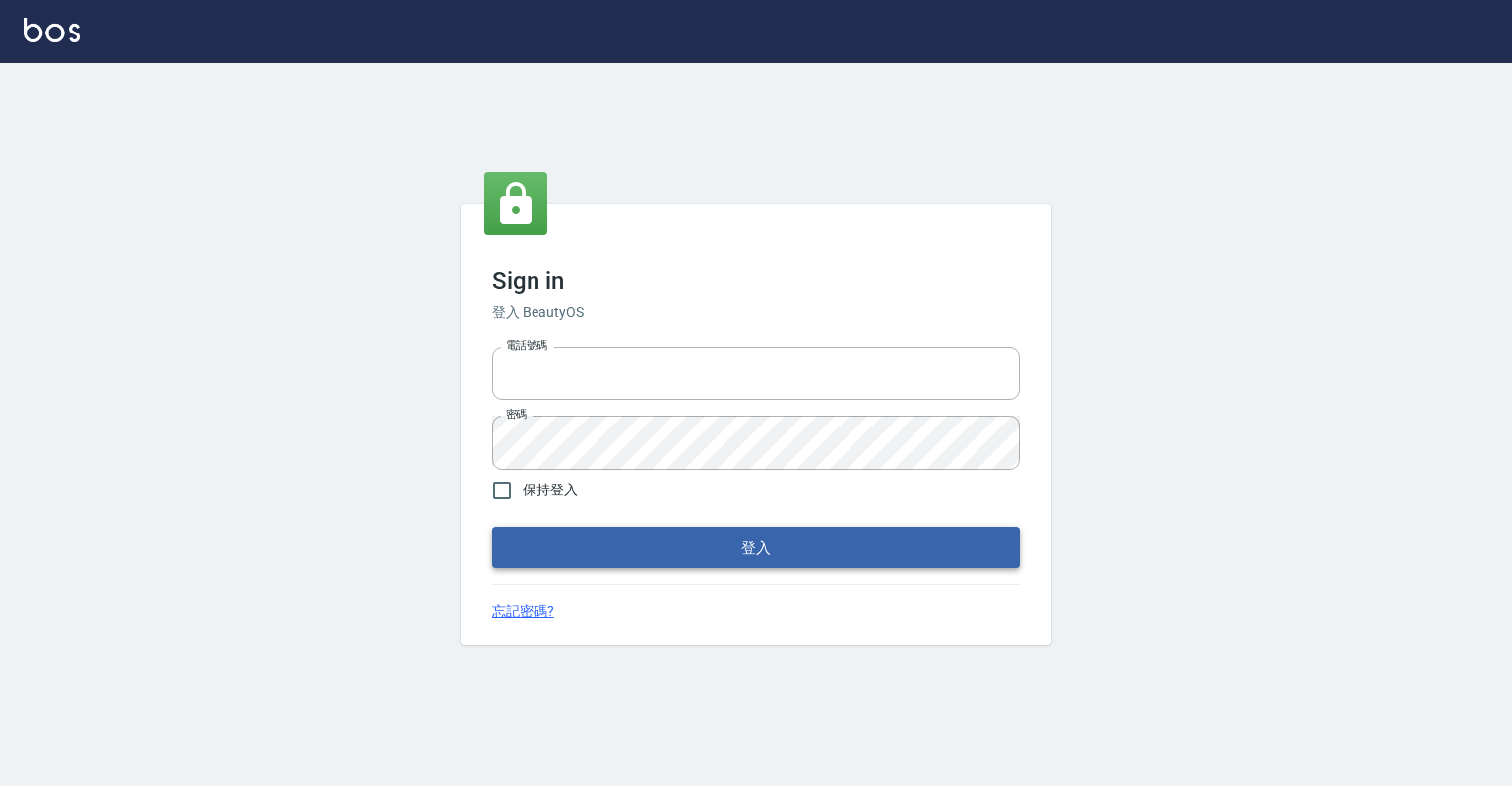 type on "0918176355" 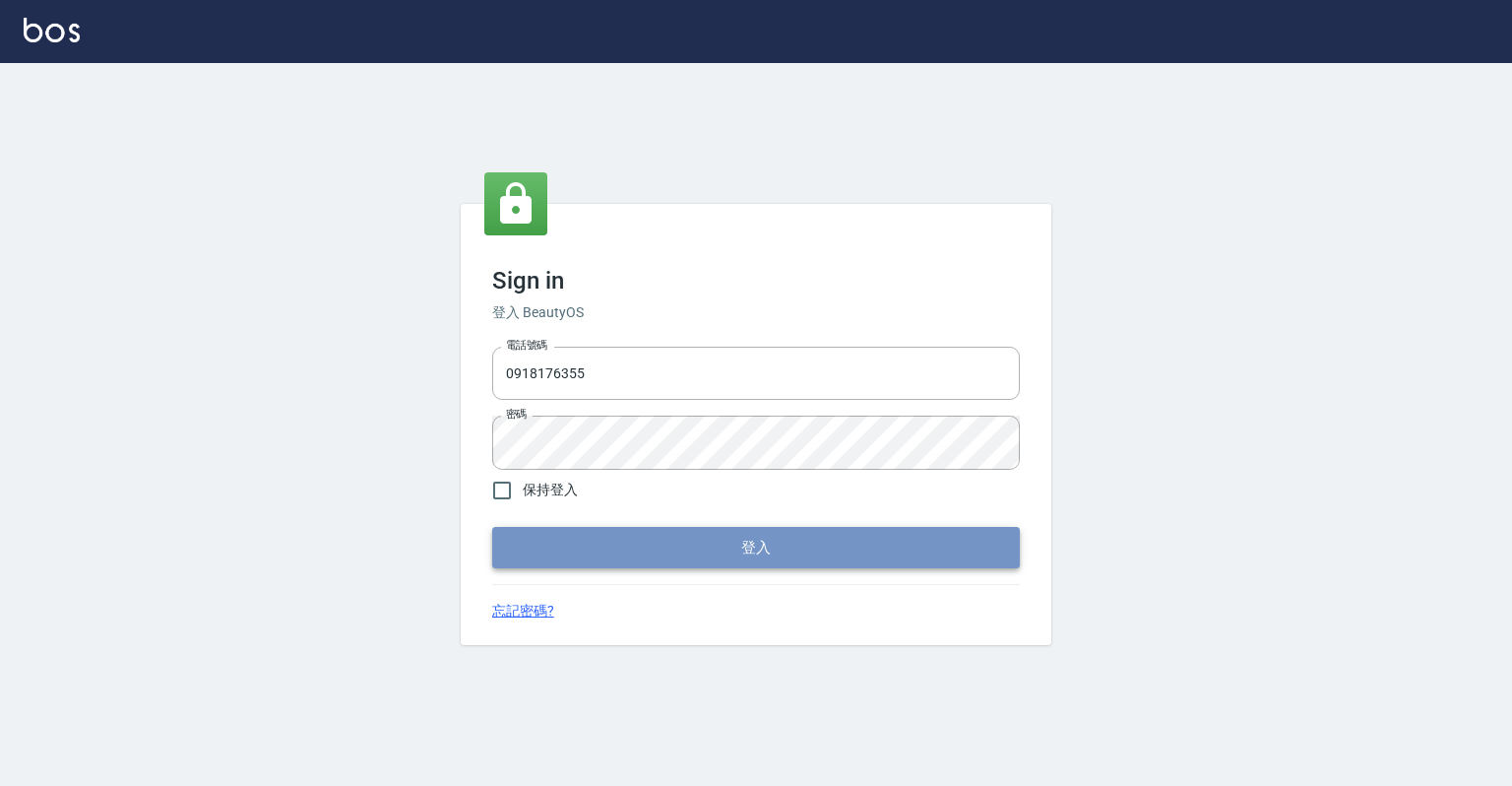 click on "登入" at bounding box center (756, 548) 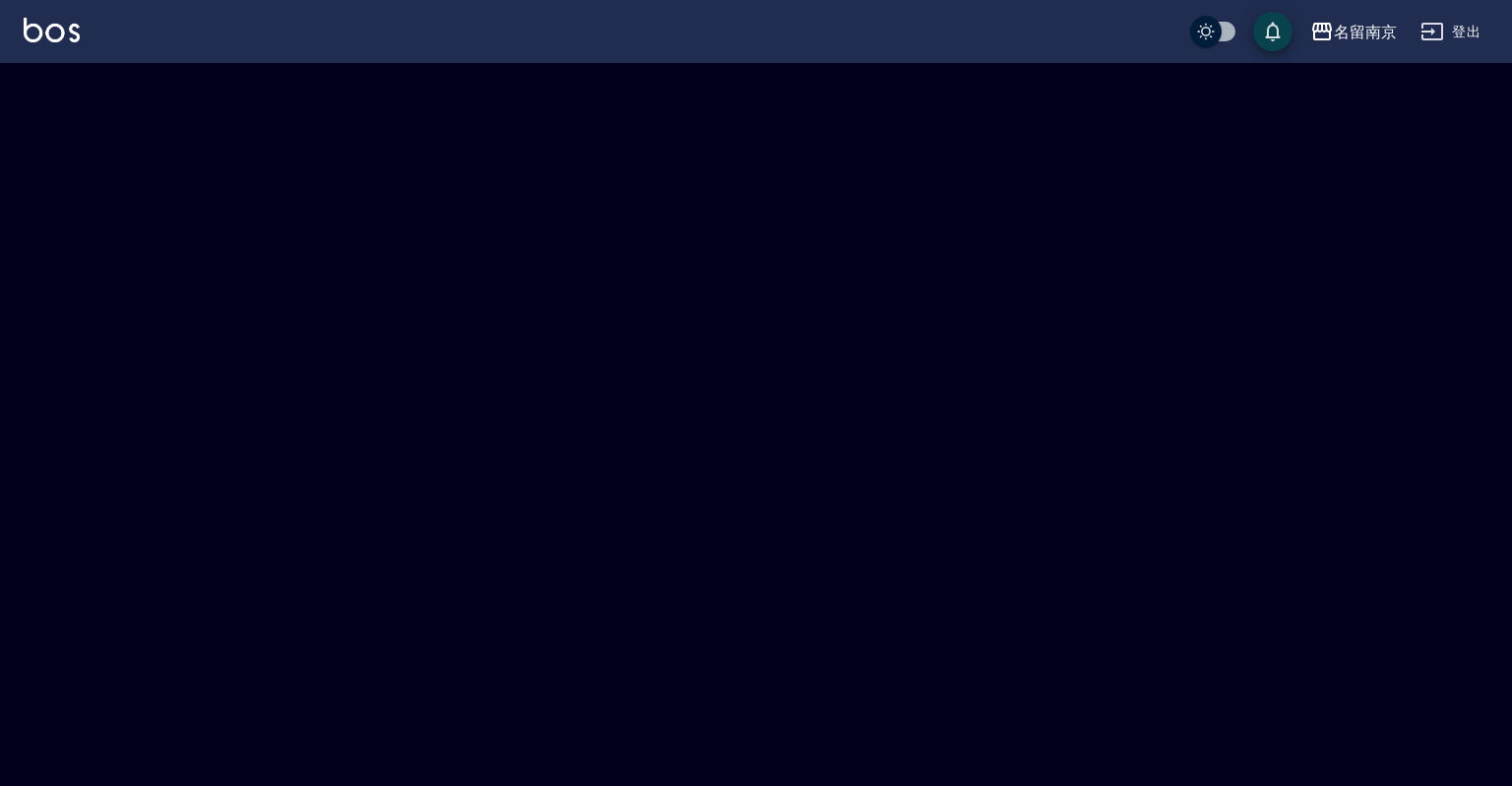 checkbox on "true" 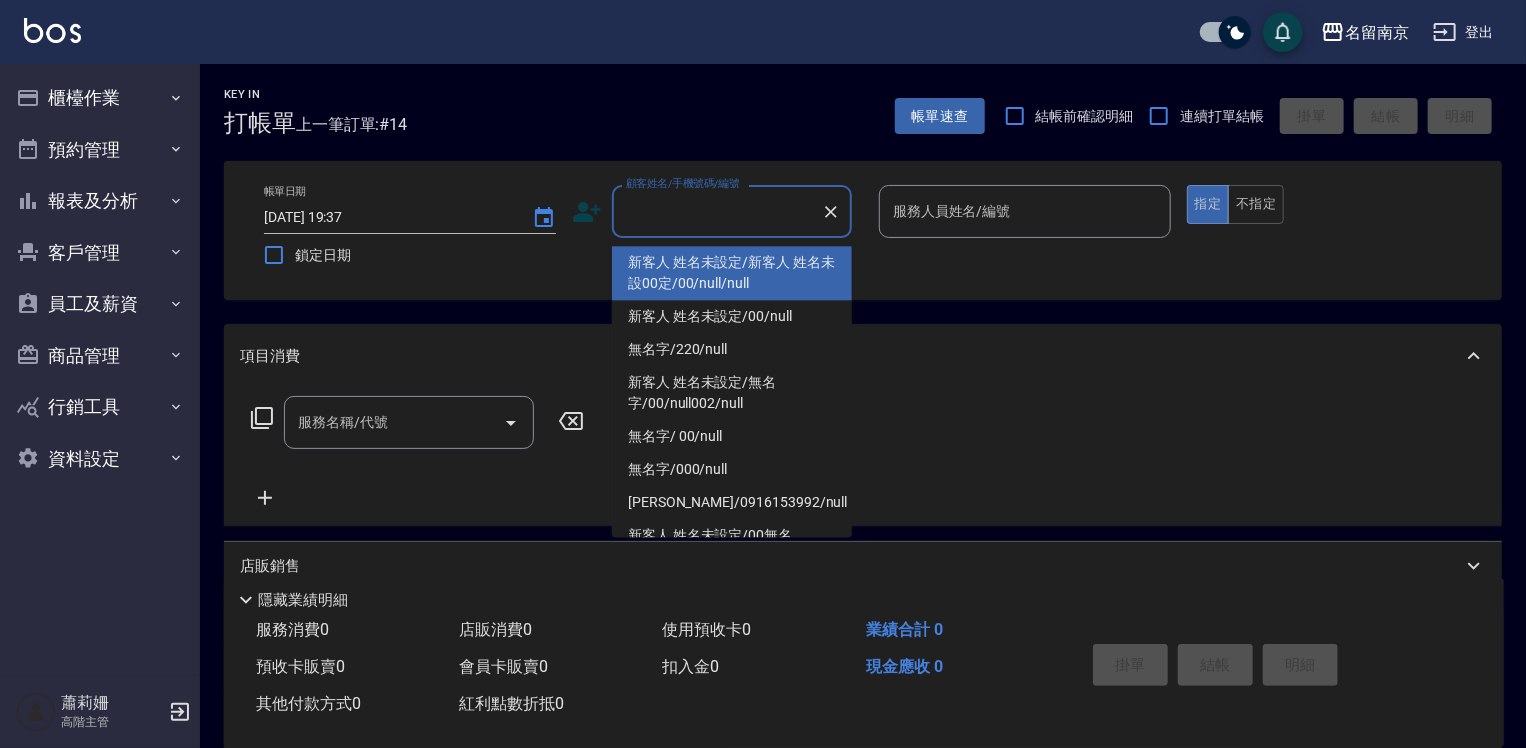 click on "顧客姓名/手機號碼/編號" at bounding box center (717, 211) 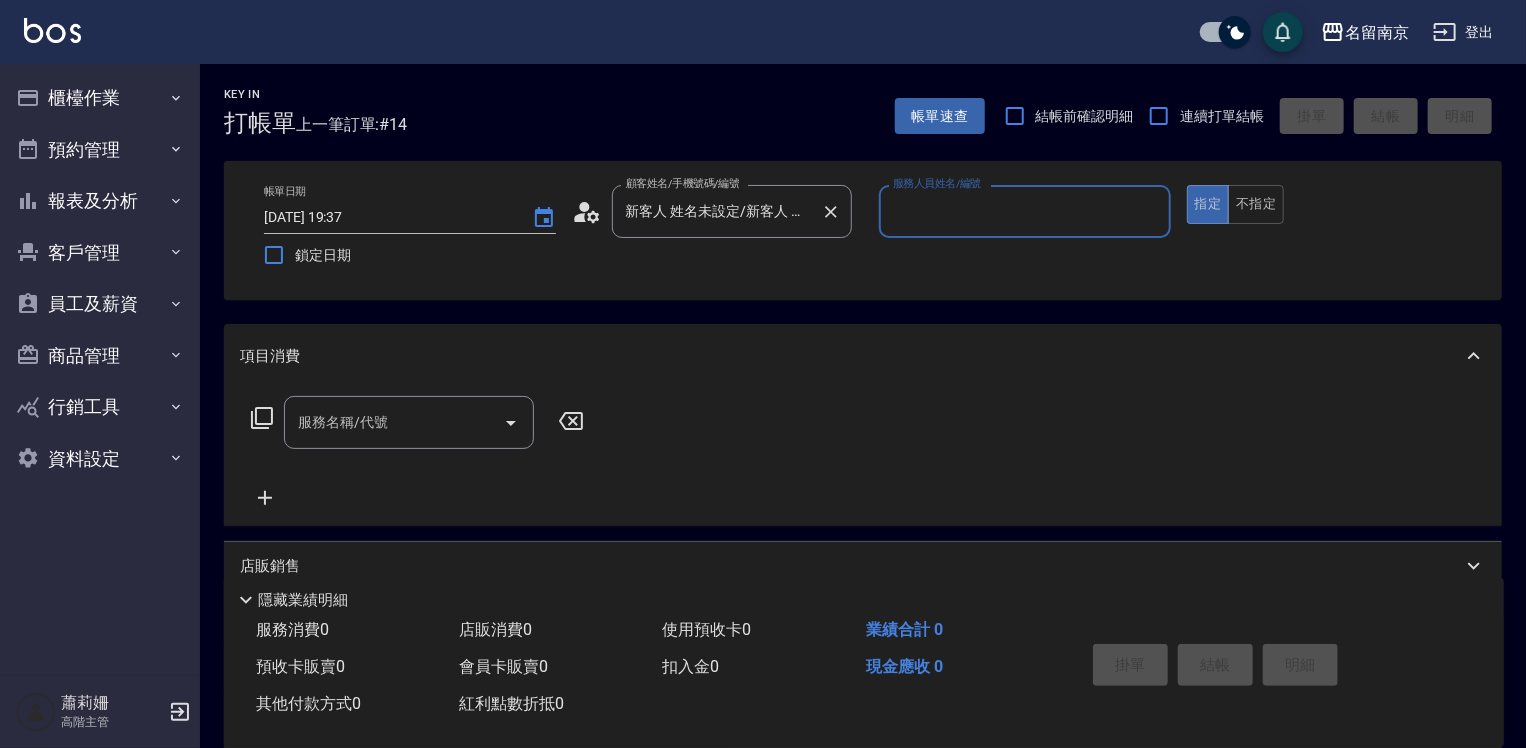 type on "新客人 姓名未設定/00/null" 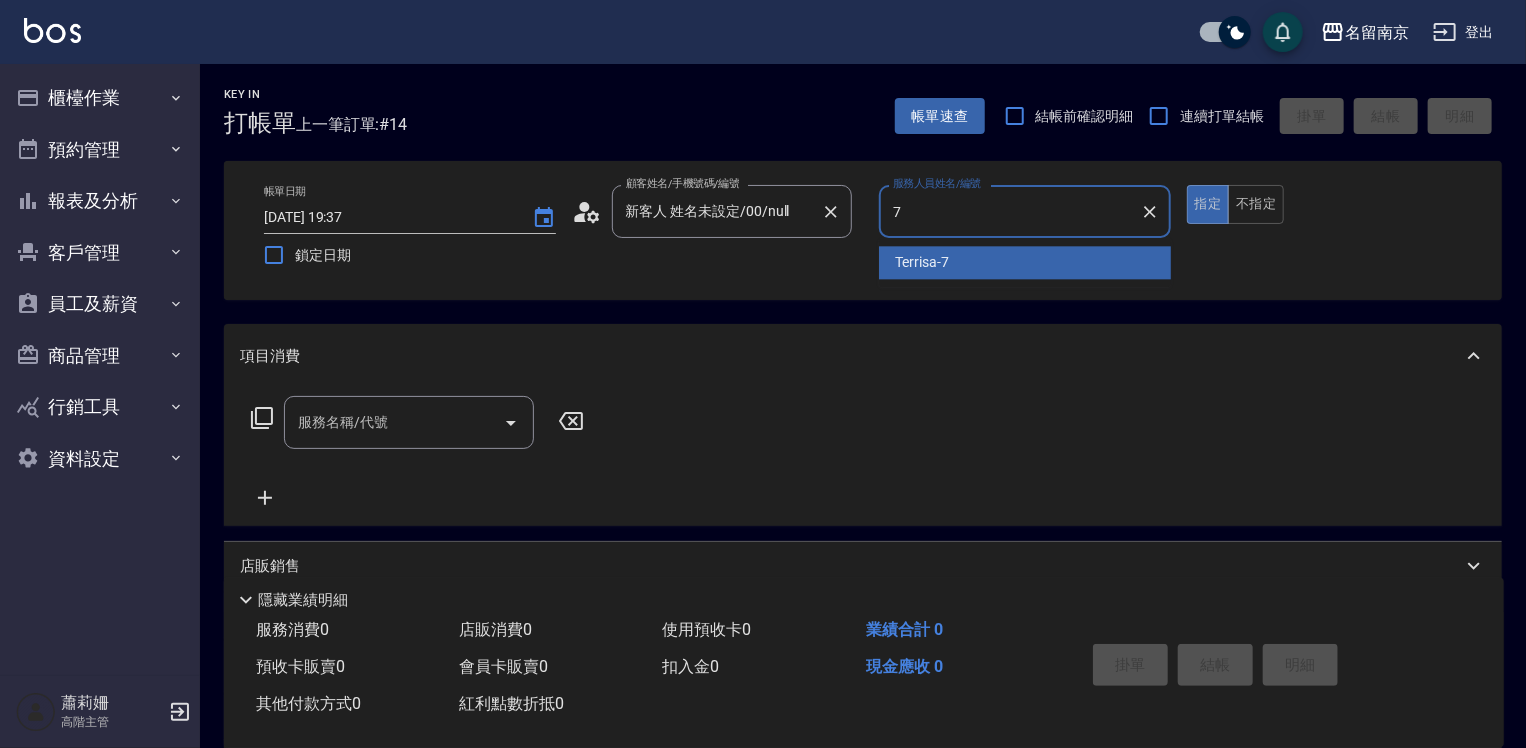 type on "Terrisa-7" 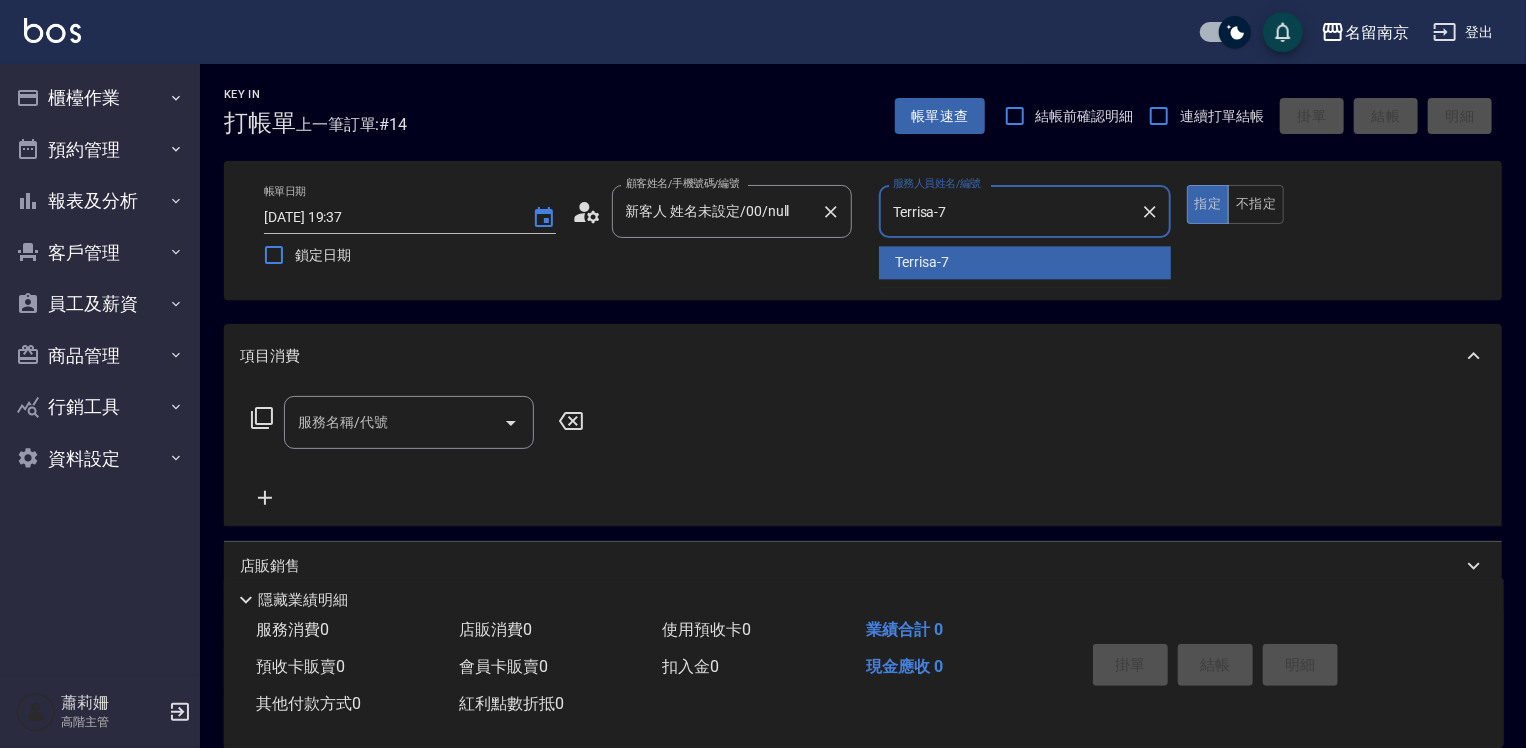 type on "true" 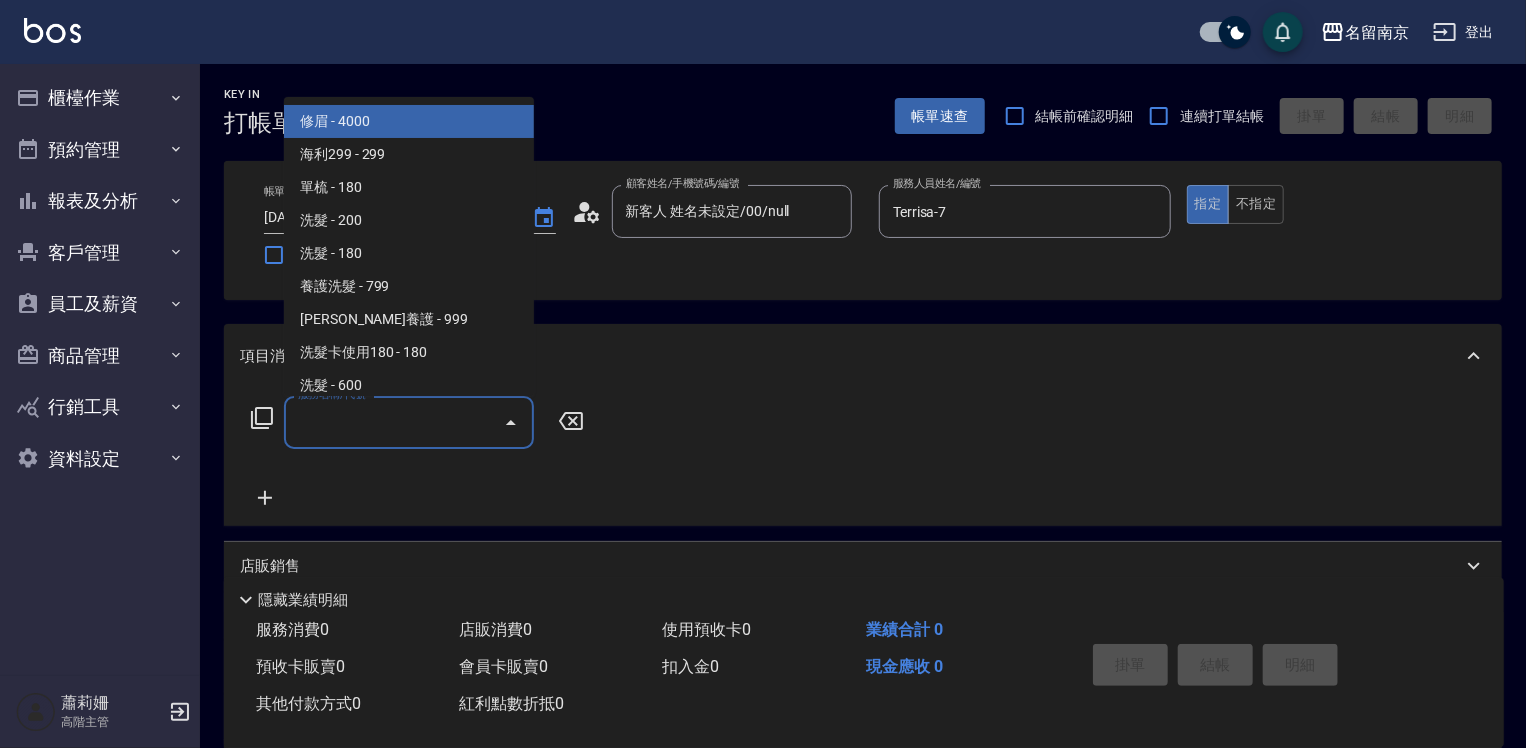 click on "服務名稱/代號" at bounding box center (394, 422) 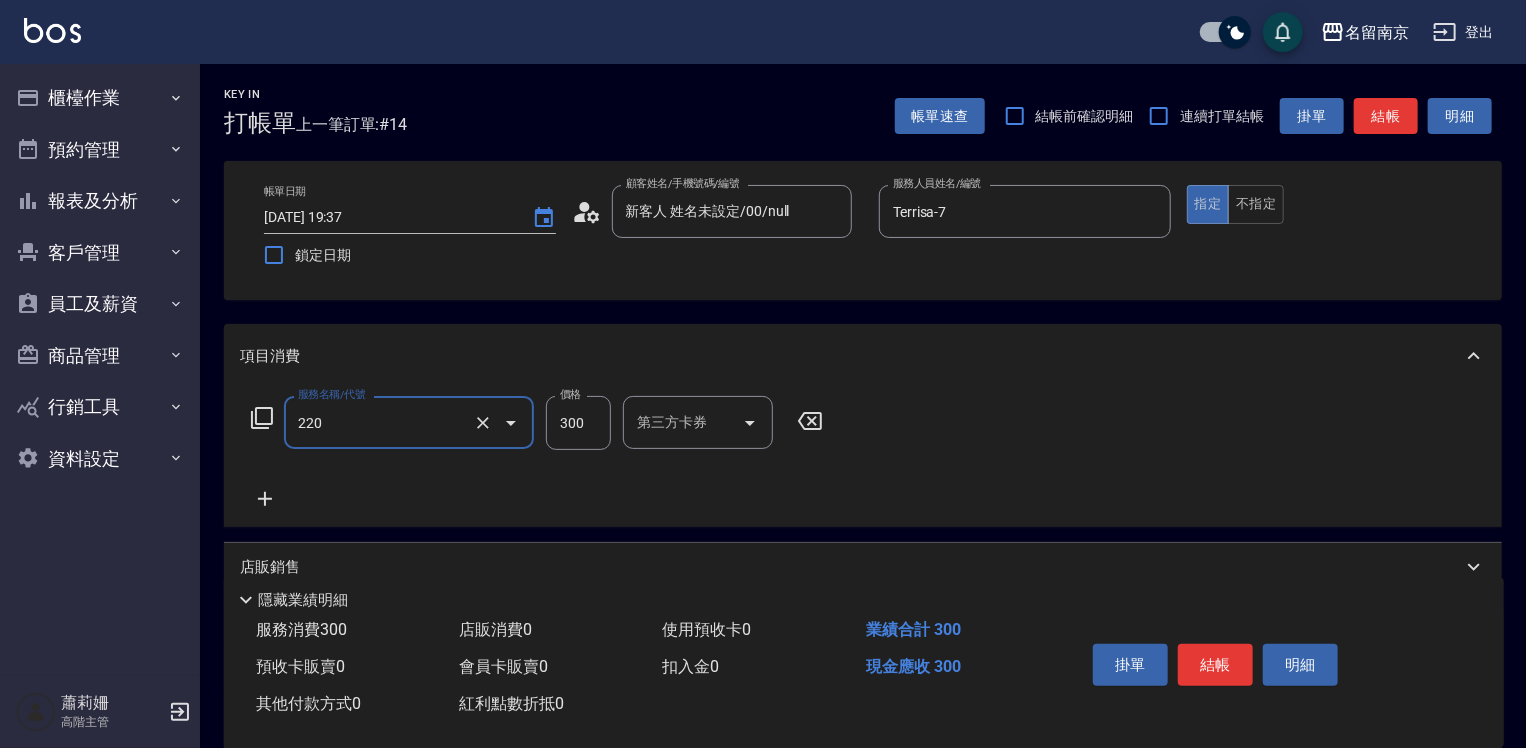 type on "洗髮(220)" 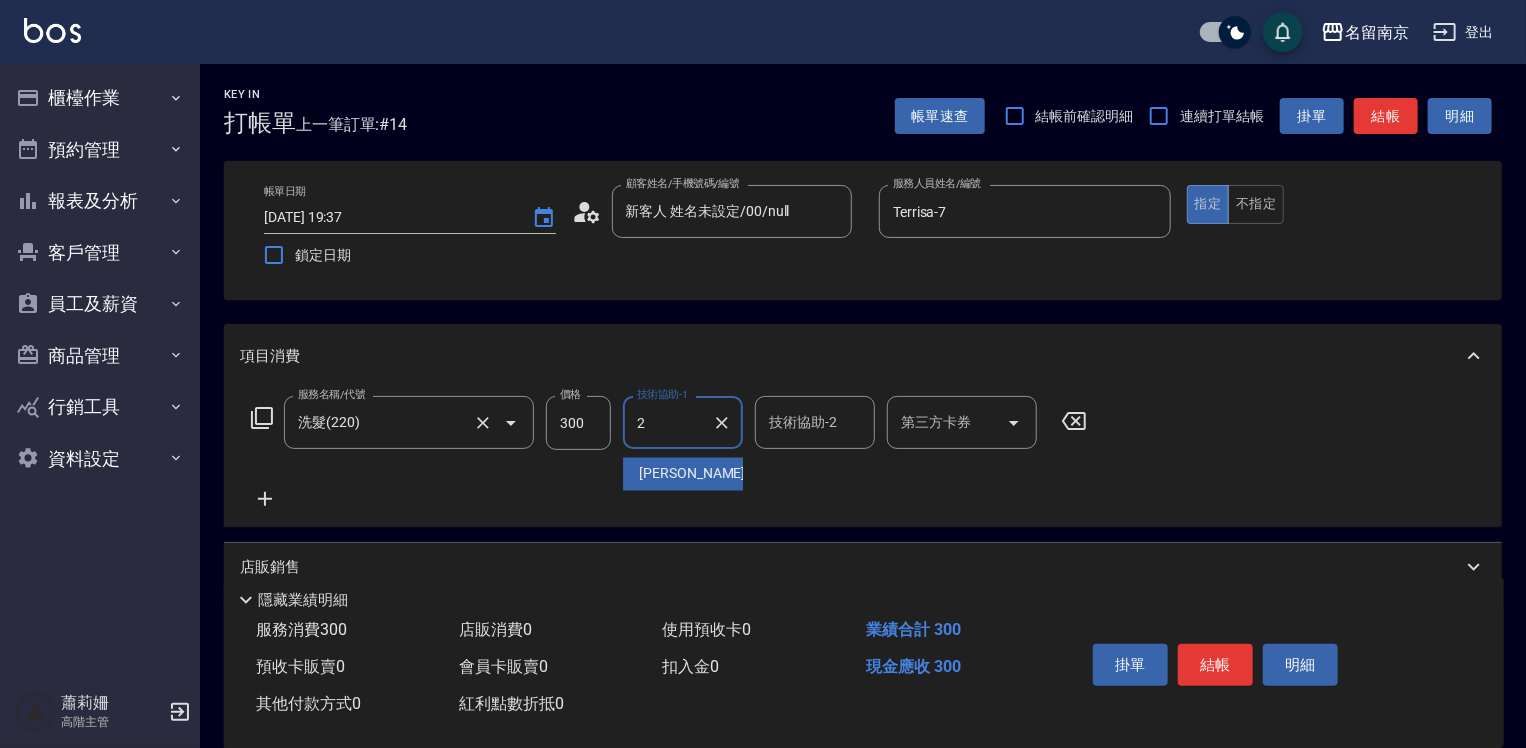 type on "[PERSON_NAME]-2" 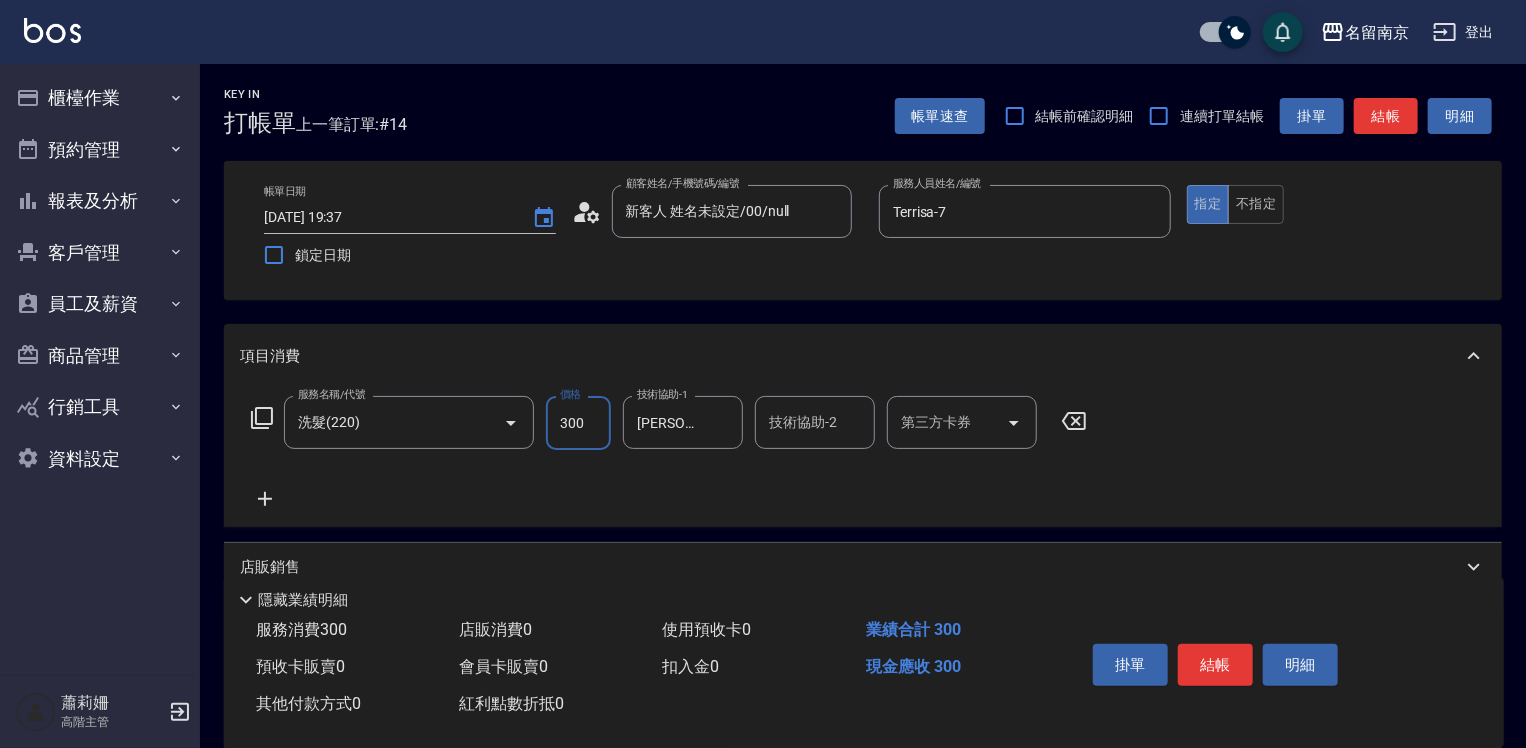 click on "300" at bounding box center (578, 423) 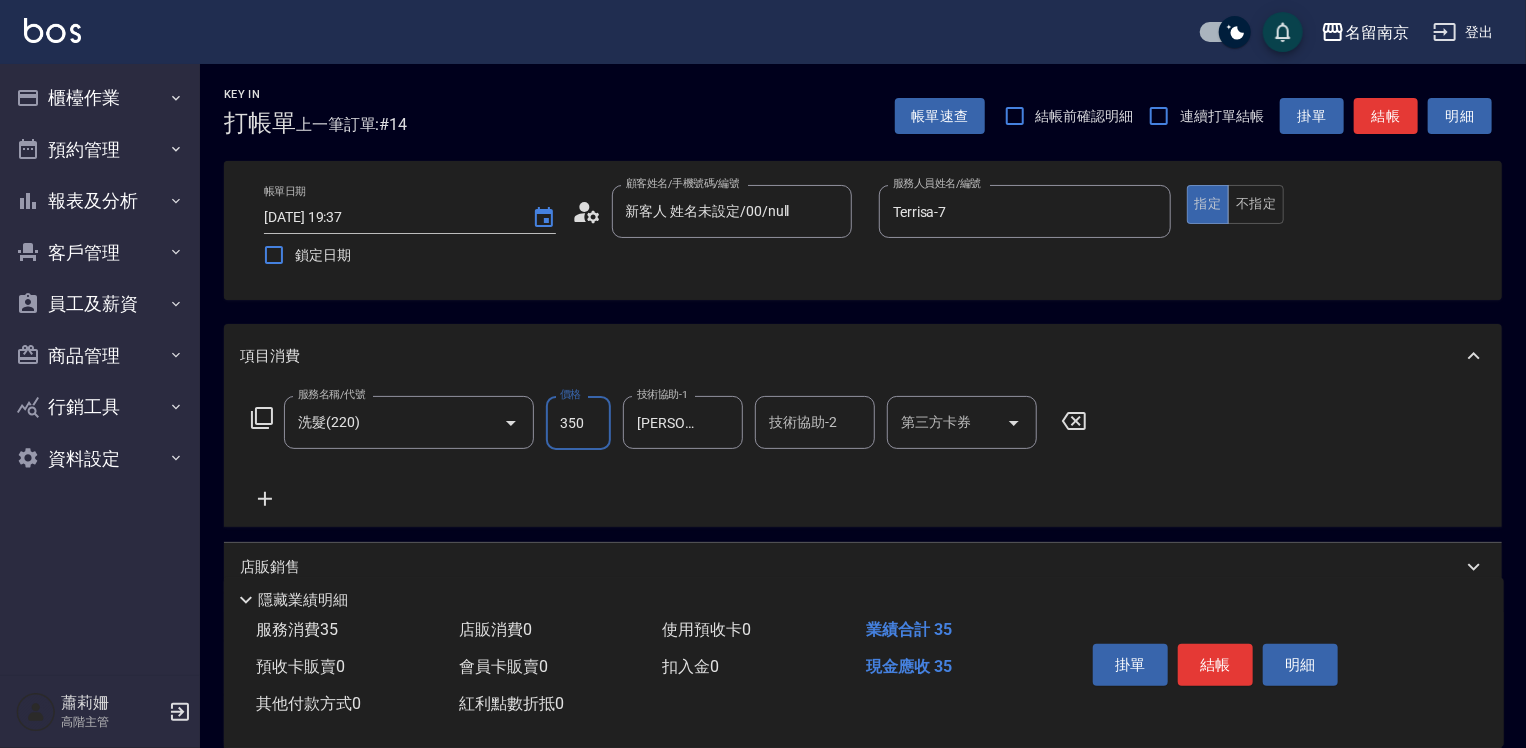 type on "350" 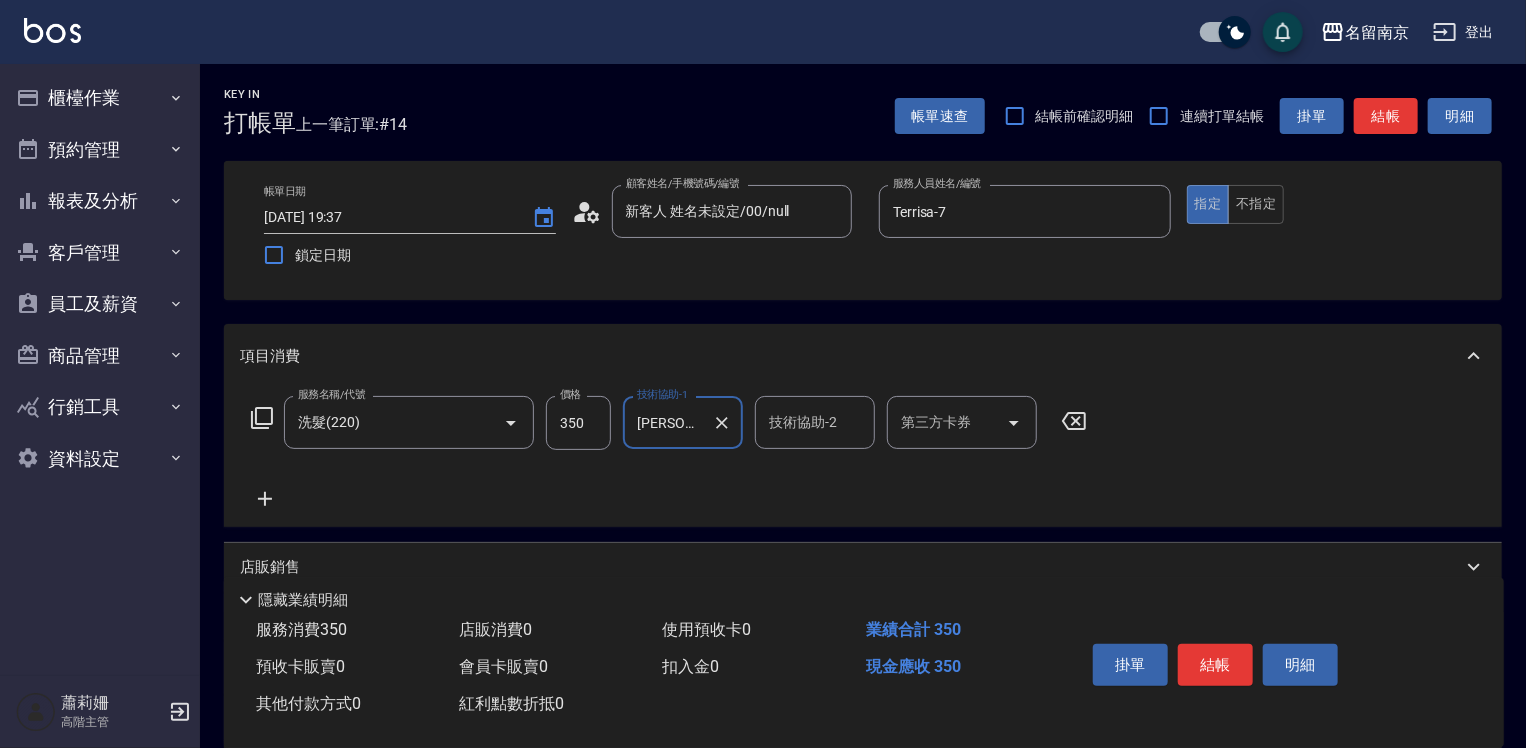click 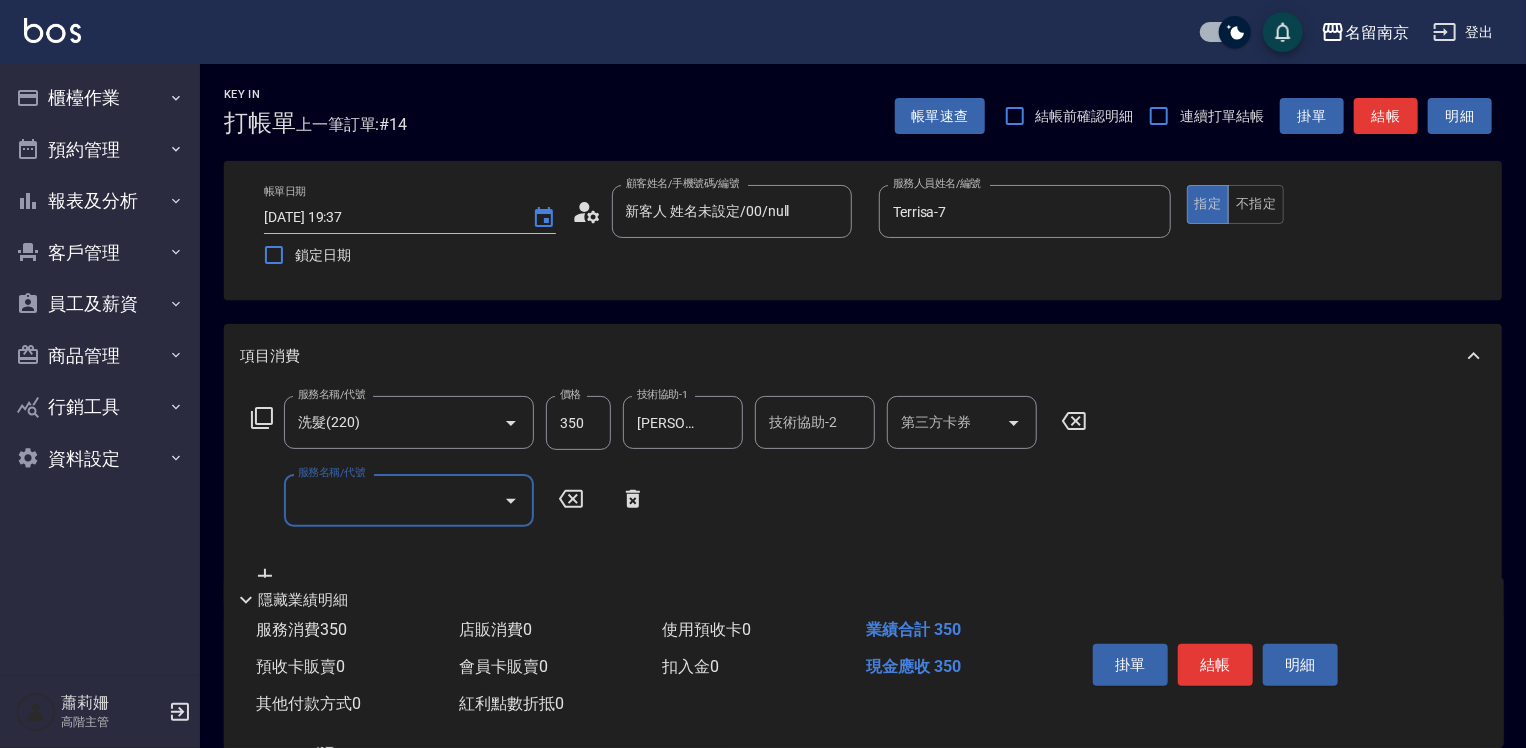 click on "服務名稱/代號" at bounding box center (409, 500) 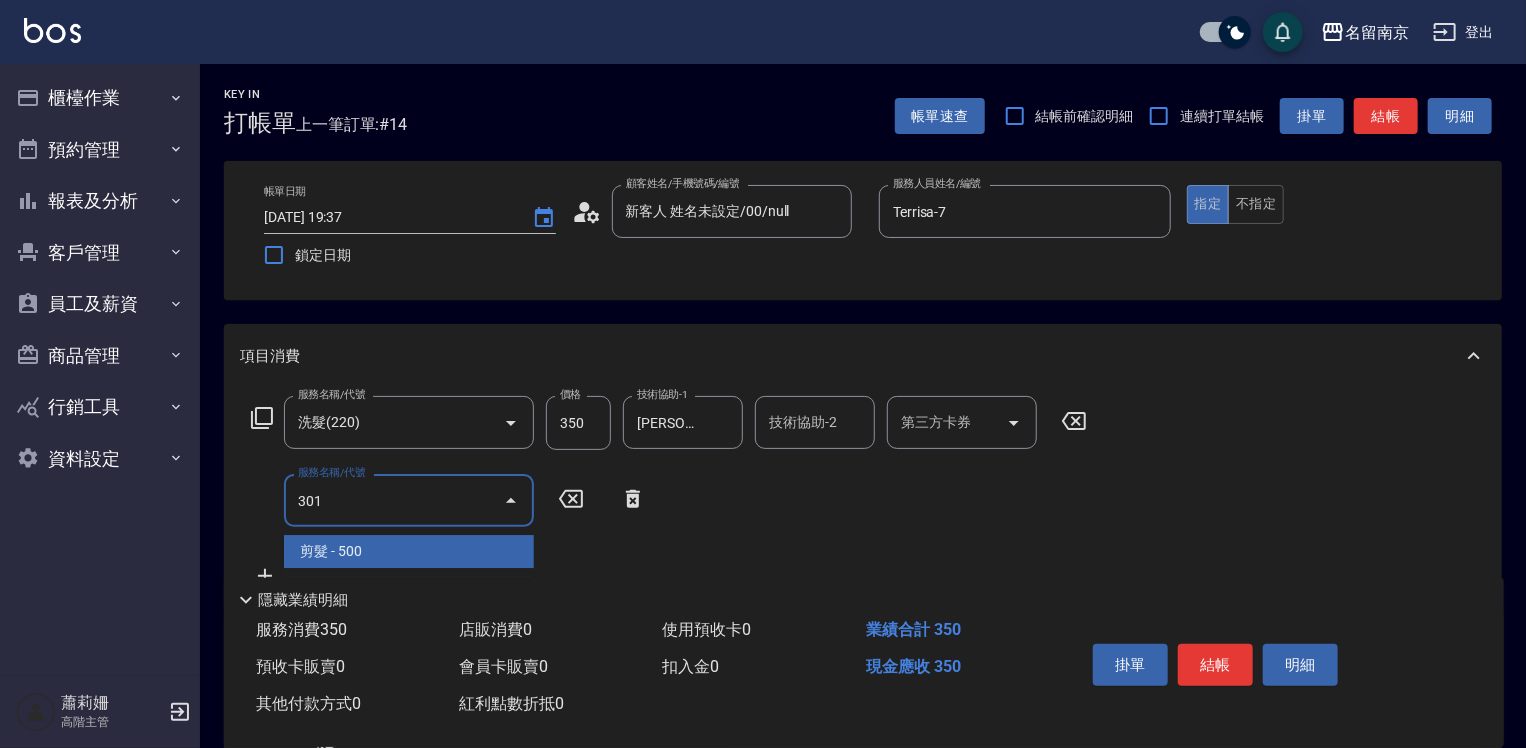 type on "剪髮(301)" 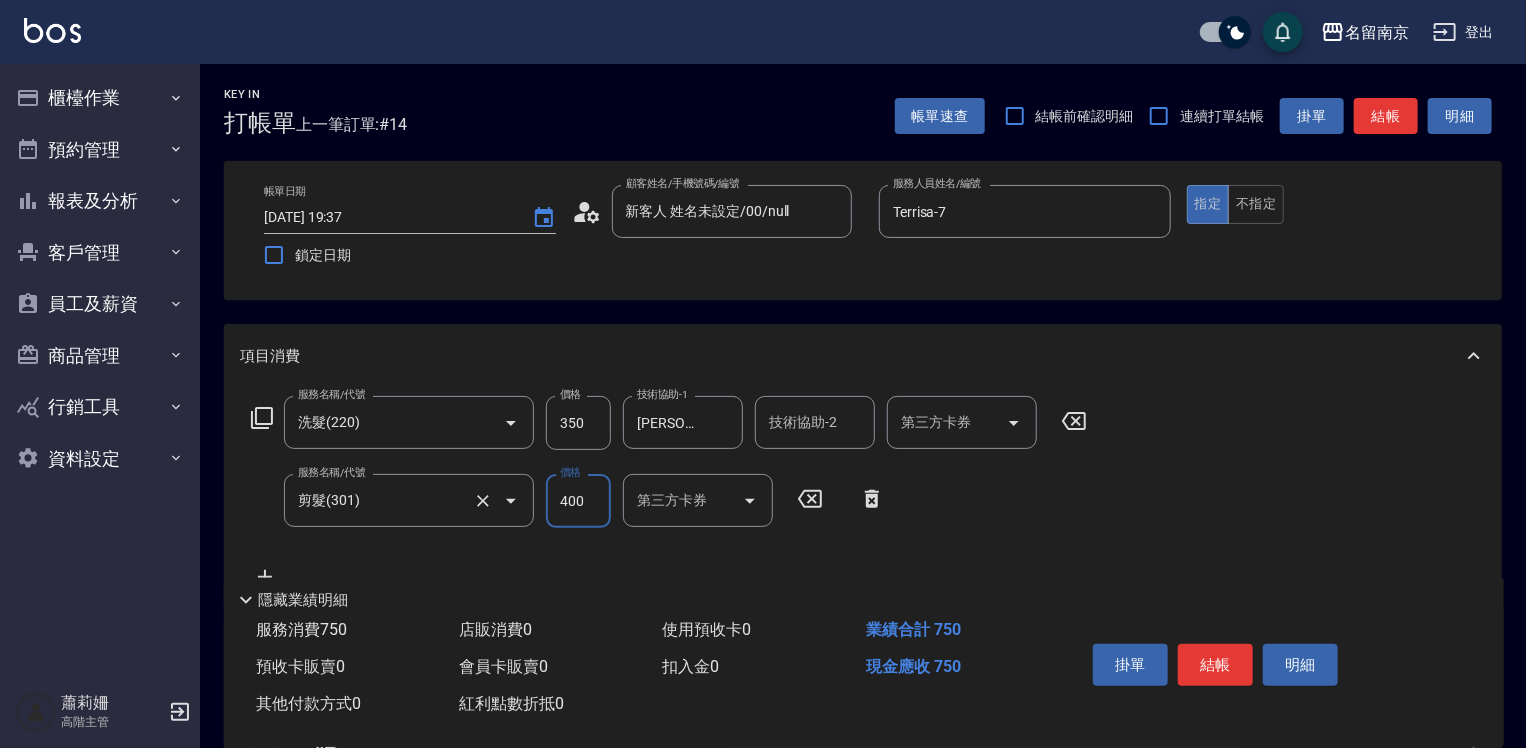 type on "400" 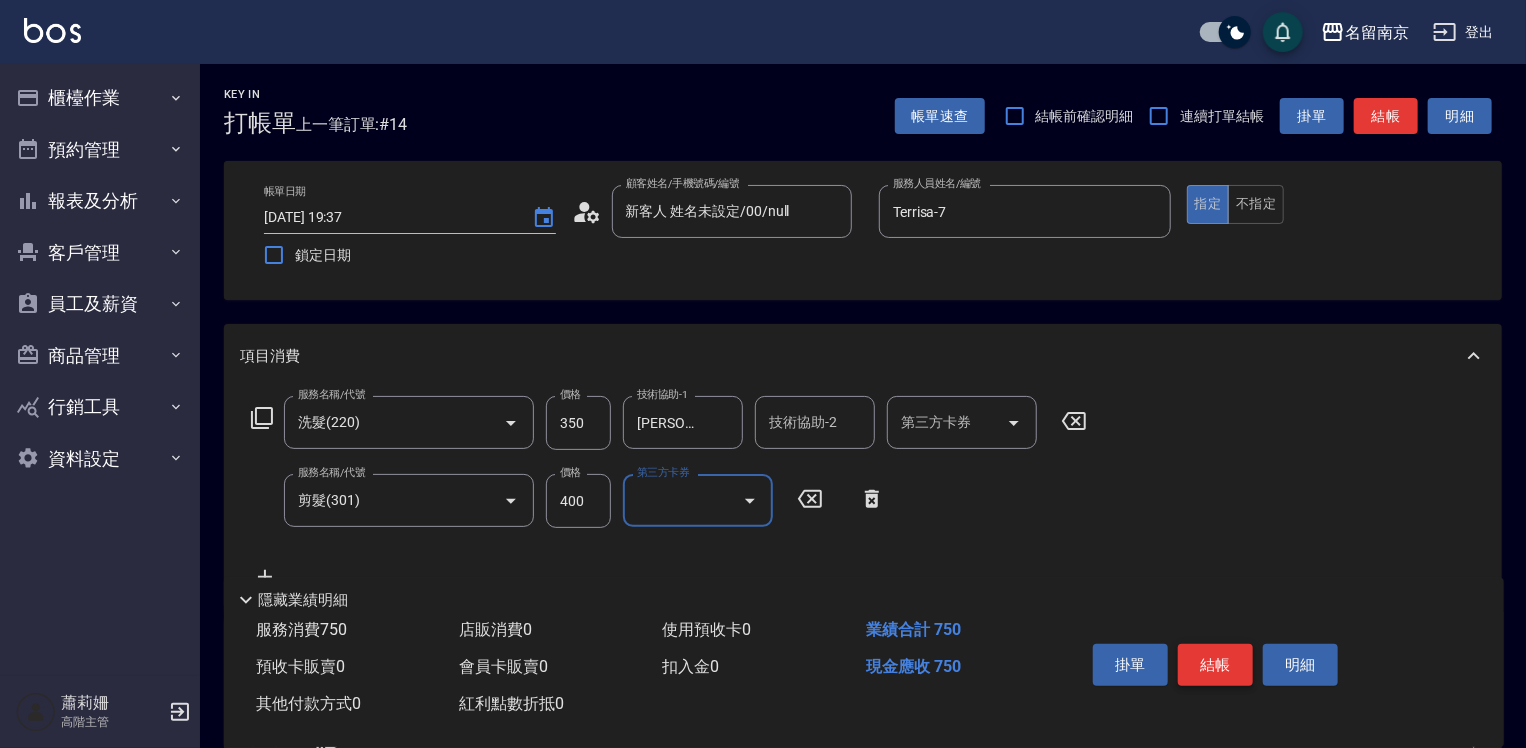 click on "結帳" at bounding box center (1215, 665) 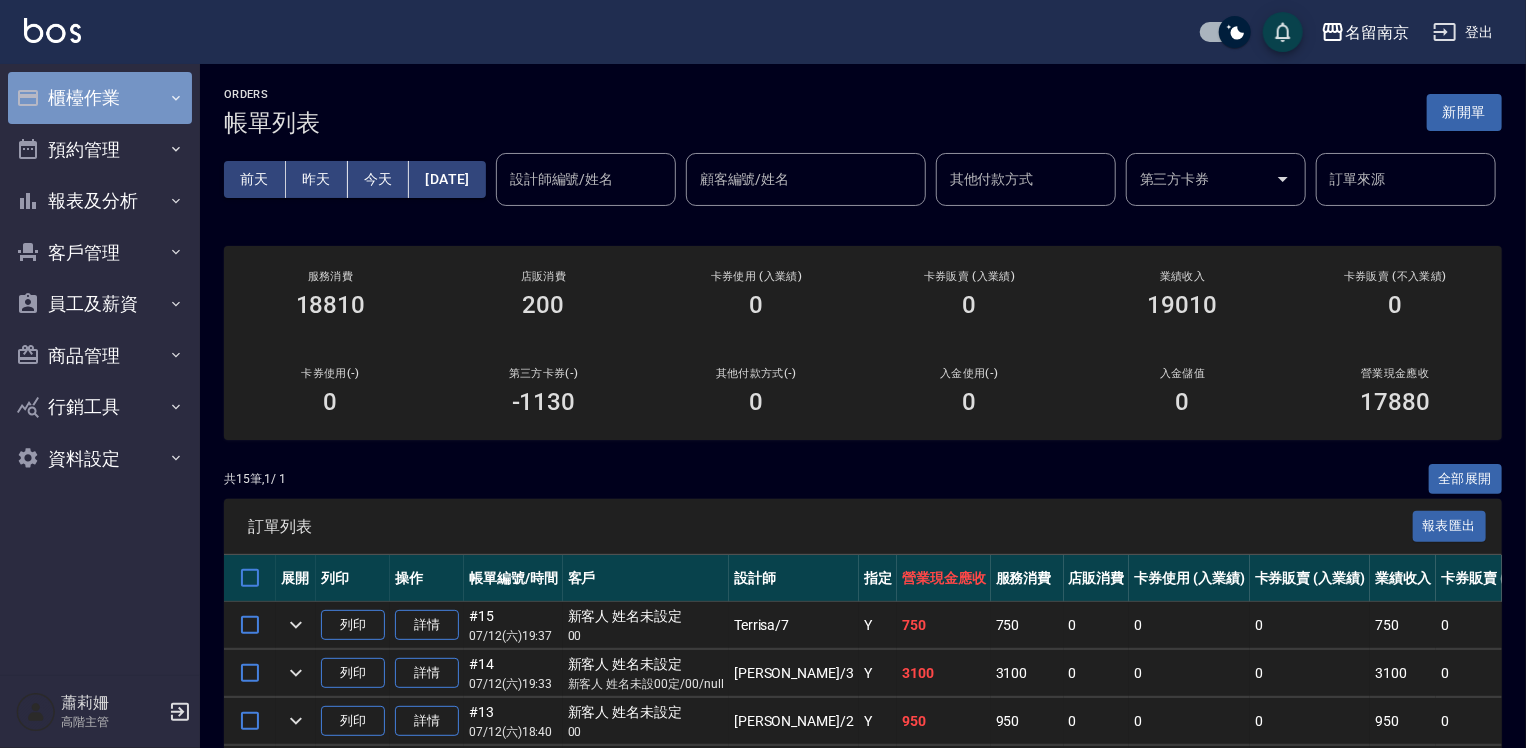 click on "櫃檯作業" at bounding box center (100, 98) 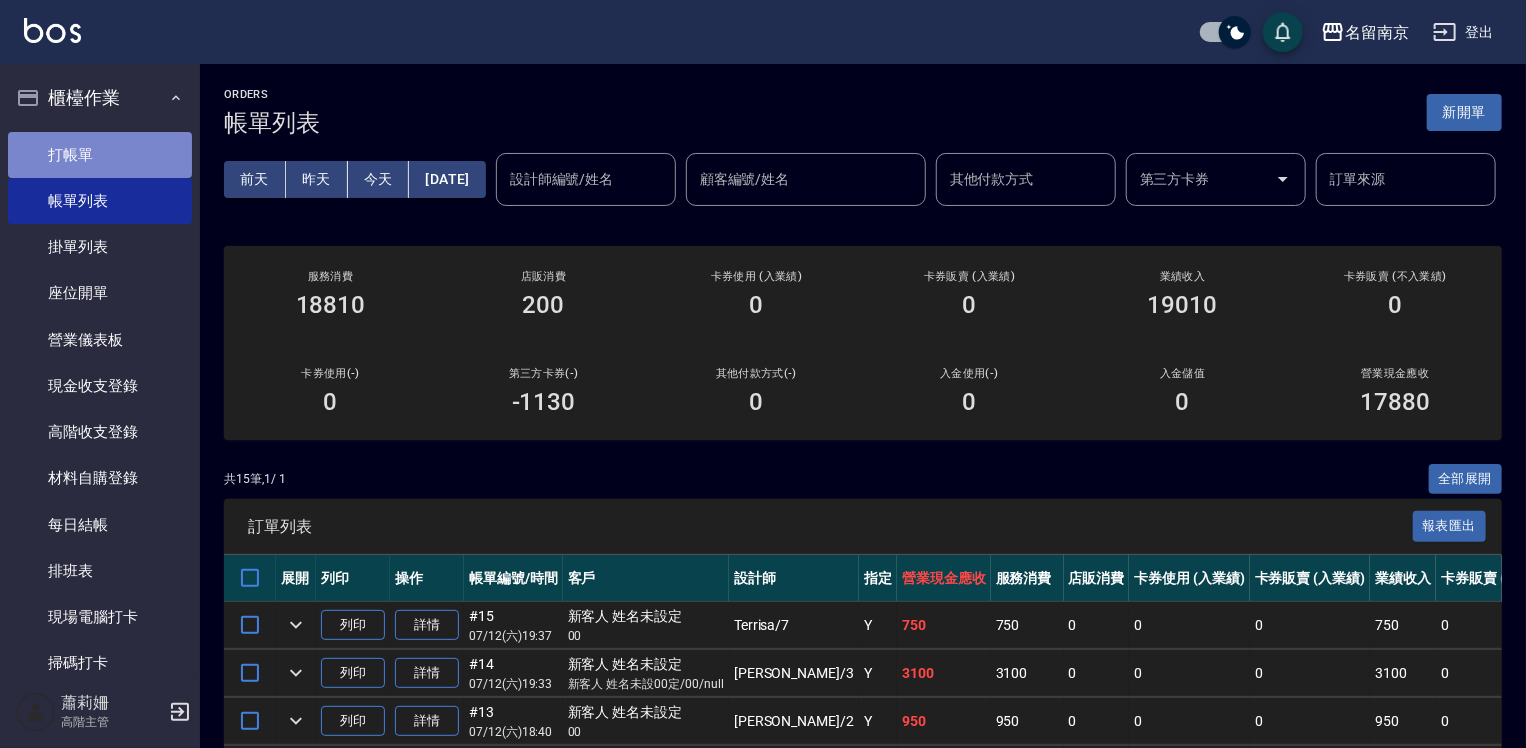 click on "打帳單" at bounding box center (100, 155) 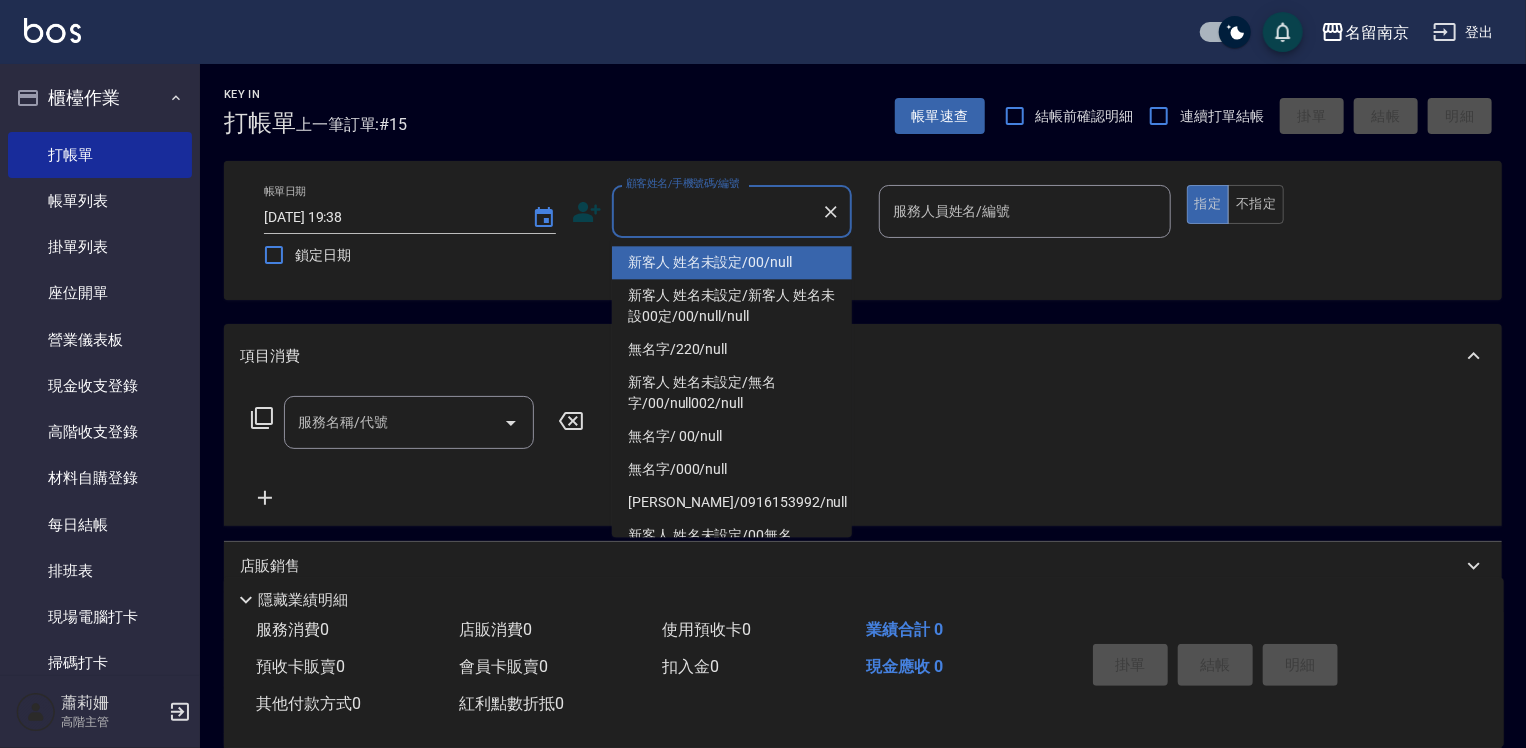 click on "顧客姓名/手機號碼/編號" at bounding box center [717, 211] 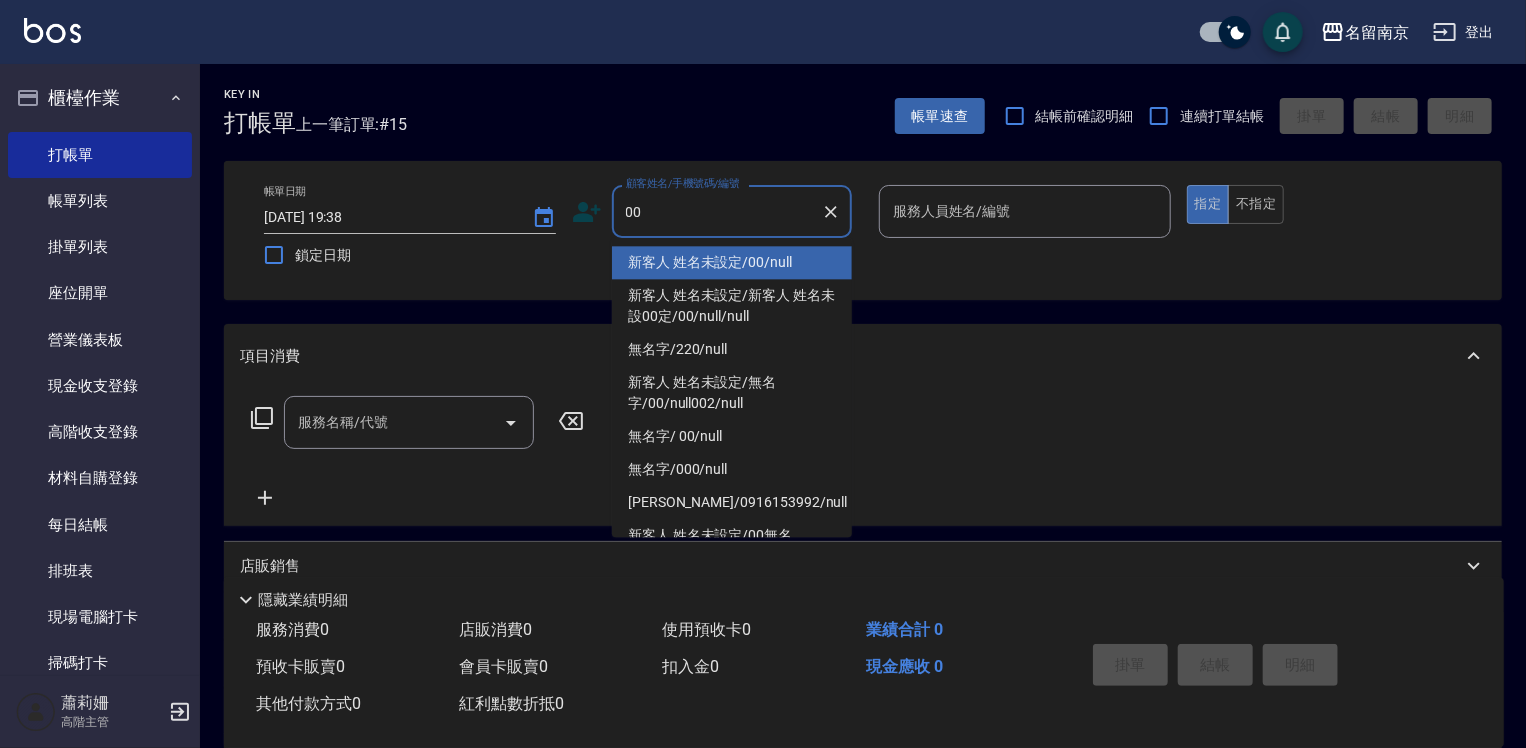 type on "新客人 姓名未設定/00/null" 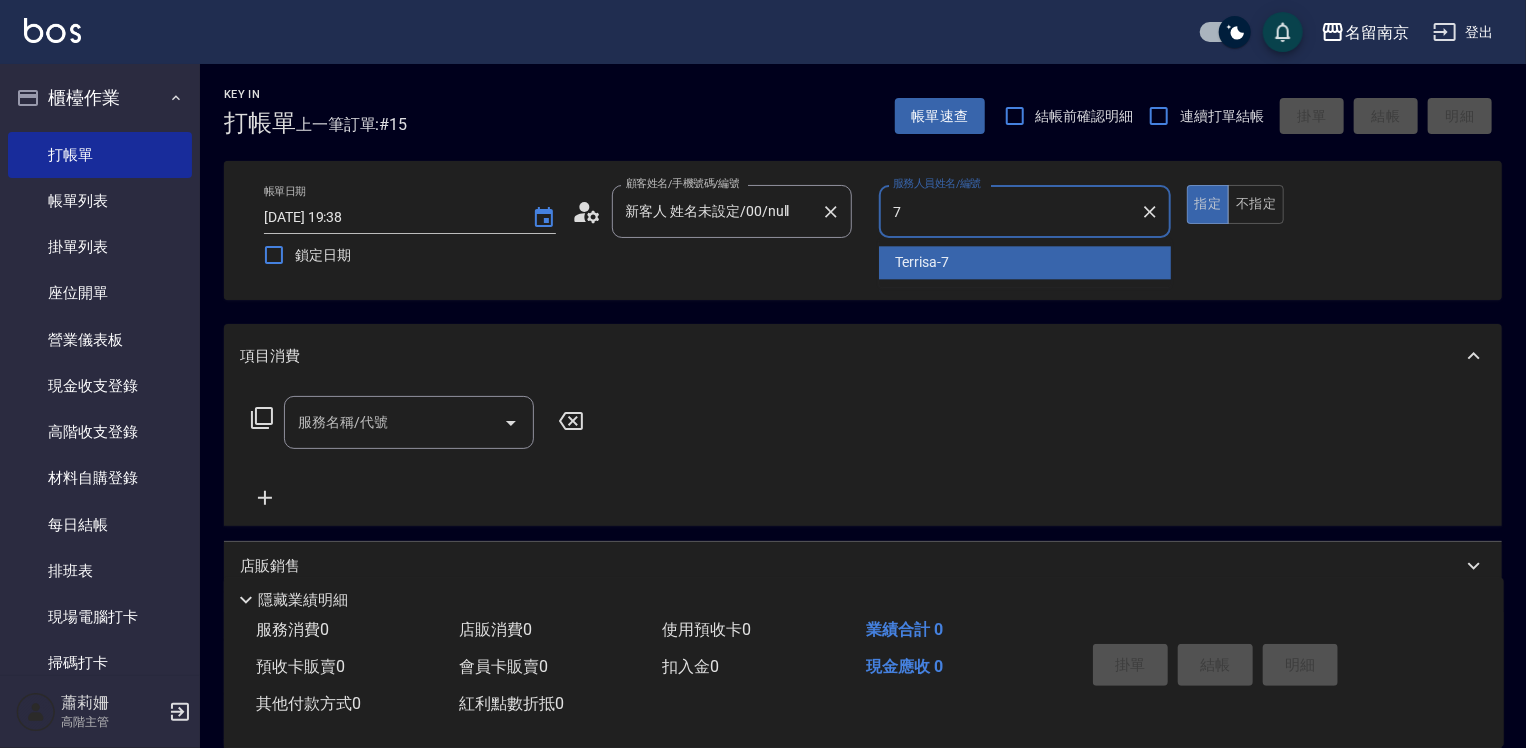type on "Terrisa-7" 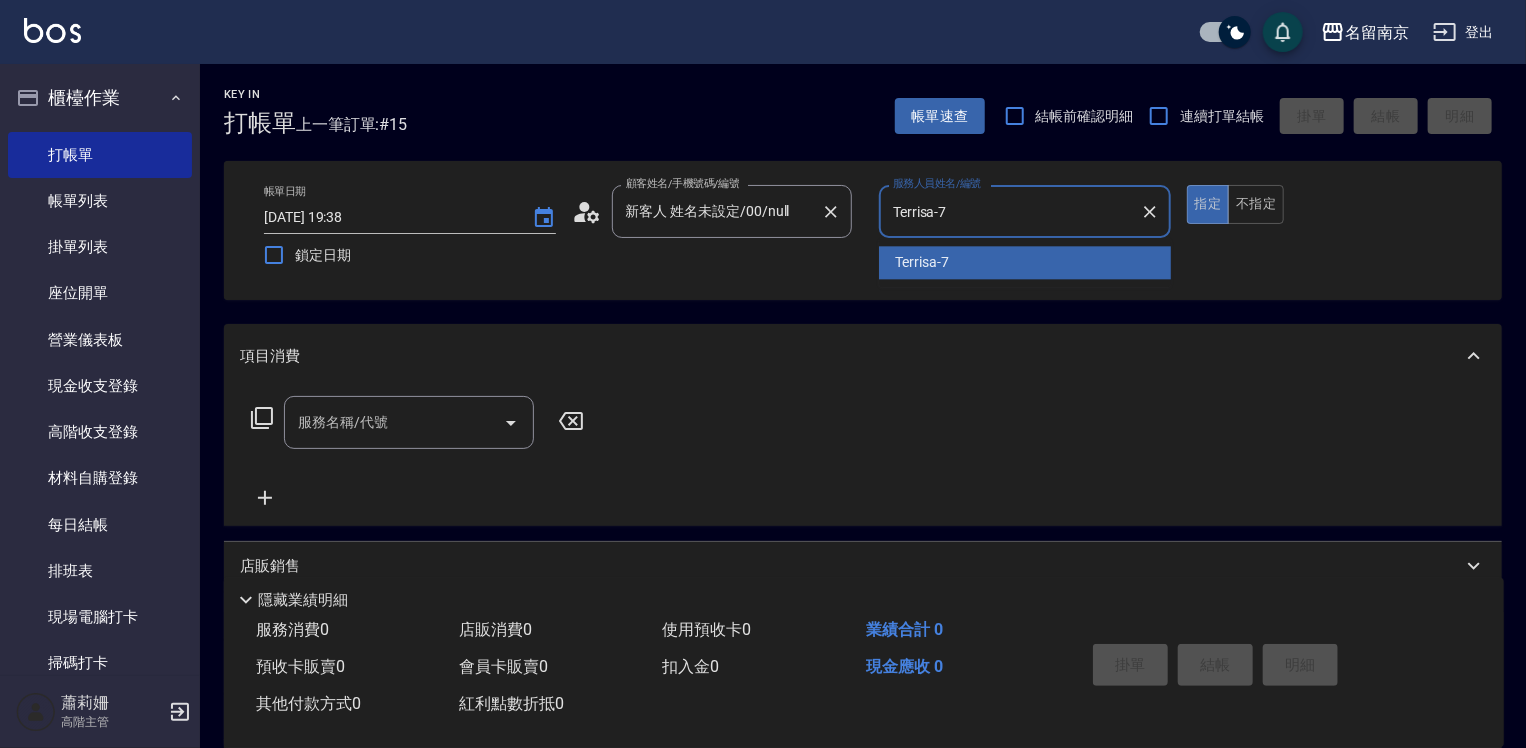 type on "true" 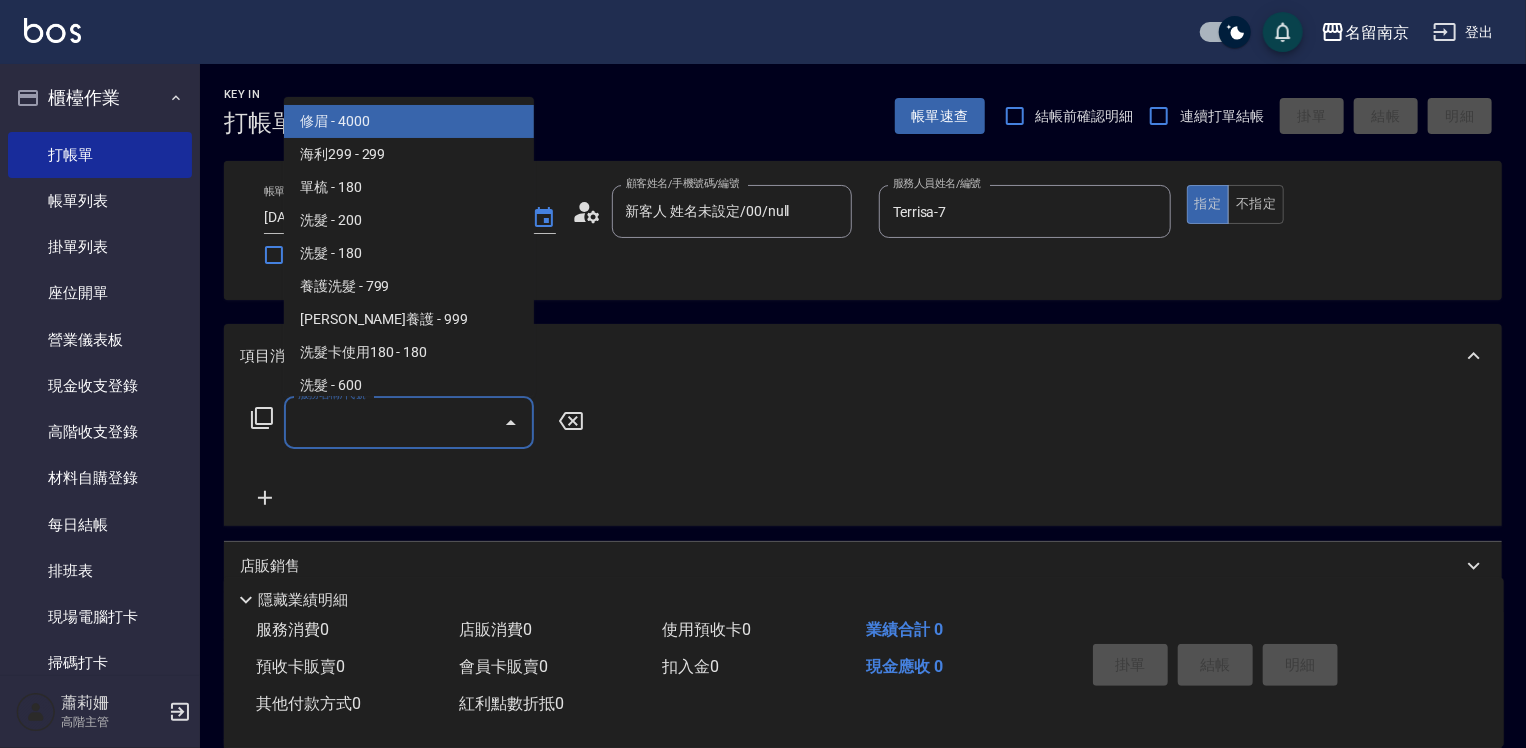 click on "服務名稱/代號" at bounding box center (394, 422) 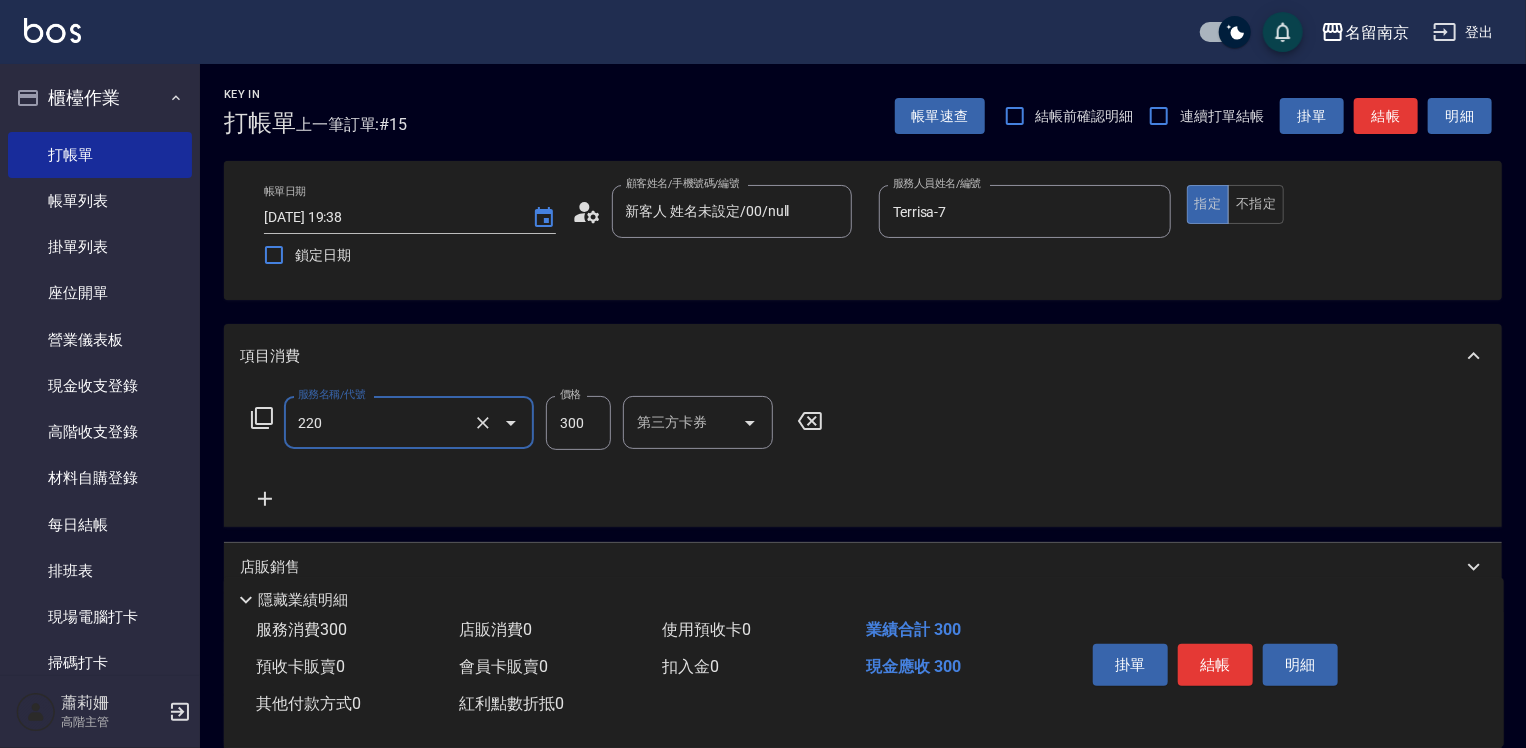 type on "洗髮(220)" 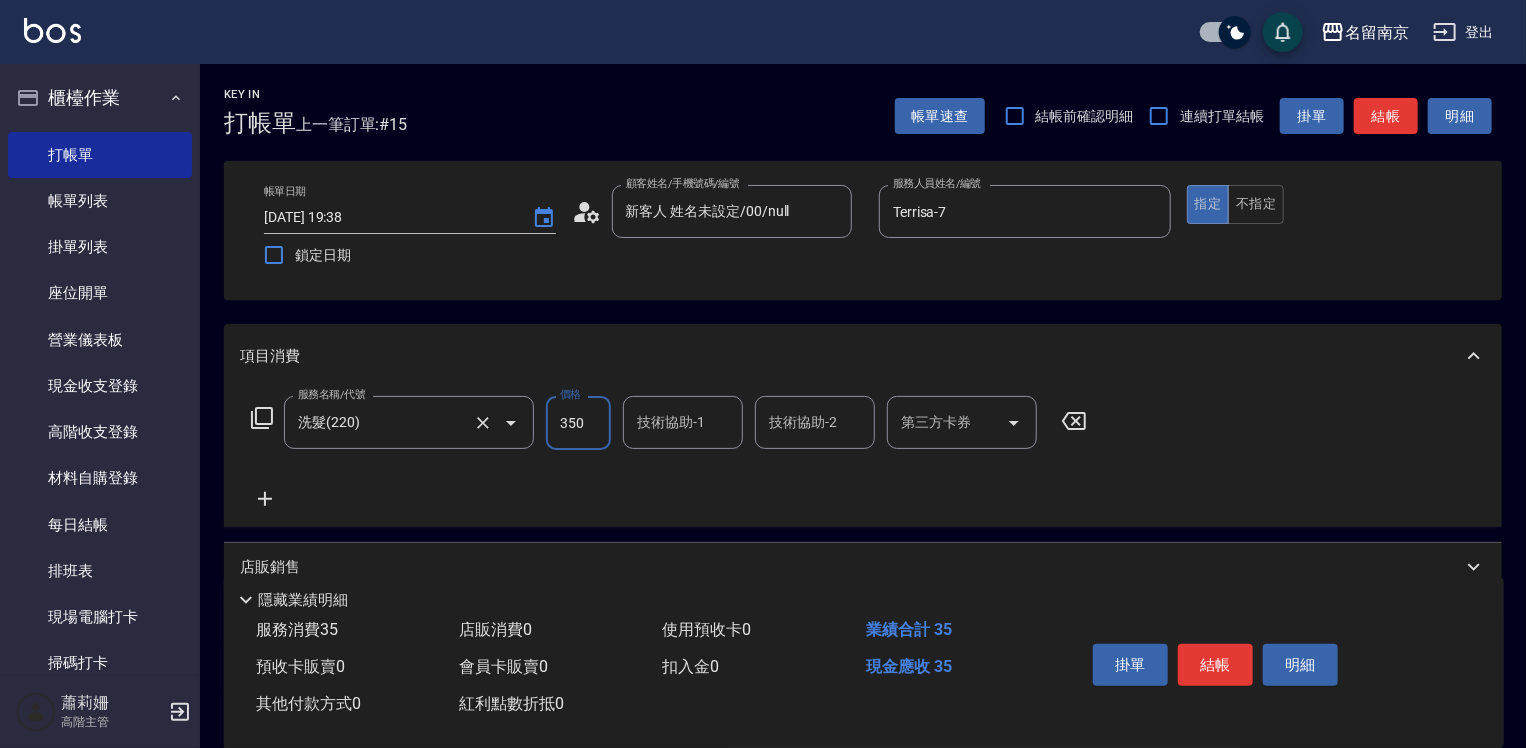 type on "350" 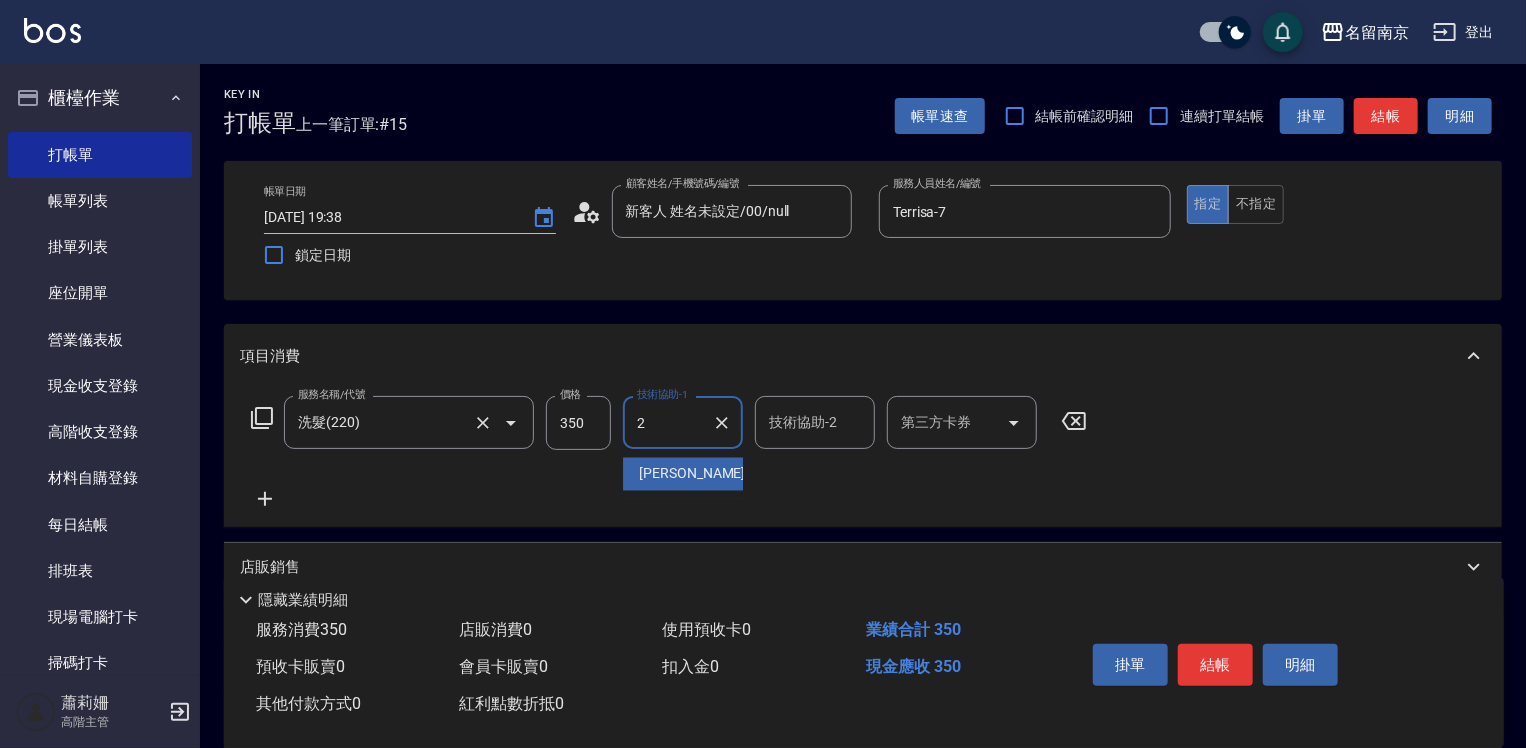 type on "[PERSON_NAME]-2" 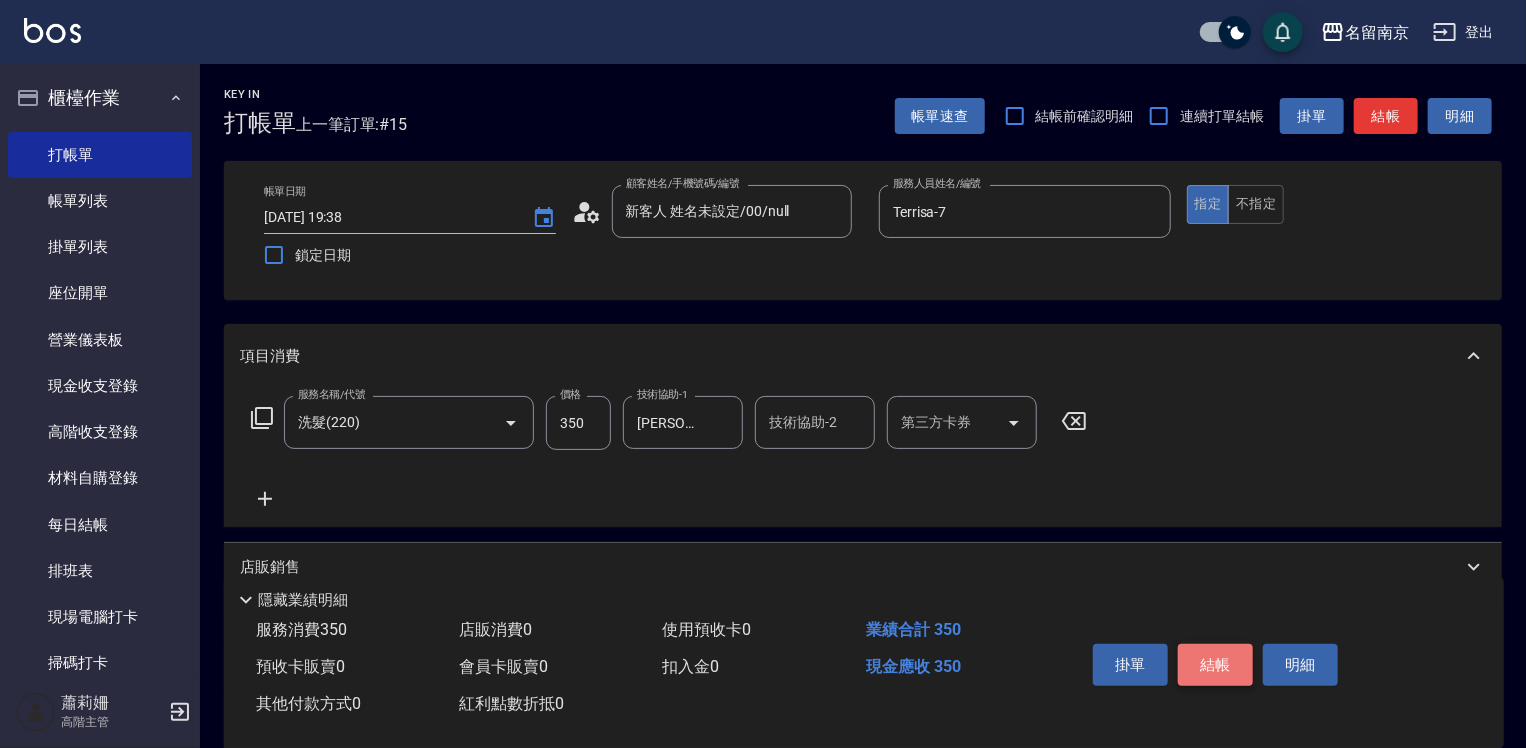 click on "結帳" at bounding box center [1215, 665] 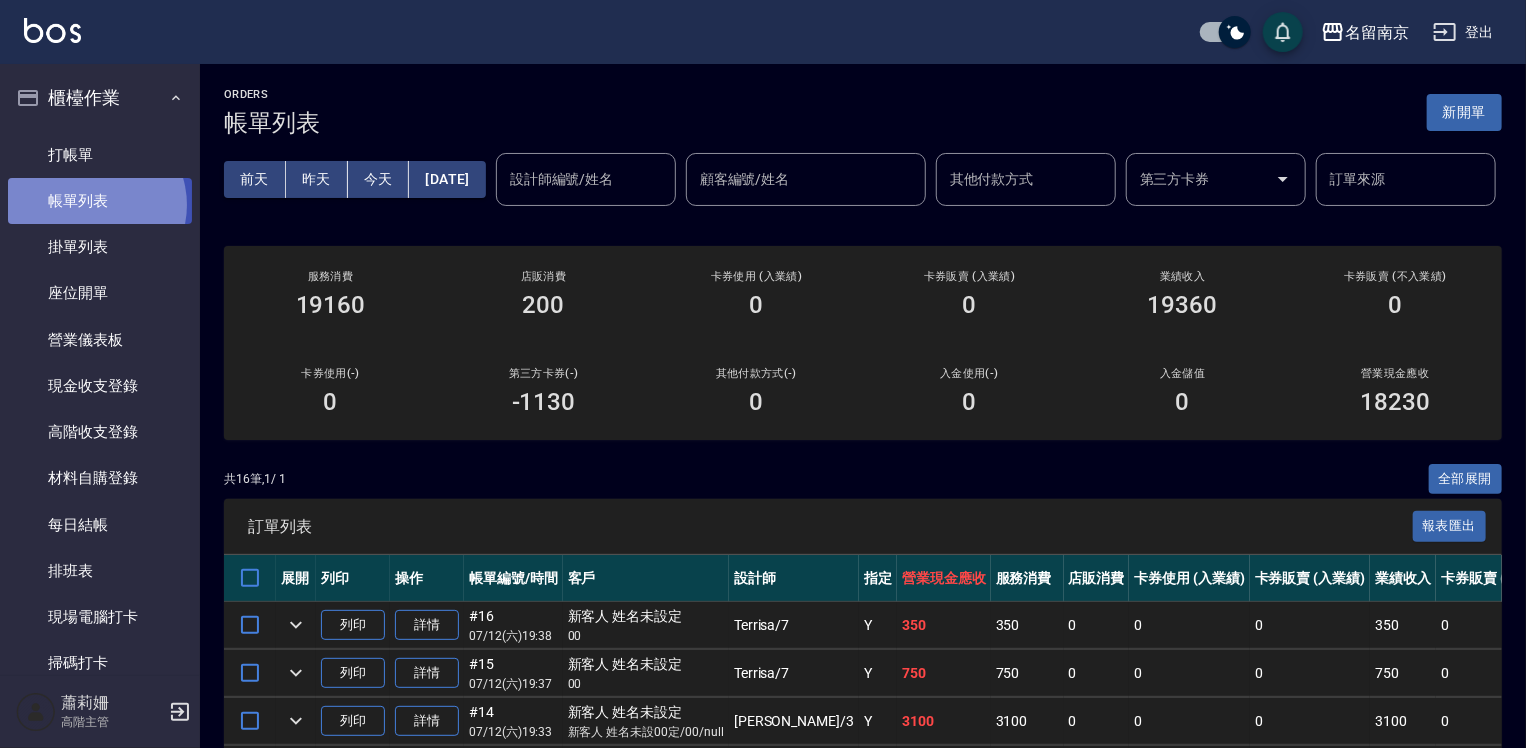 click on "帳單列表" at bounding box center [100, 201] 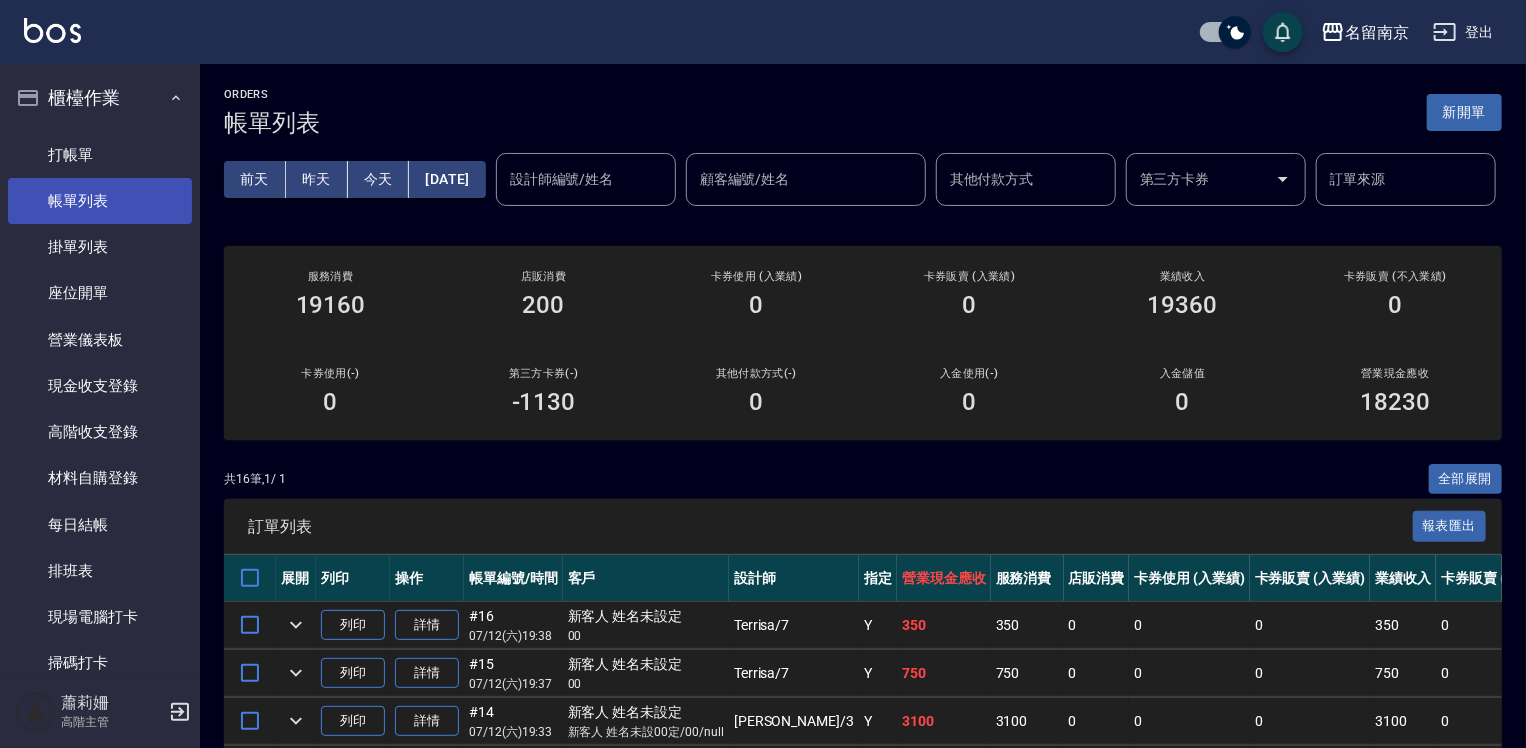 click on "帳單列表" at bounding box center (100, 201) 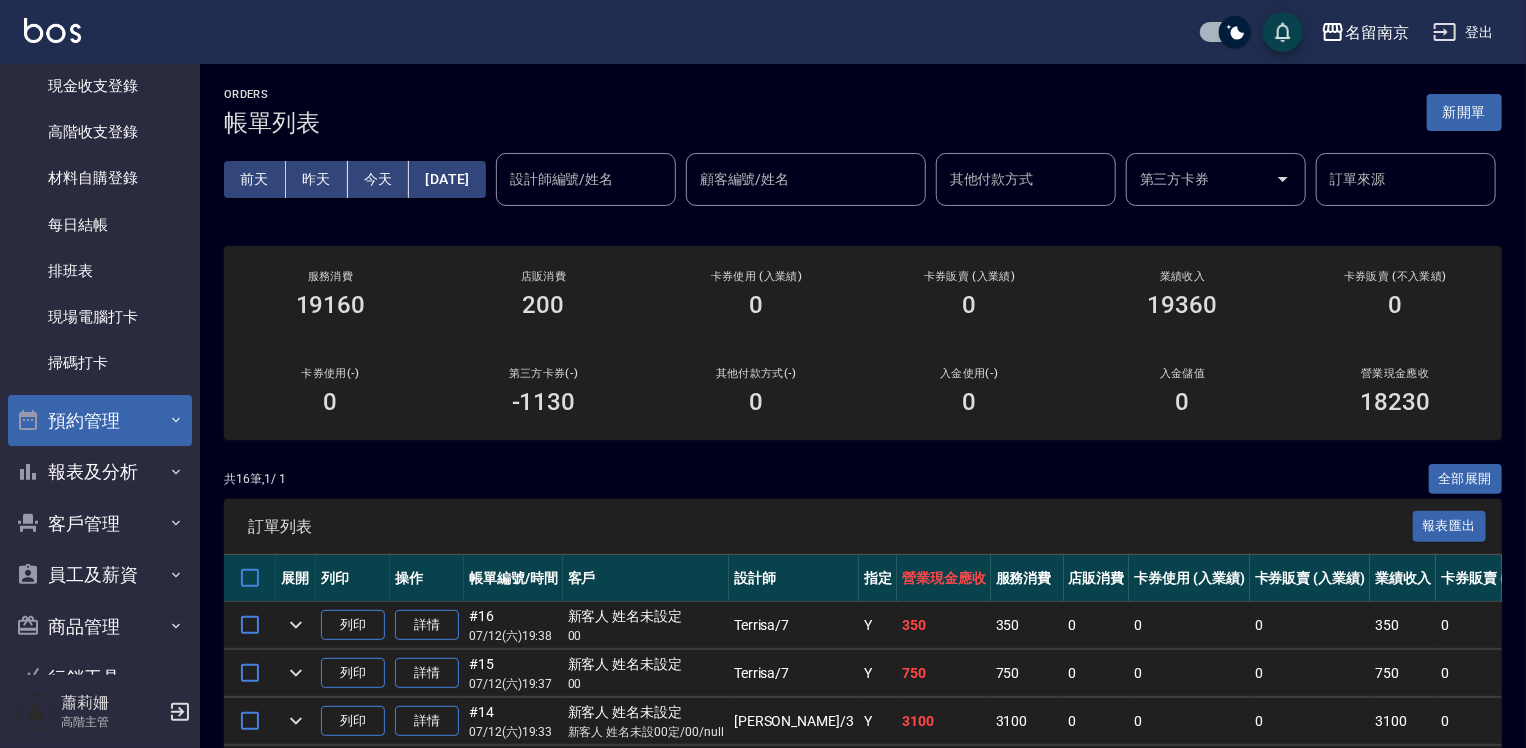 scroll, scrollTop: 400, scrollLeft: 0, axis: vertical 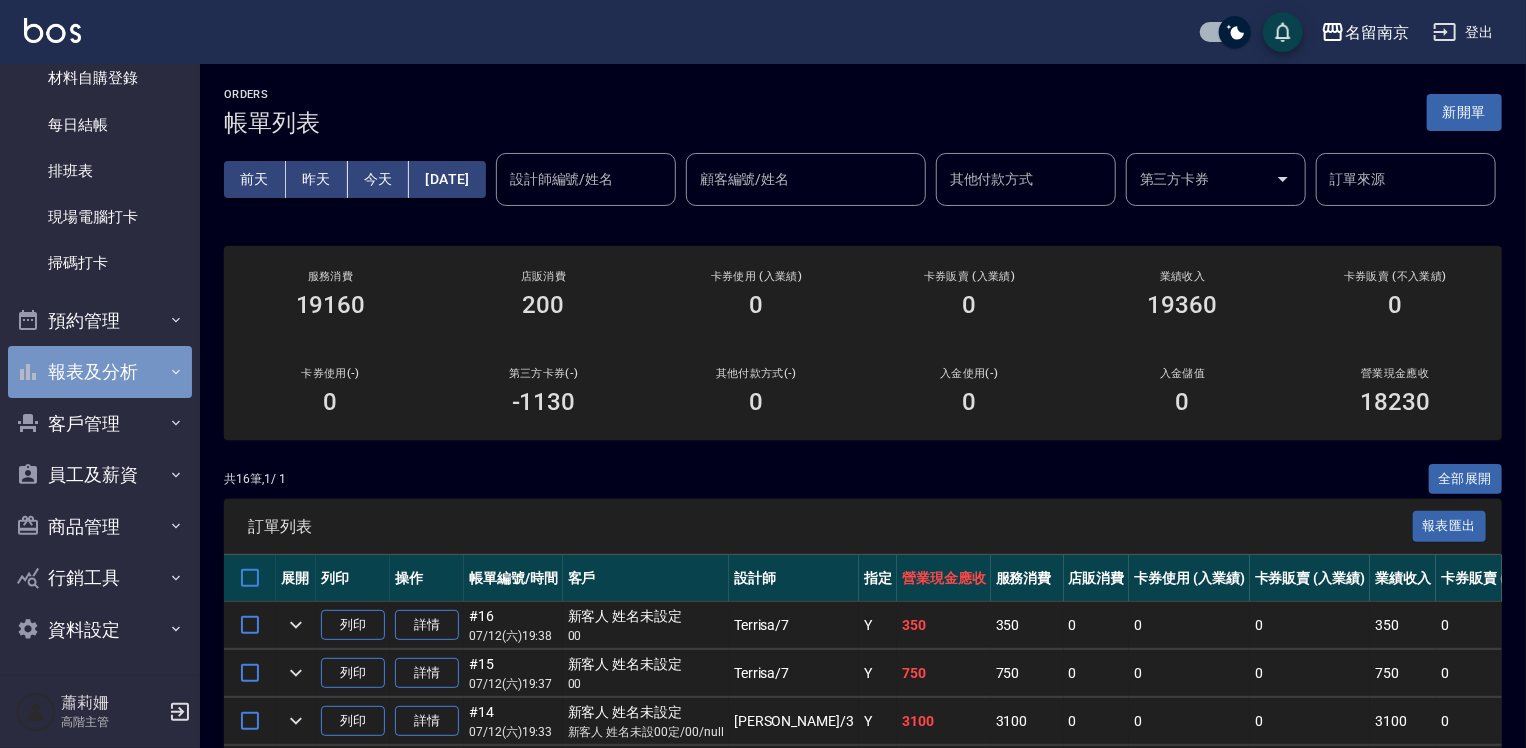 click on "報表及分析" at bounding box center [100, 372] 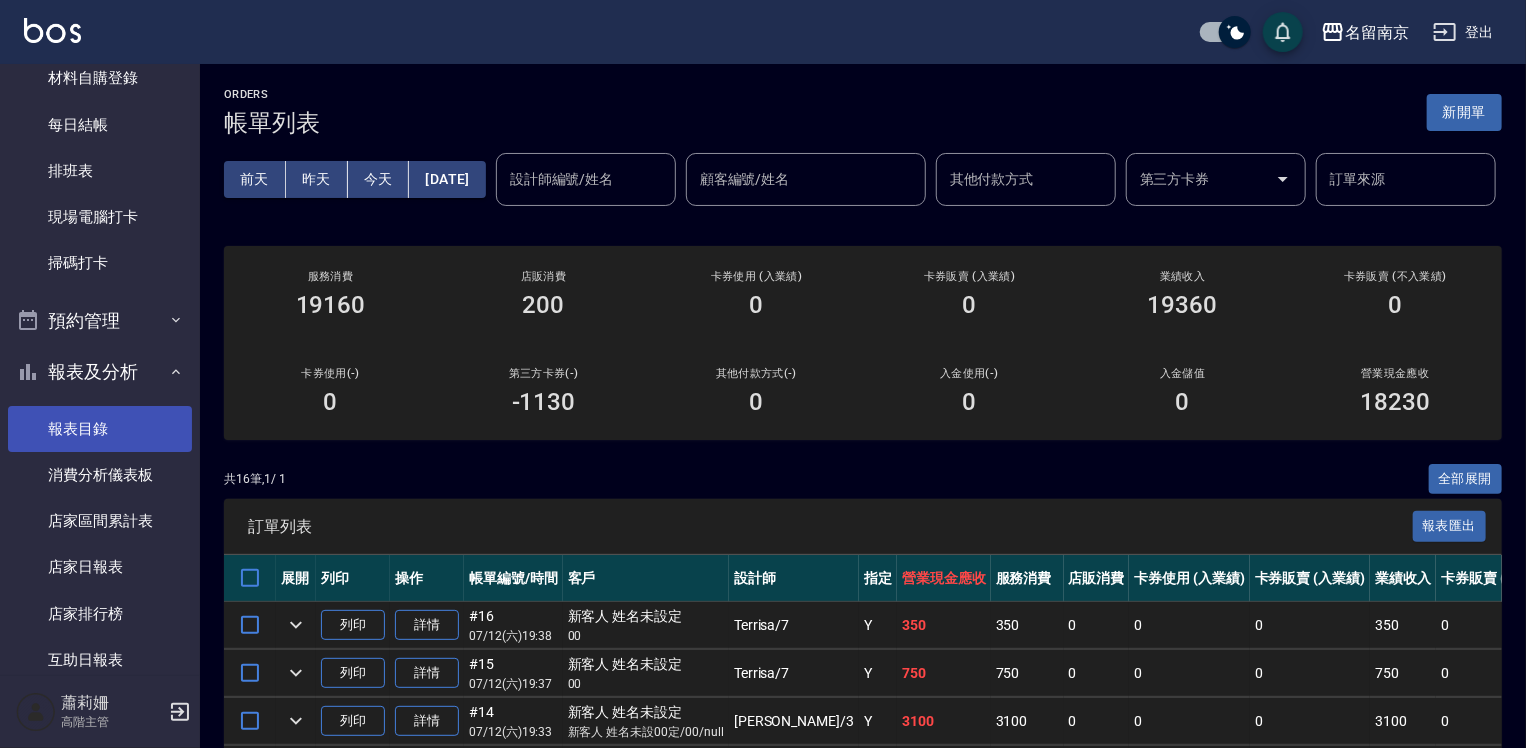 click on "報表目錄" at bounding box center (100, 429) 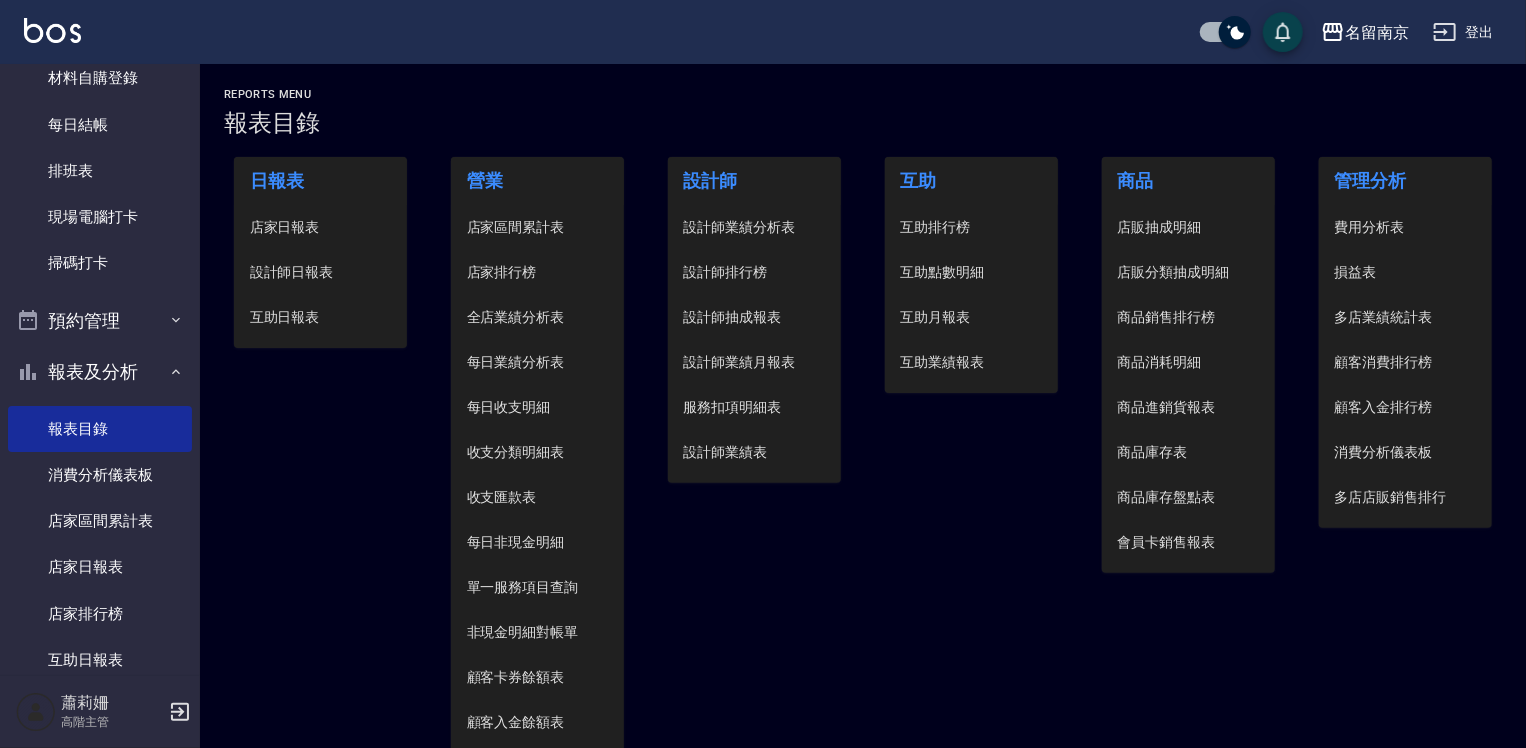 click on "設計師日報表" at bounding box center (321, 272) 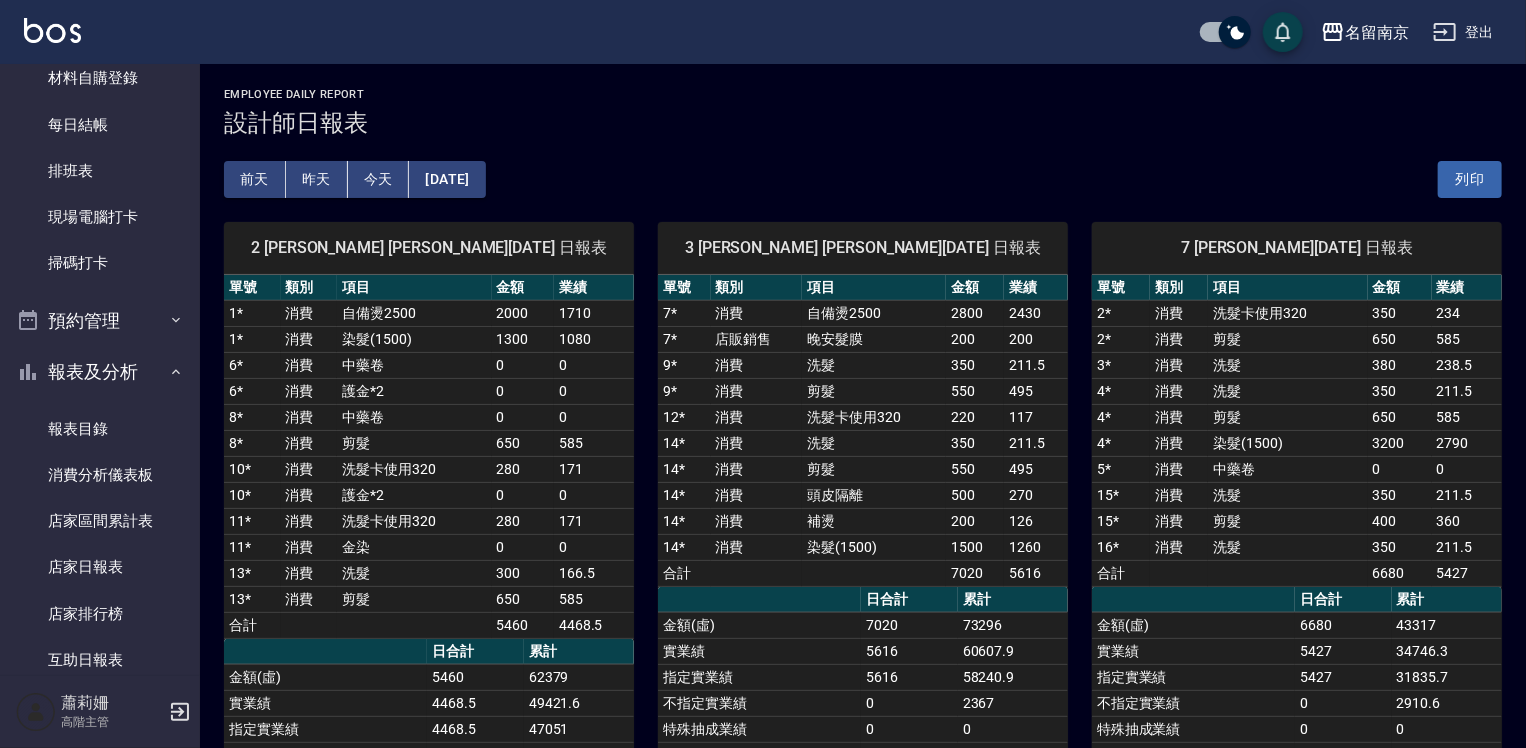 scroll, scrollTop: 0, scrollLeft: 0, axis: both 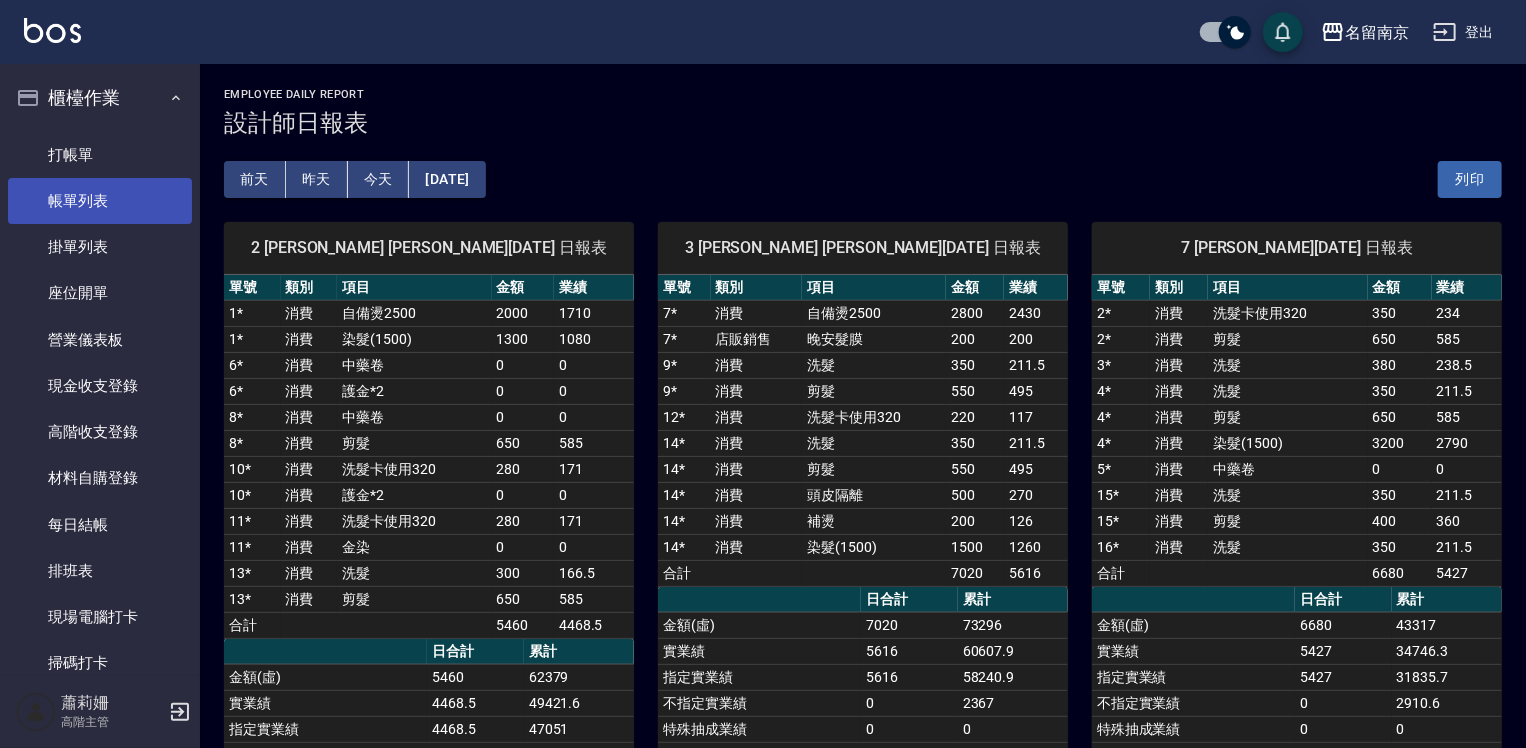 click on "帳單列表" at bounding box center [100, 201] 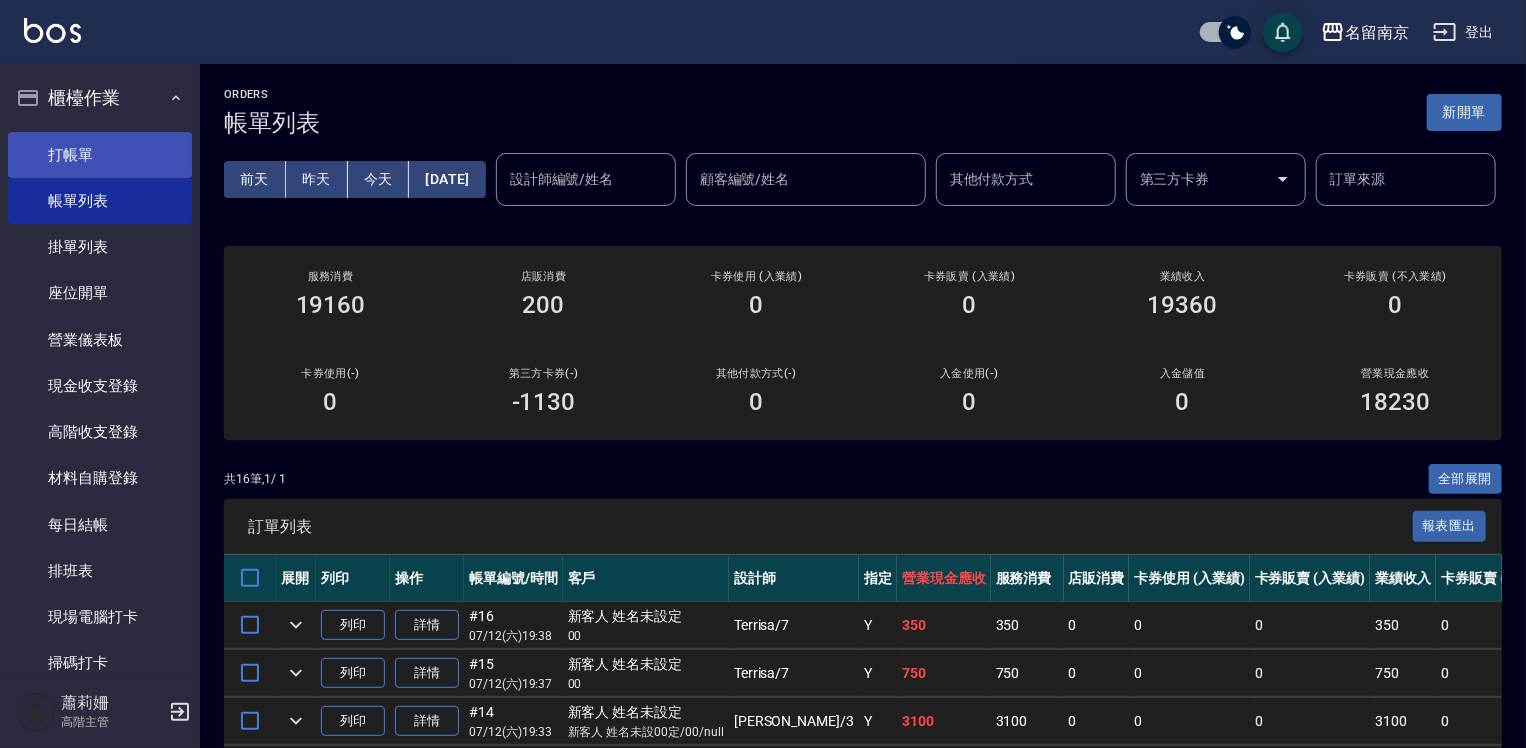 click on "打帳單" at bounding box center (100, 155) 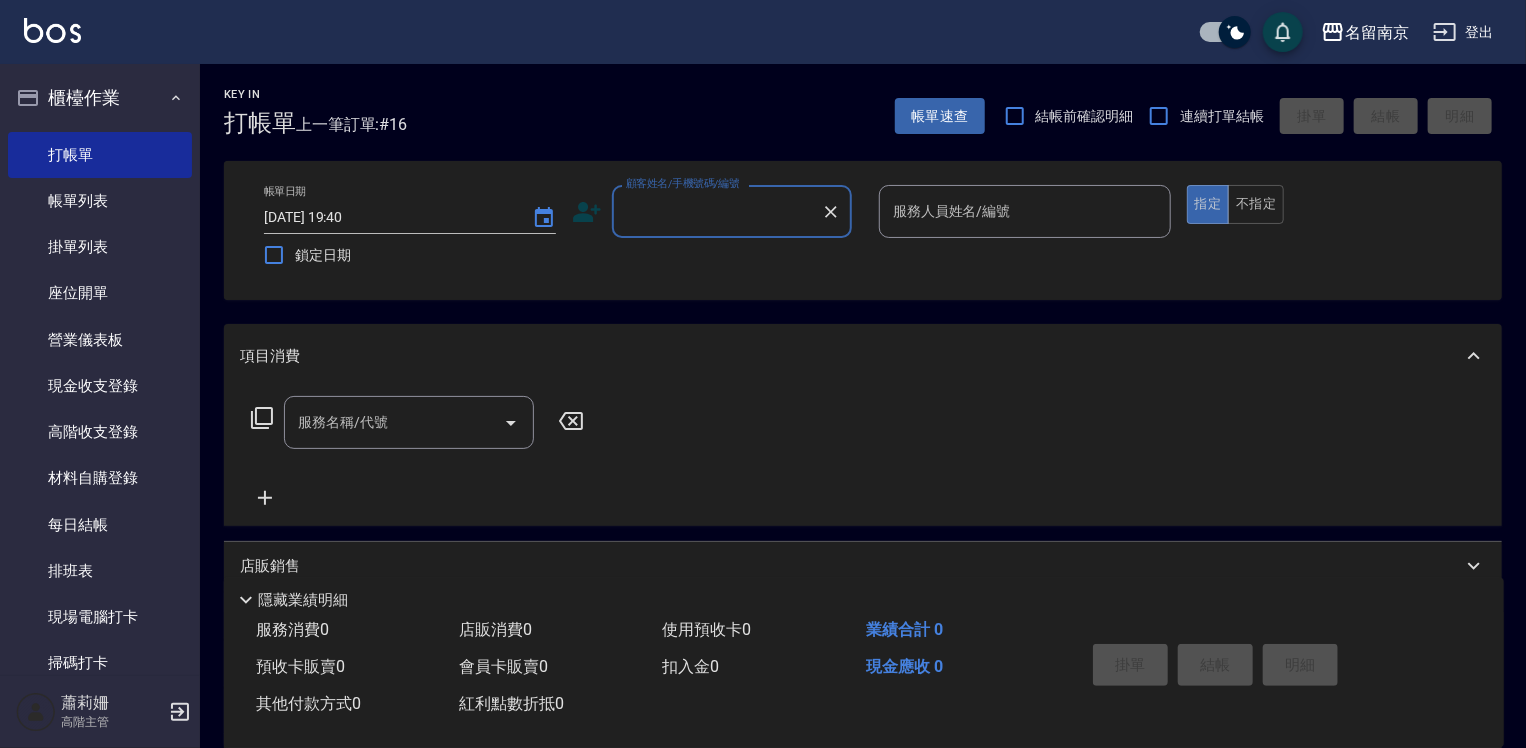click on "顧客姓名/手機號碼/編號" at bounding box center (717, 211) 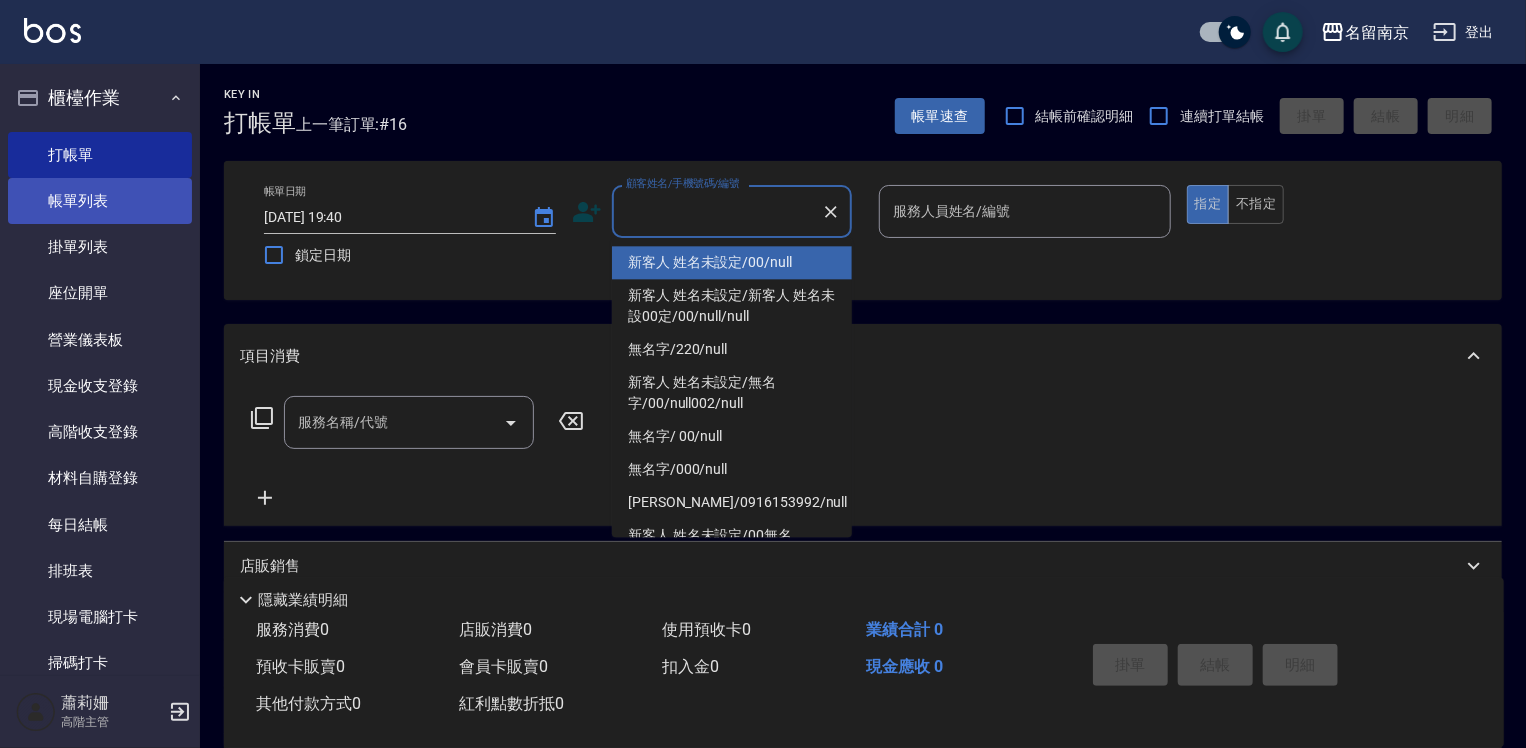 click on "帳單列表" at bounding box center (100, 201) 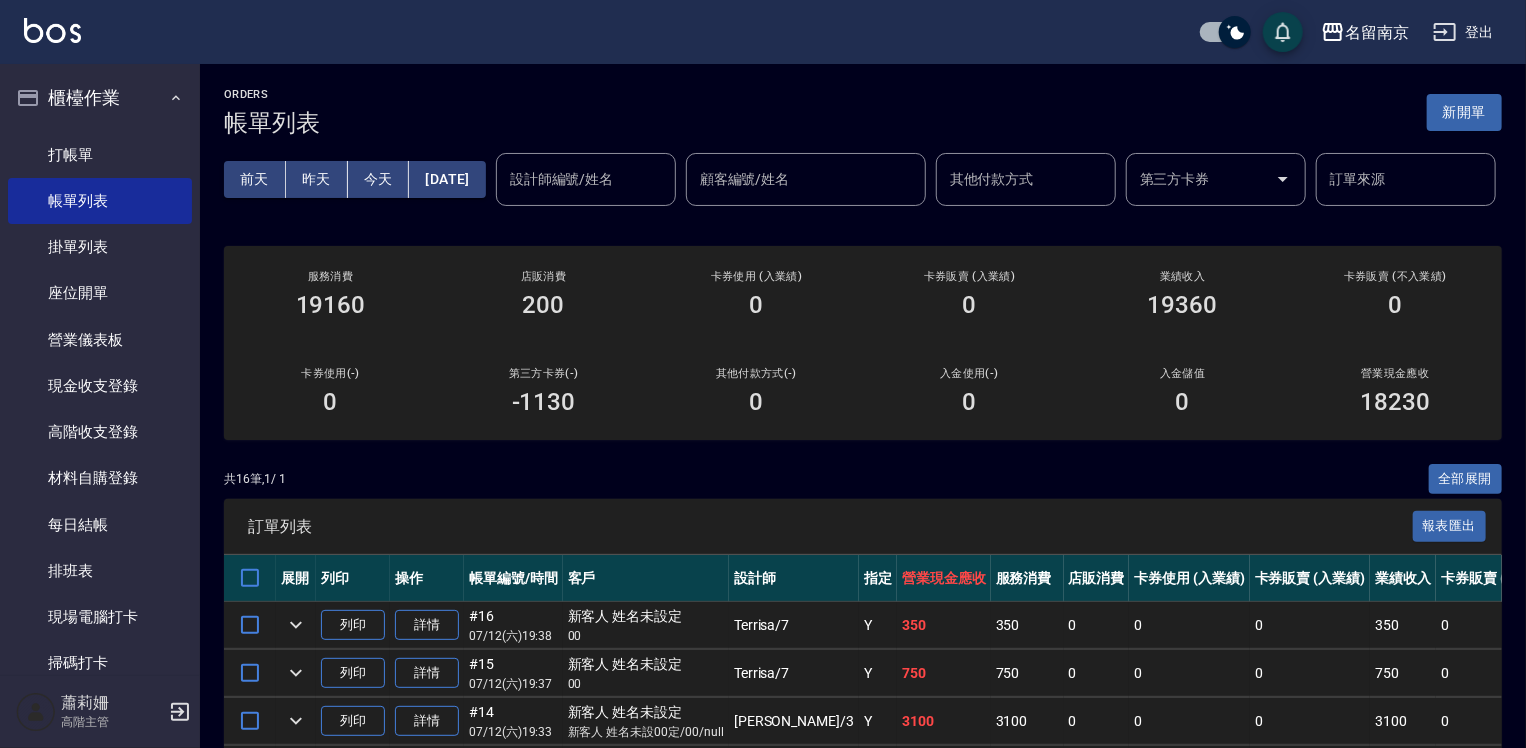 scroll, scrollTop: 300, scrollLeft: 0, axis: vertical 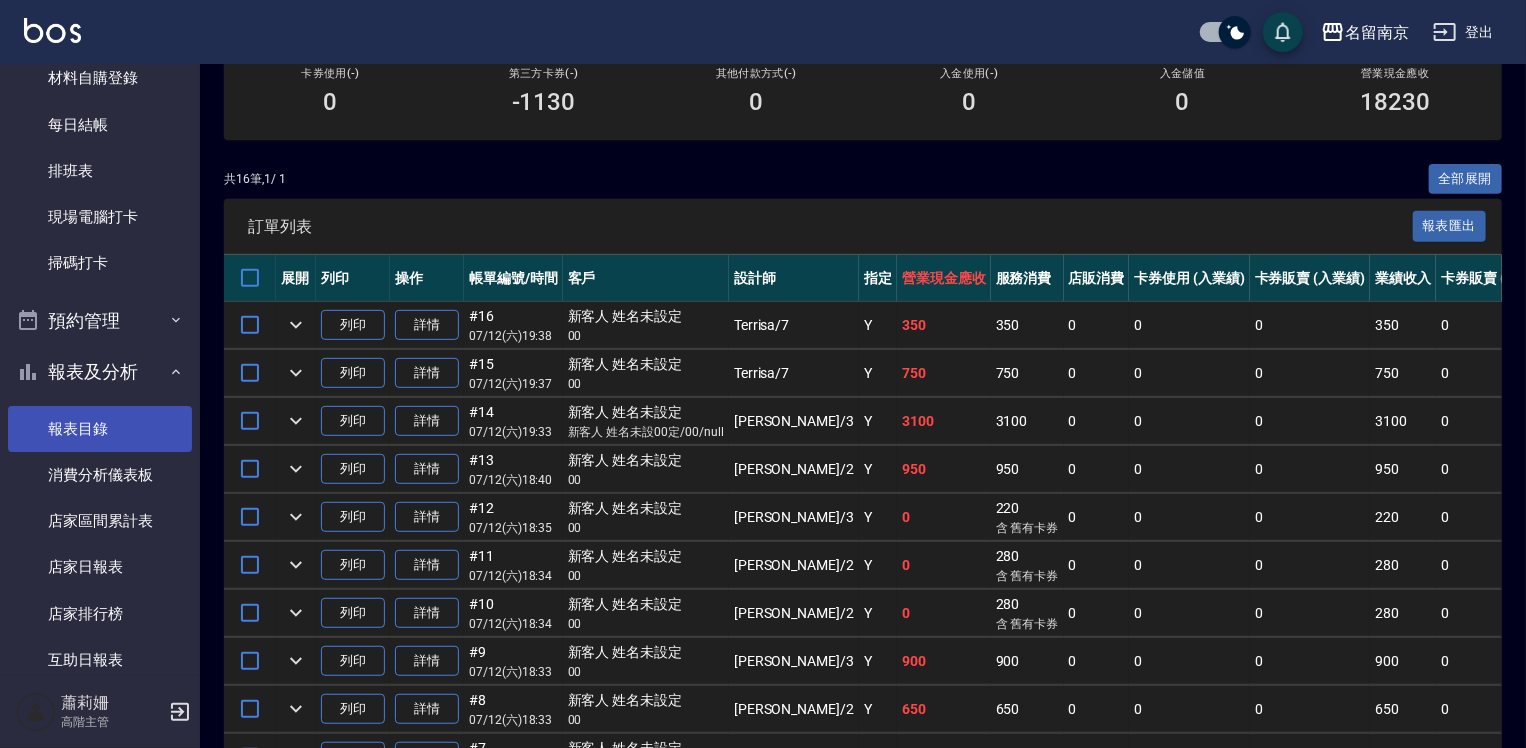 click on "報表目錄" at bounding box center [100, 429] 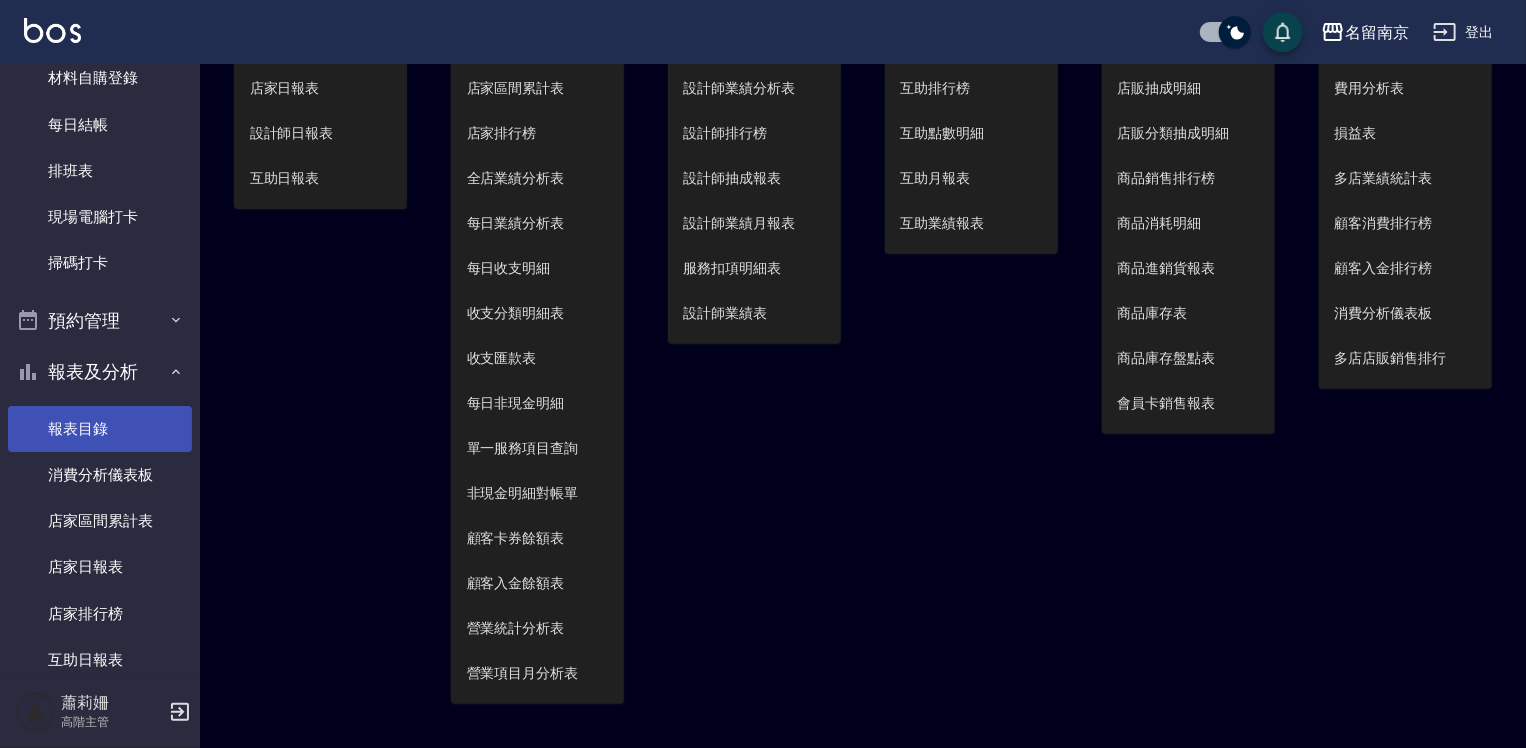 scroll, scrollTop: 0, scrollLeft: 0, axis: both 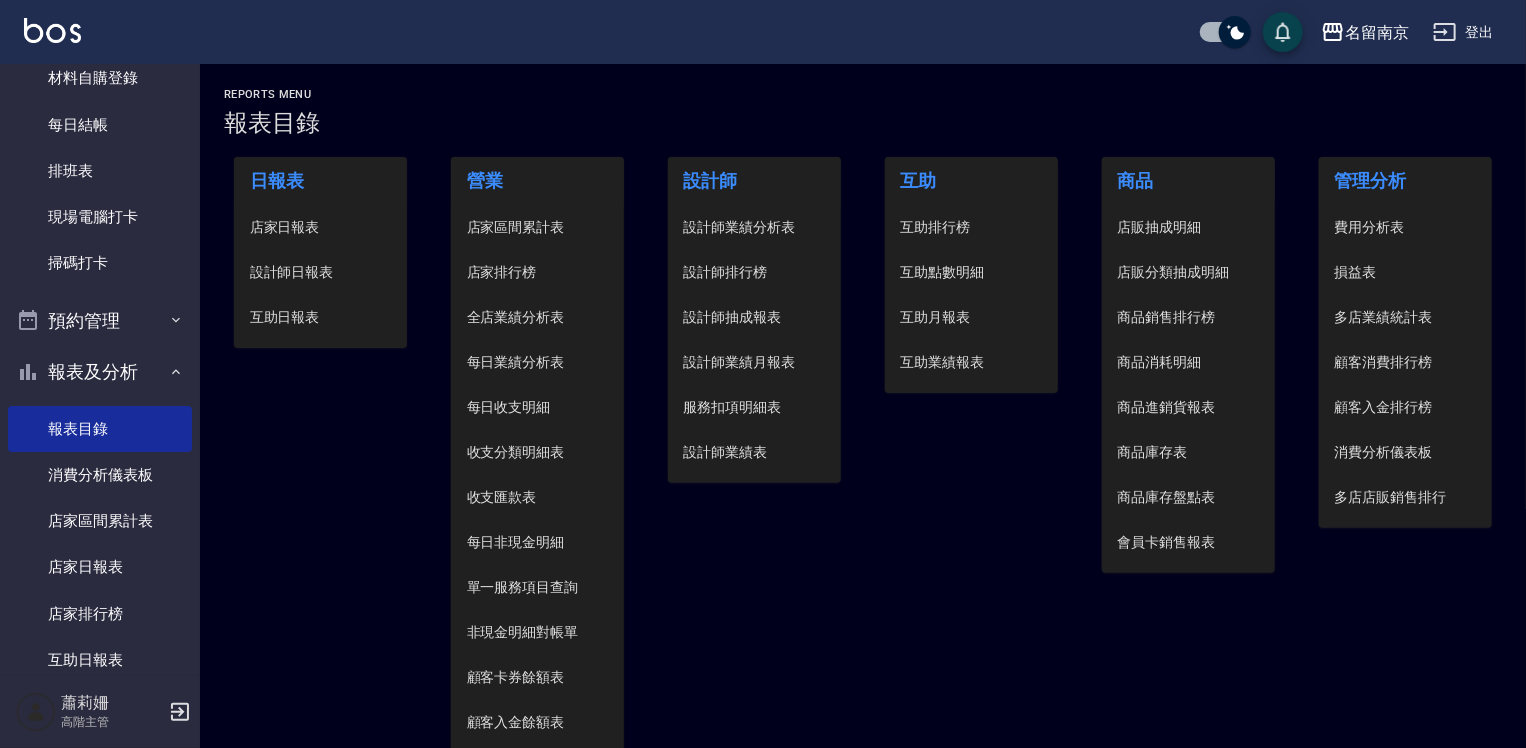 click on "設計師日報表" at bounding box center [321, 272] 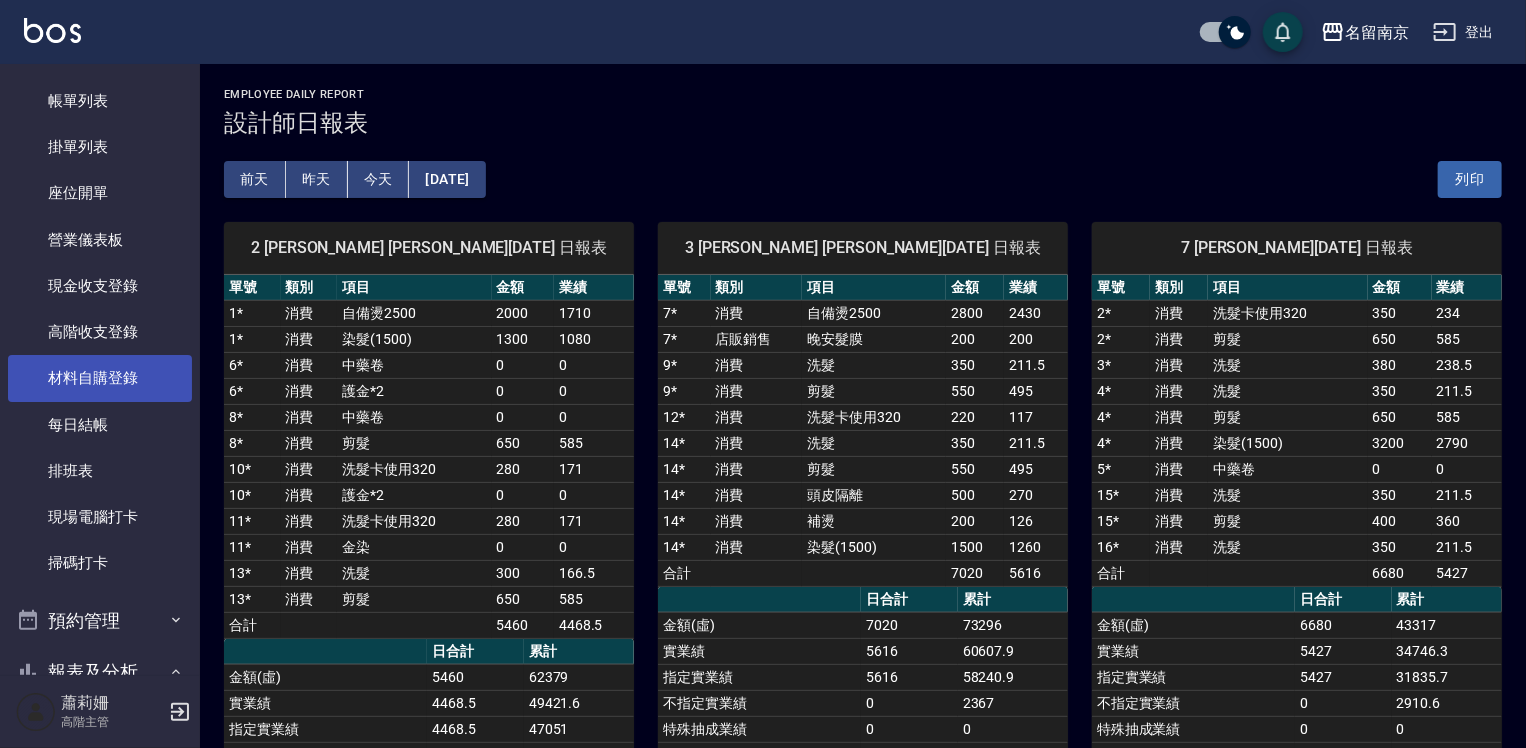 scroll, scrollTop: 0, scrollLeft: 0, axis: both 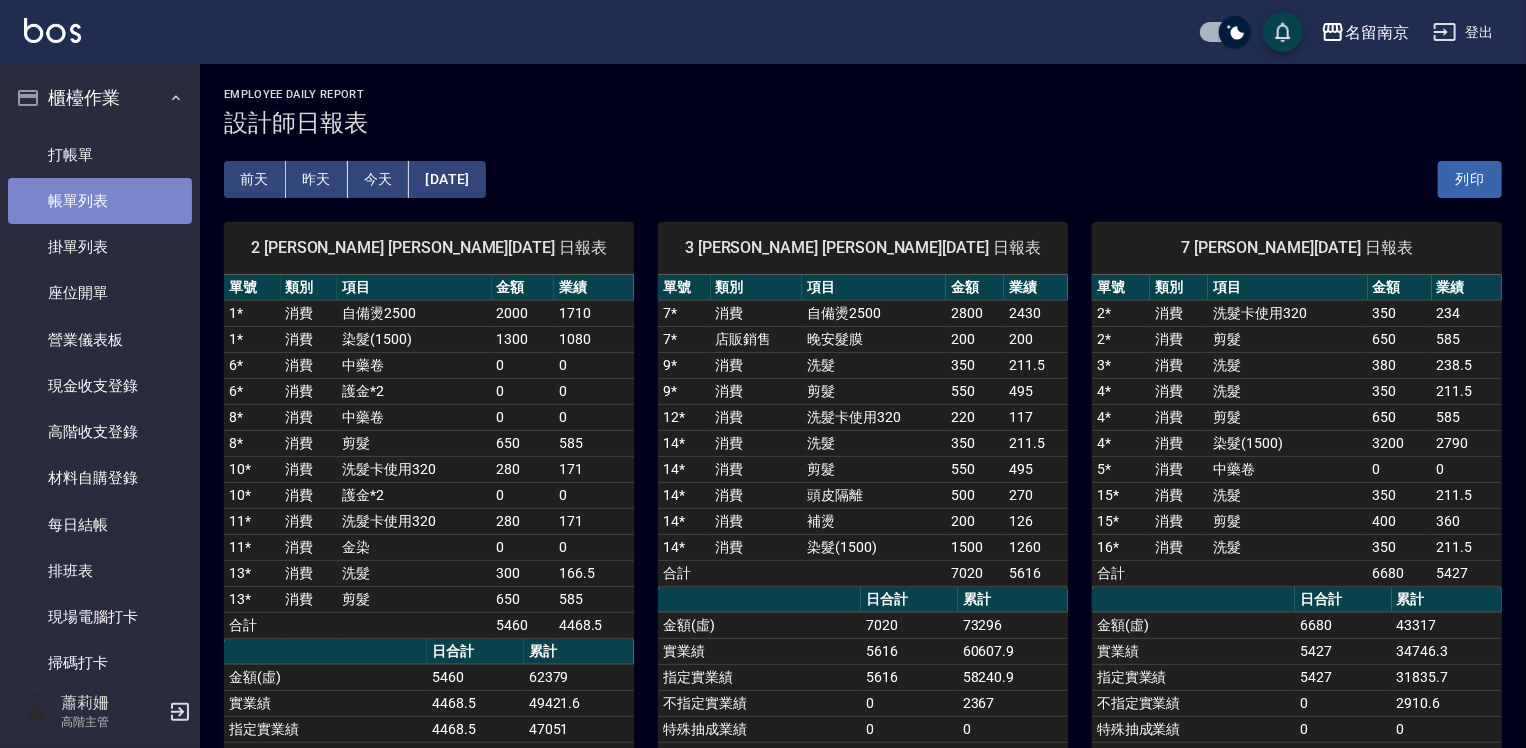 click on "帳單列表" at bounding box center [100, 201] 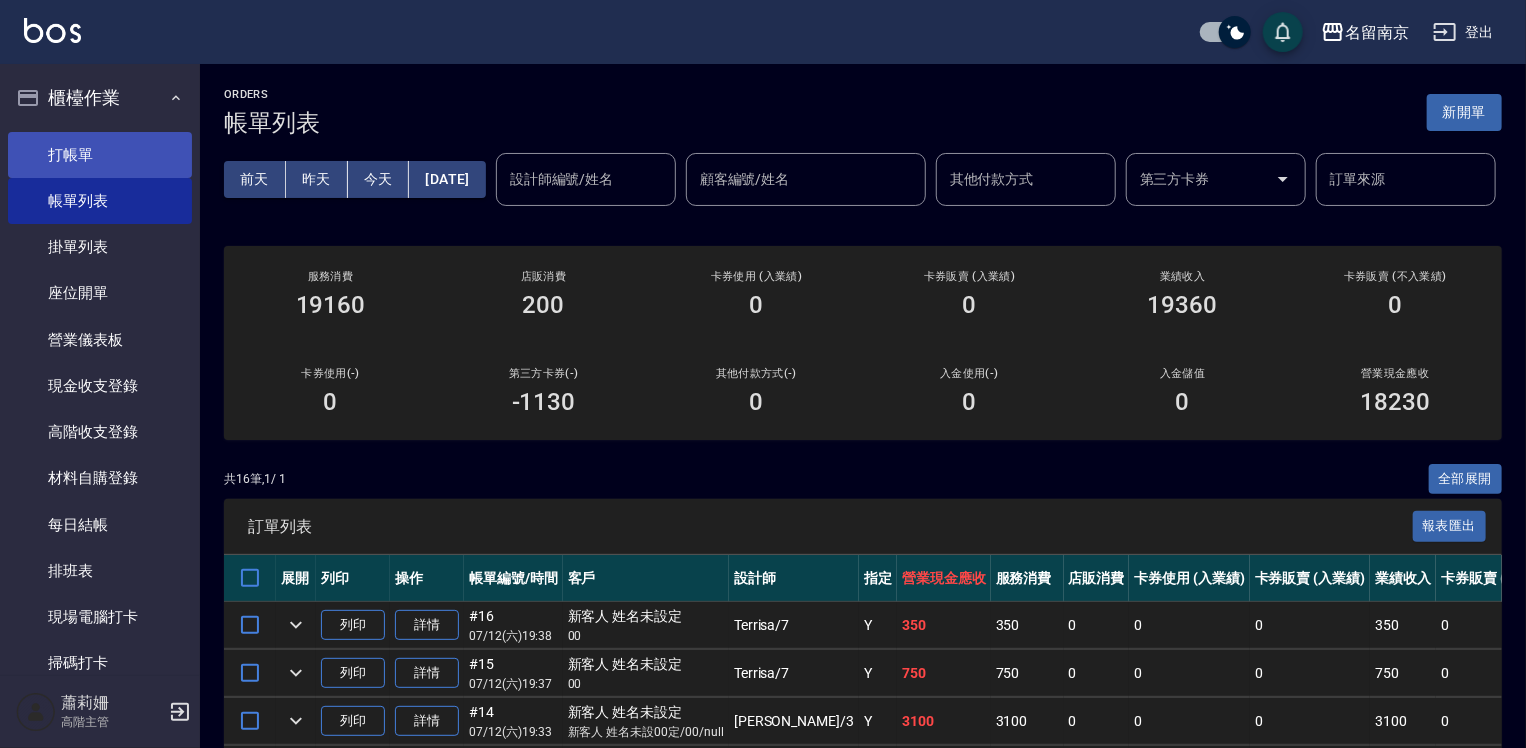 click on "打帳單" at bounding box center [100, 155] 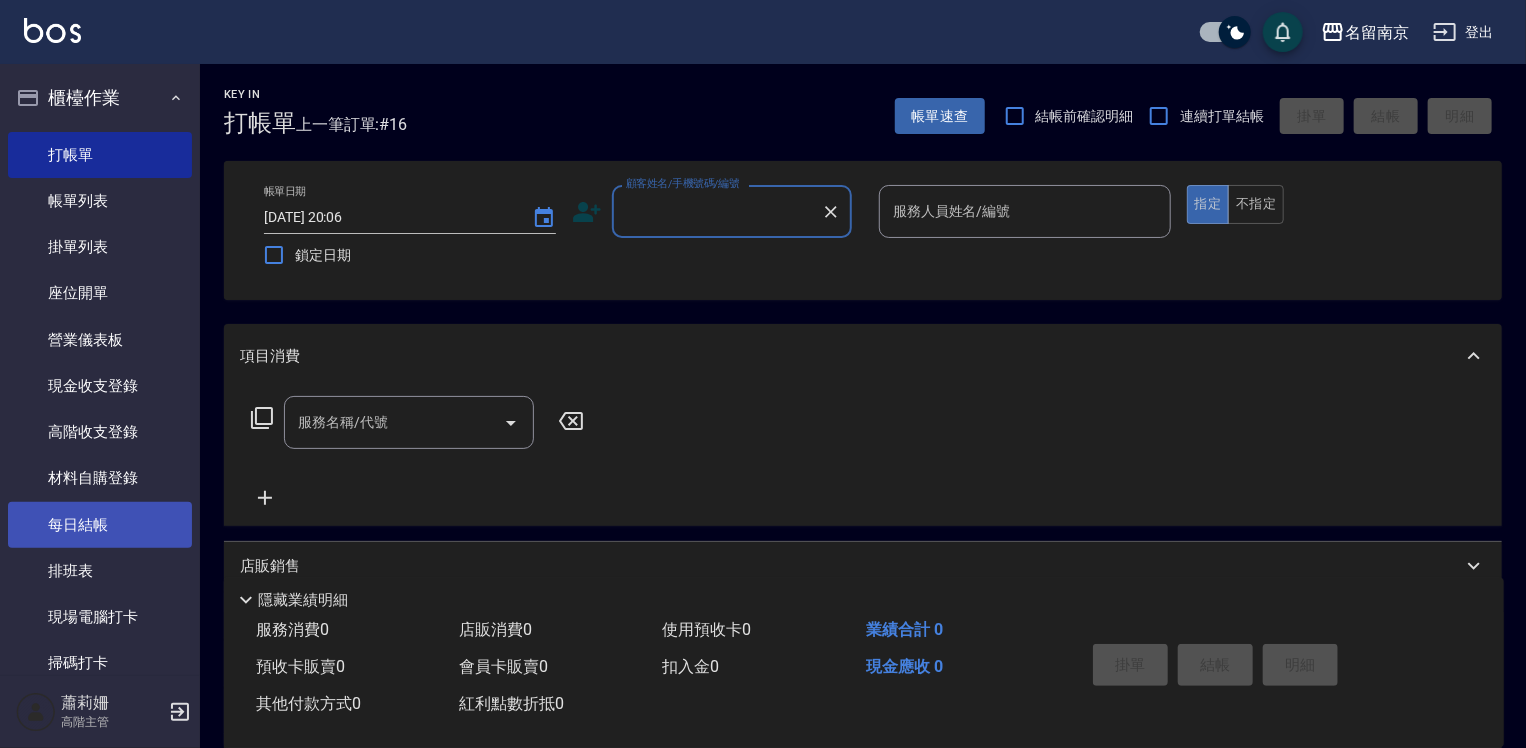 click on "每日結帳" at bounding box center [100, 525] 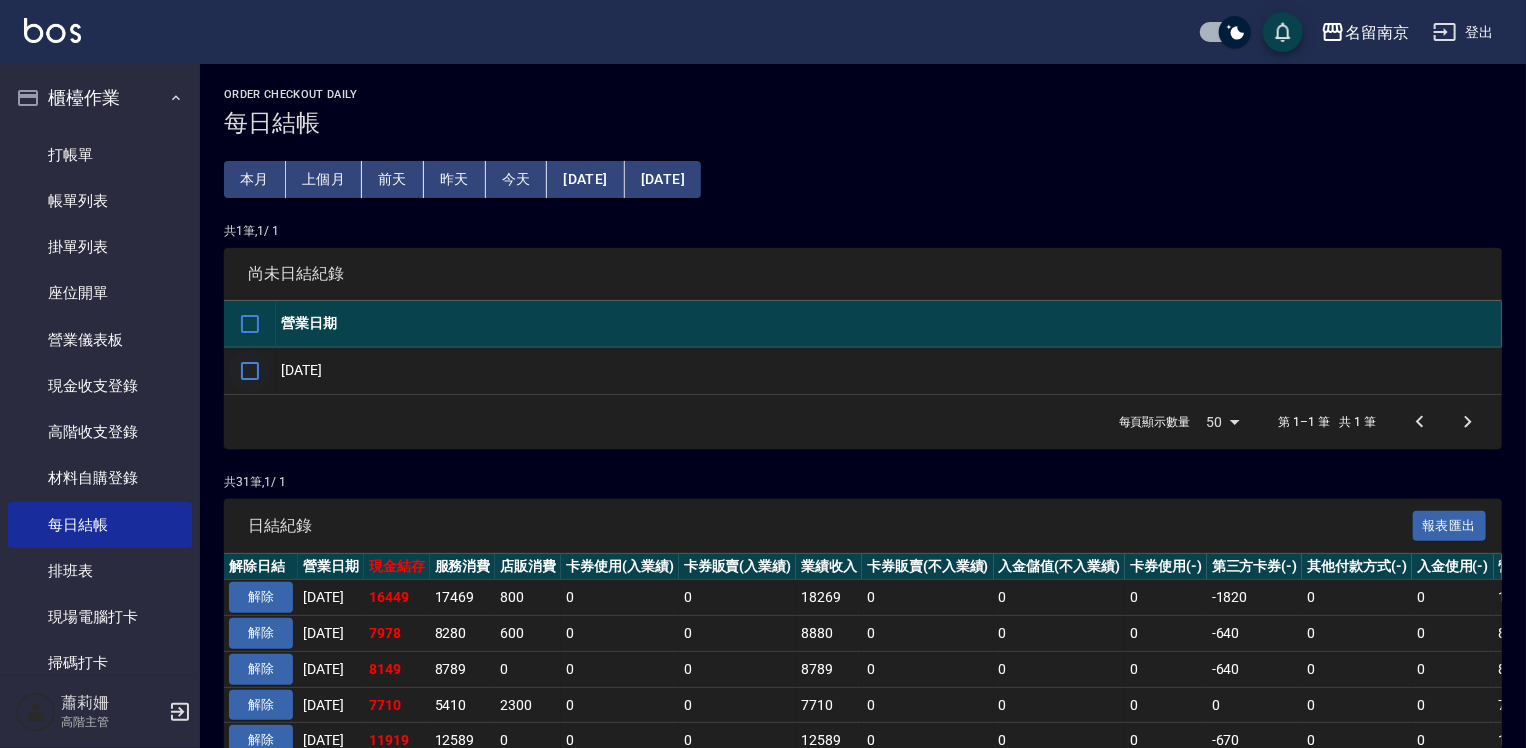 click at bounding box center (250, 371) 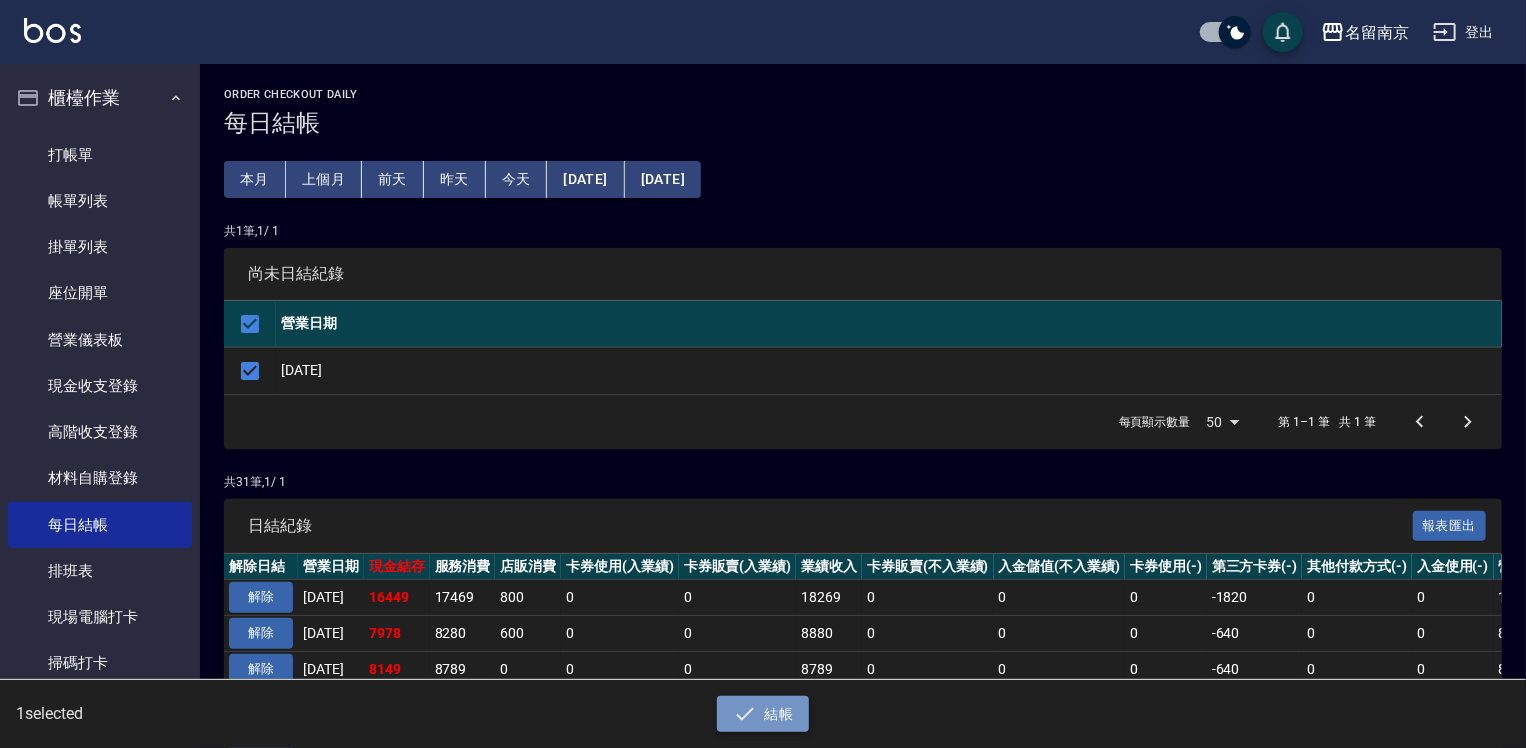 click on "結帳" at bounding box center [763, 714] 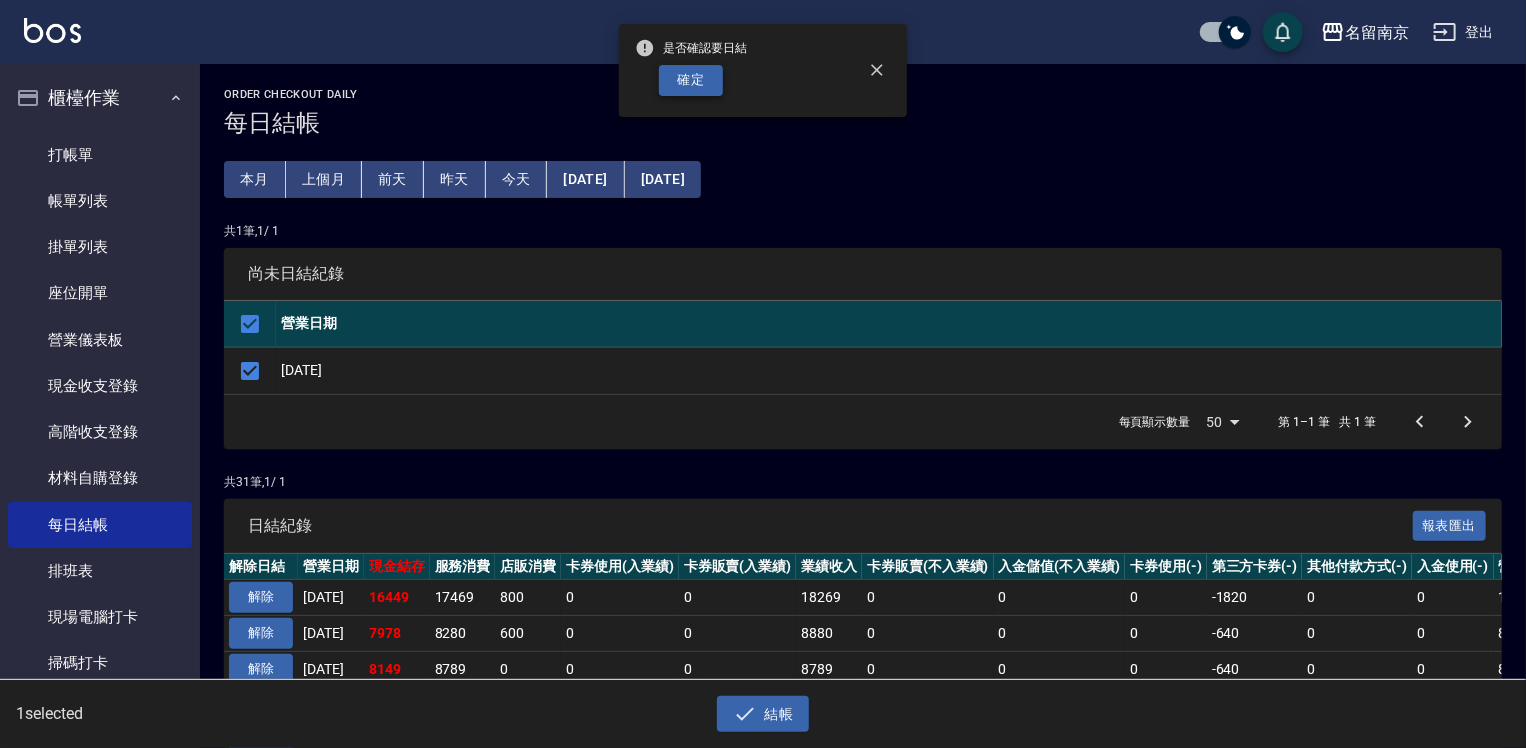 click on "確定" at bounding box center (691, 80) 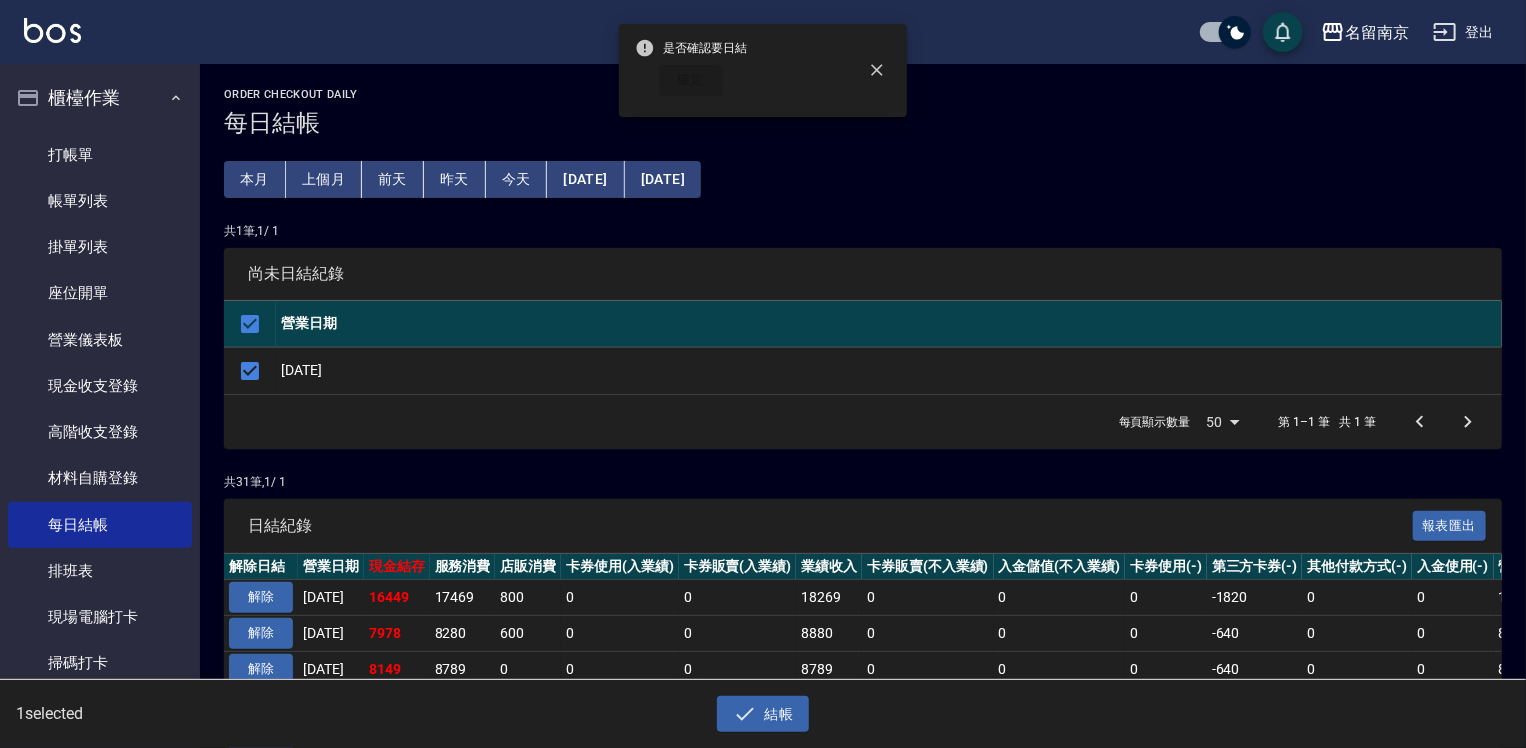 checkbox on "false" 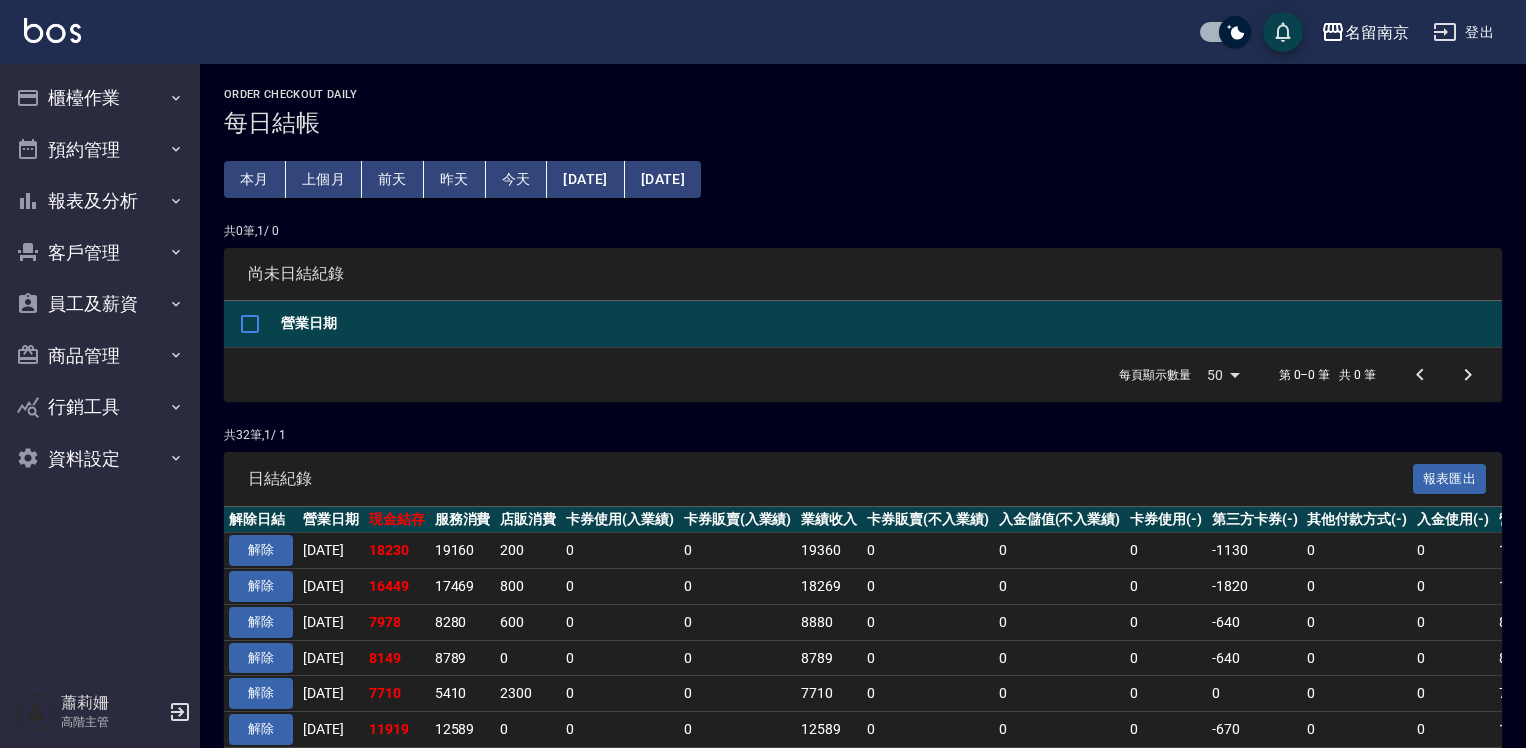 scroll, scrollTop: 0, scrollLeft: 0, axis: both 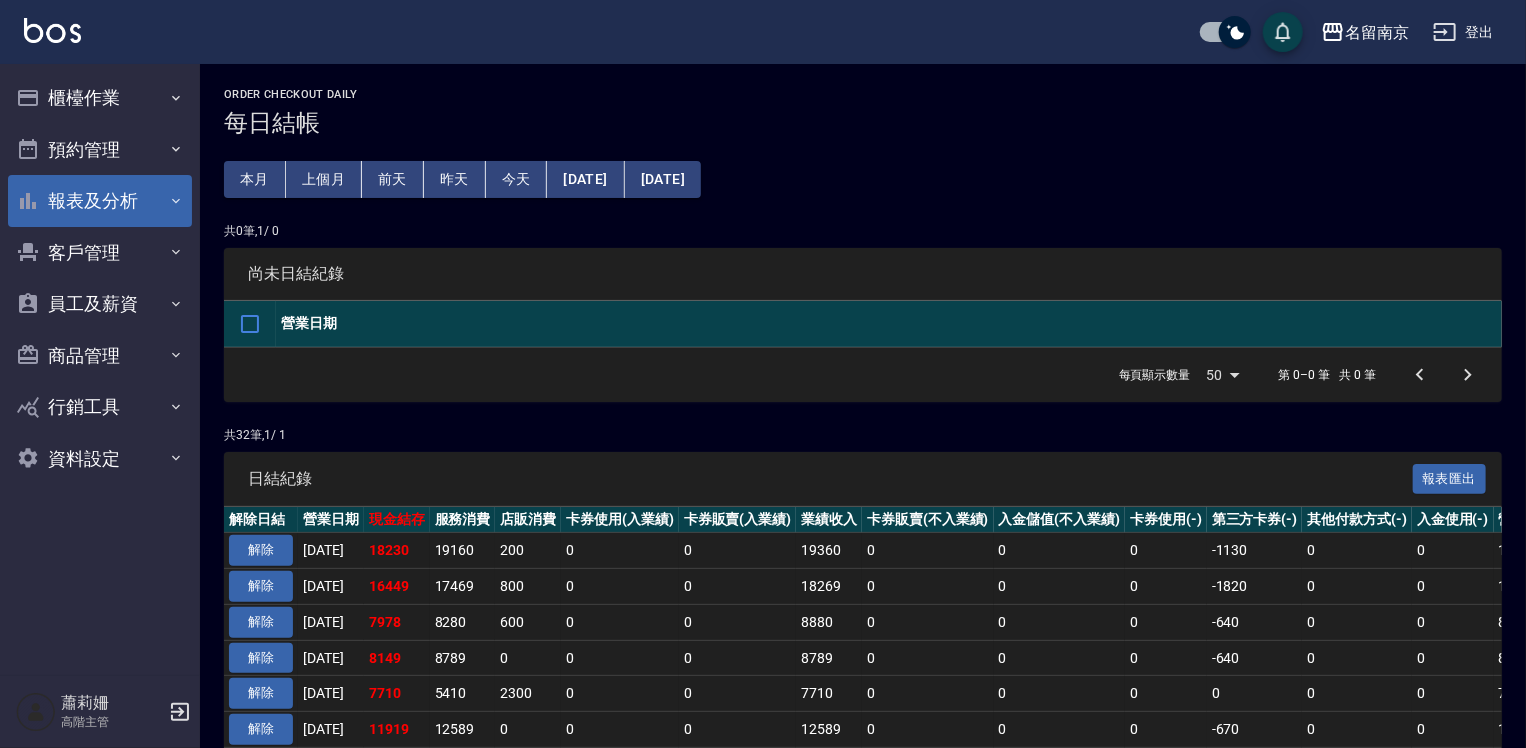 click on "報表及分析" at bounding box center (100, 201) 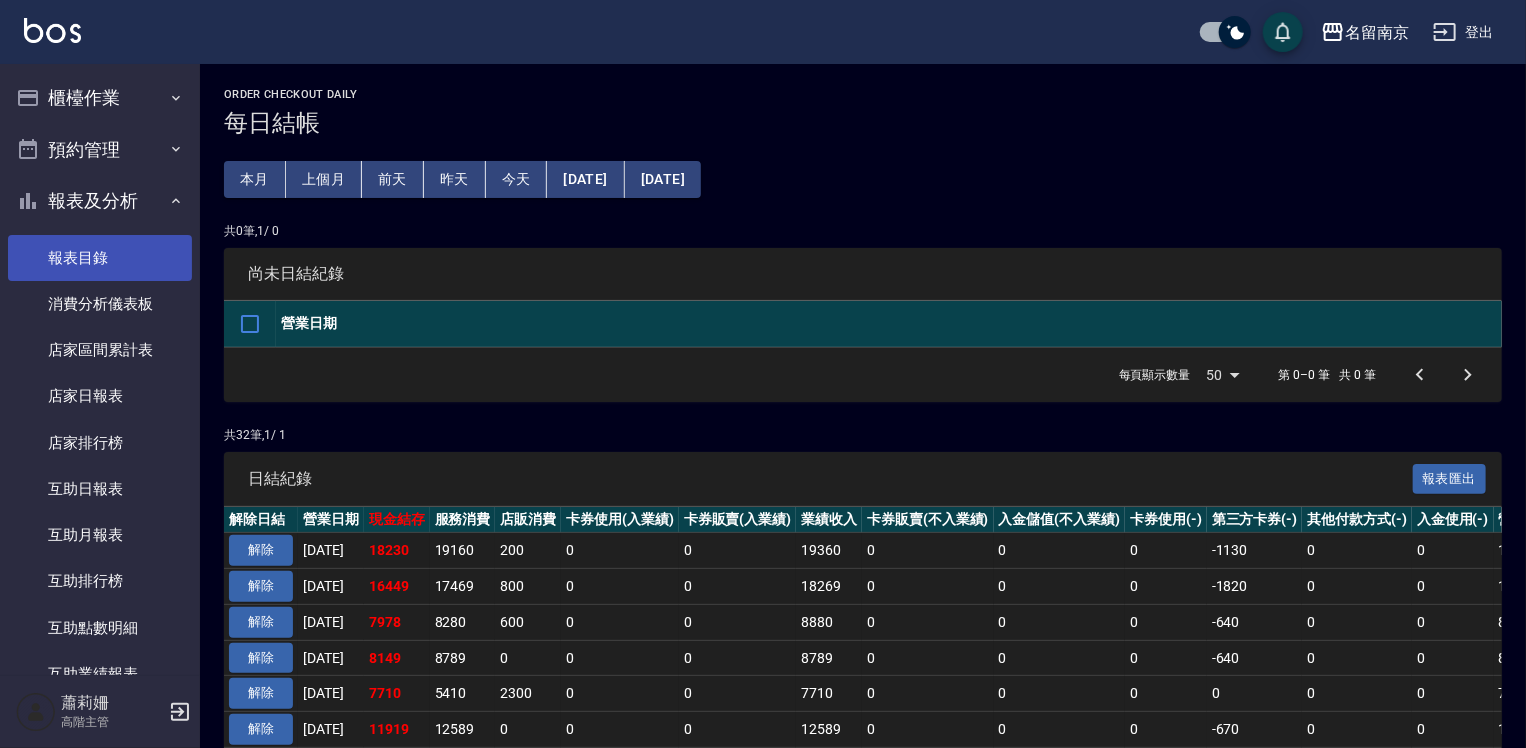 click on "報表目錄" at bounding box center [100, 258] 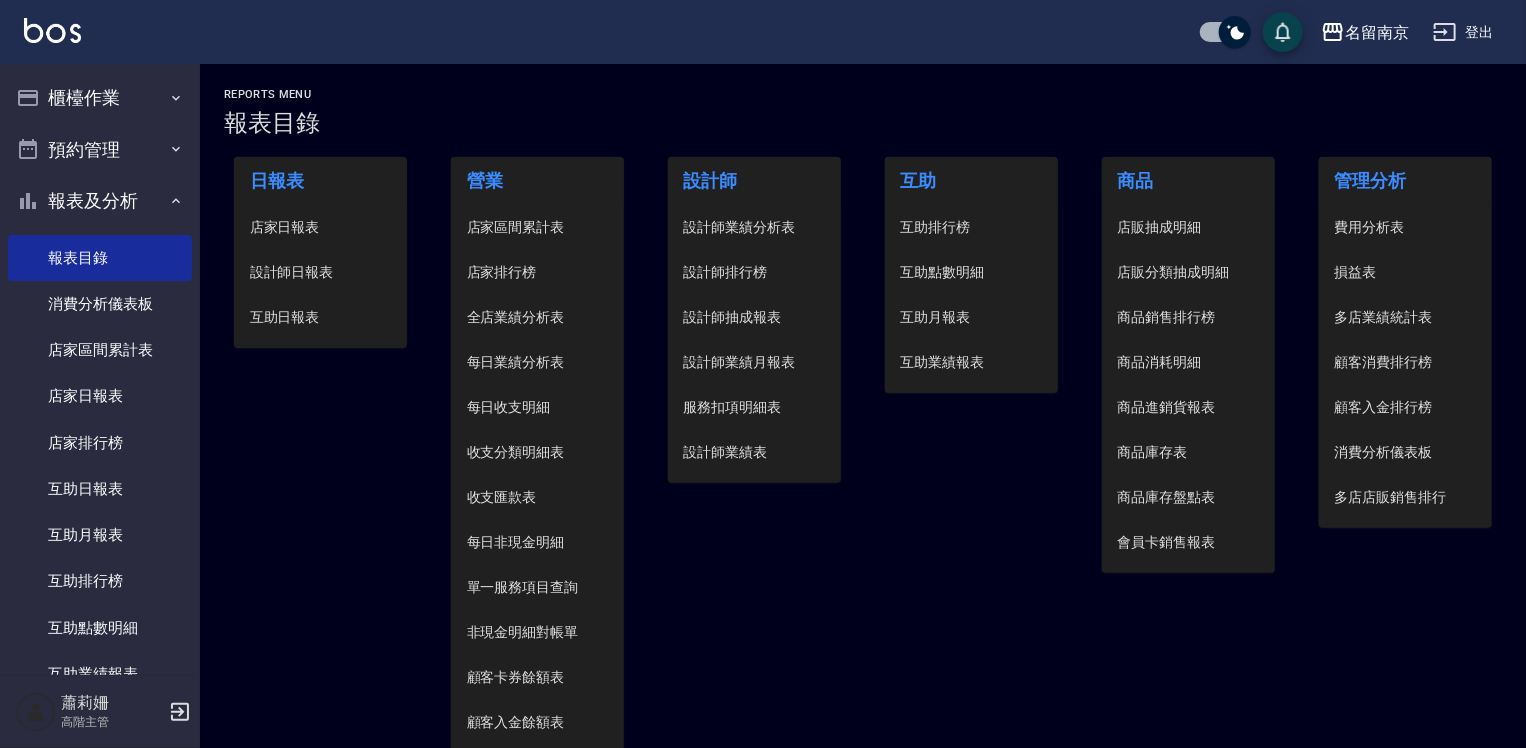 click on "設計師日報表" at bounding box center [321, 272] 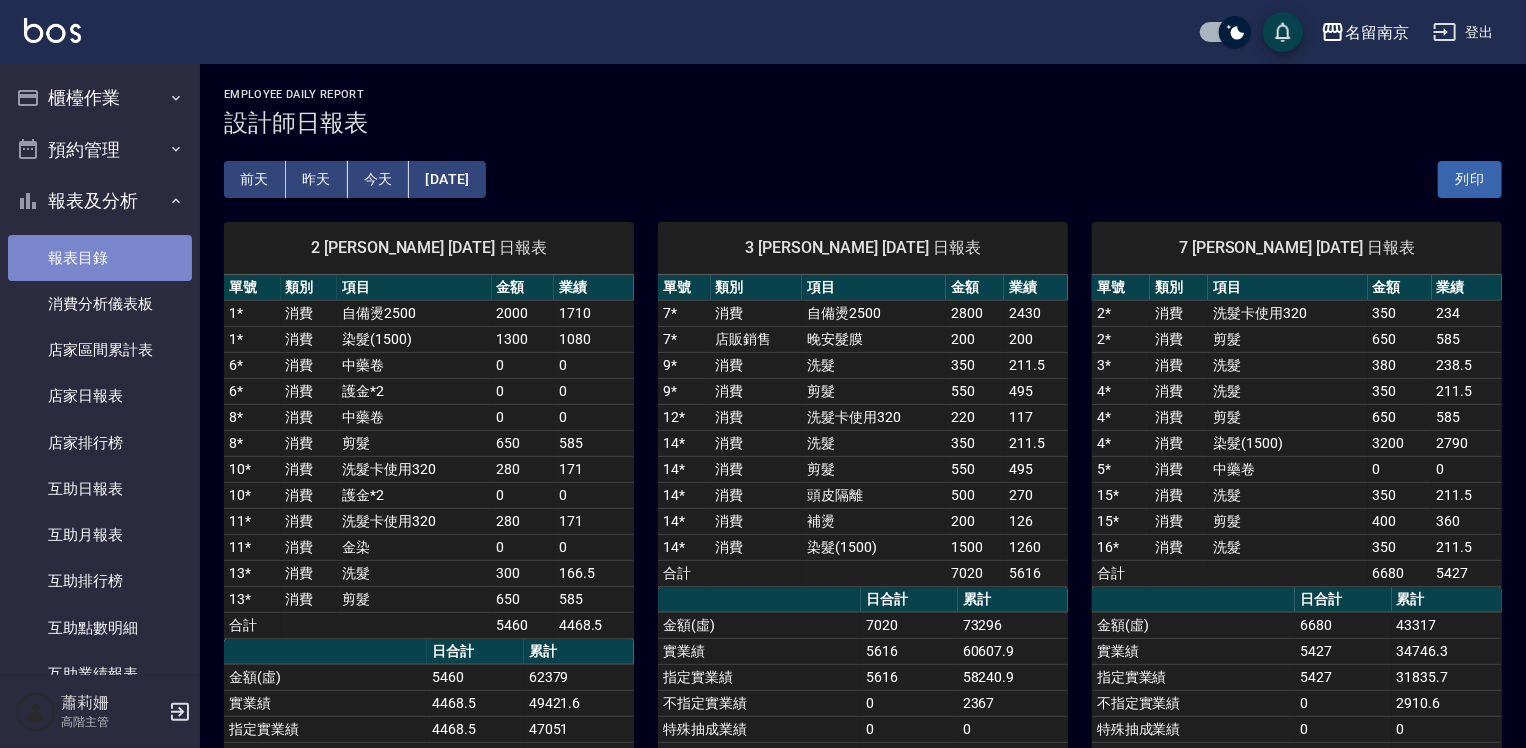 click on "報表目錄" at bounding box center (100, 258) 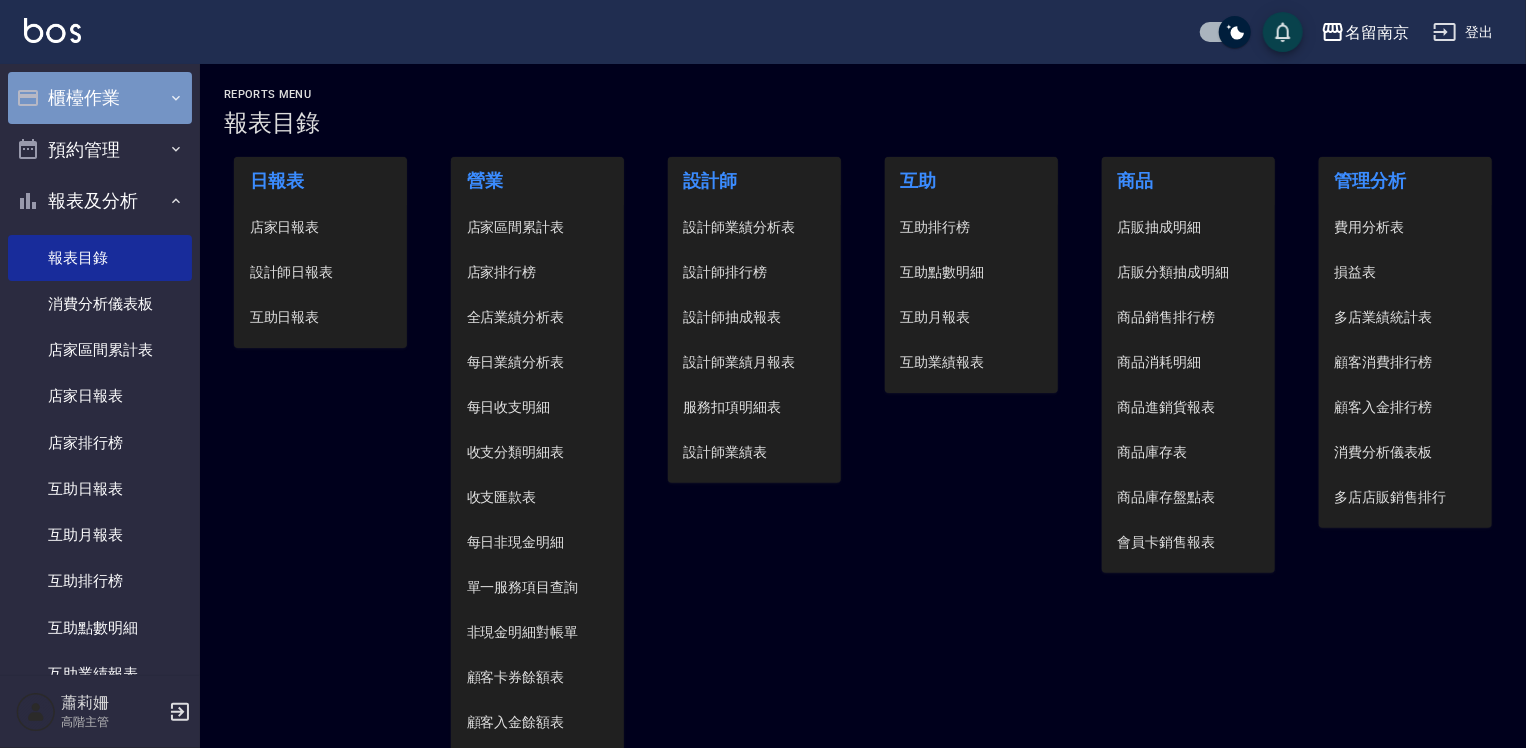click on "櫃檯作業" at bounding box center (100, 98) 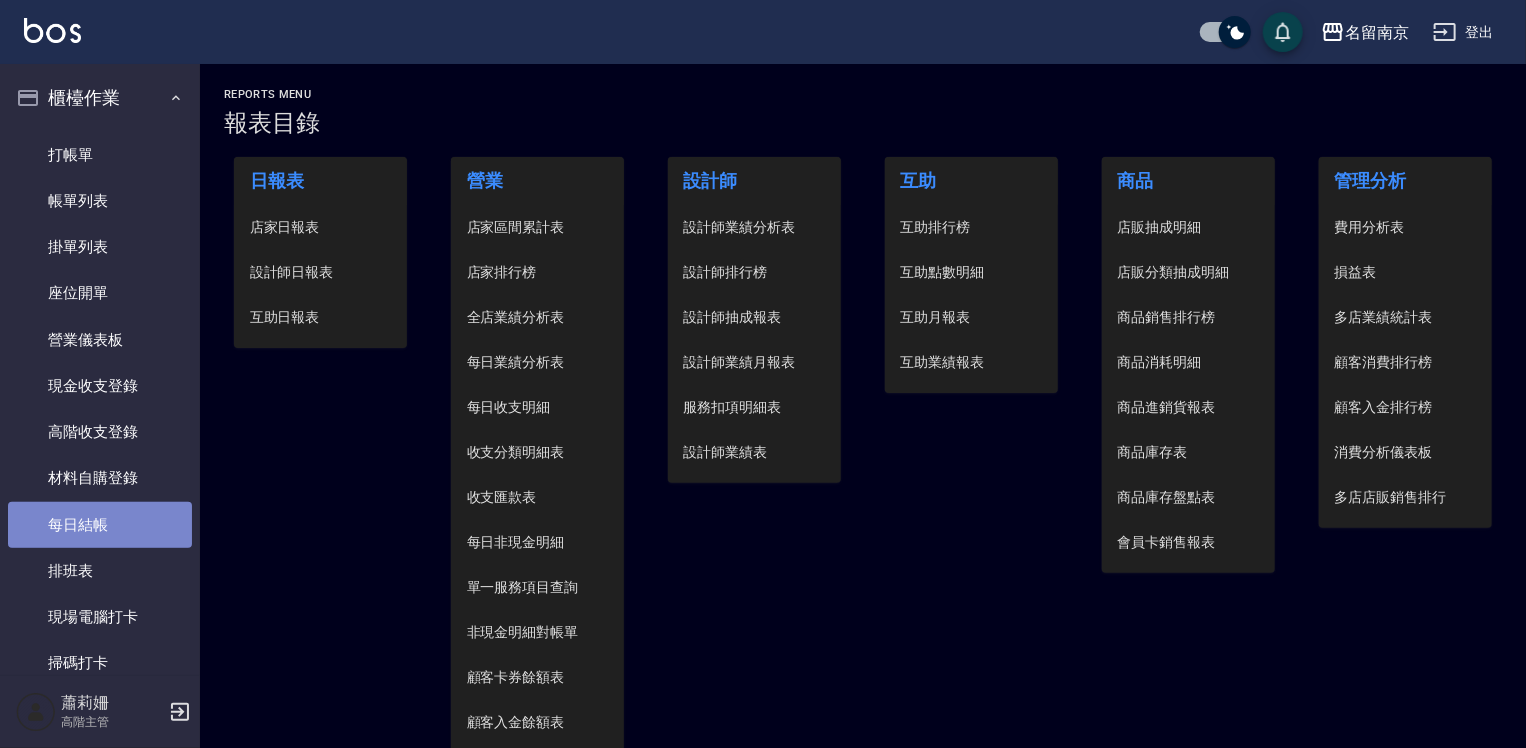 click on "每日結帳" at bounding box center (100, 525) 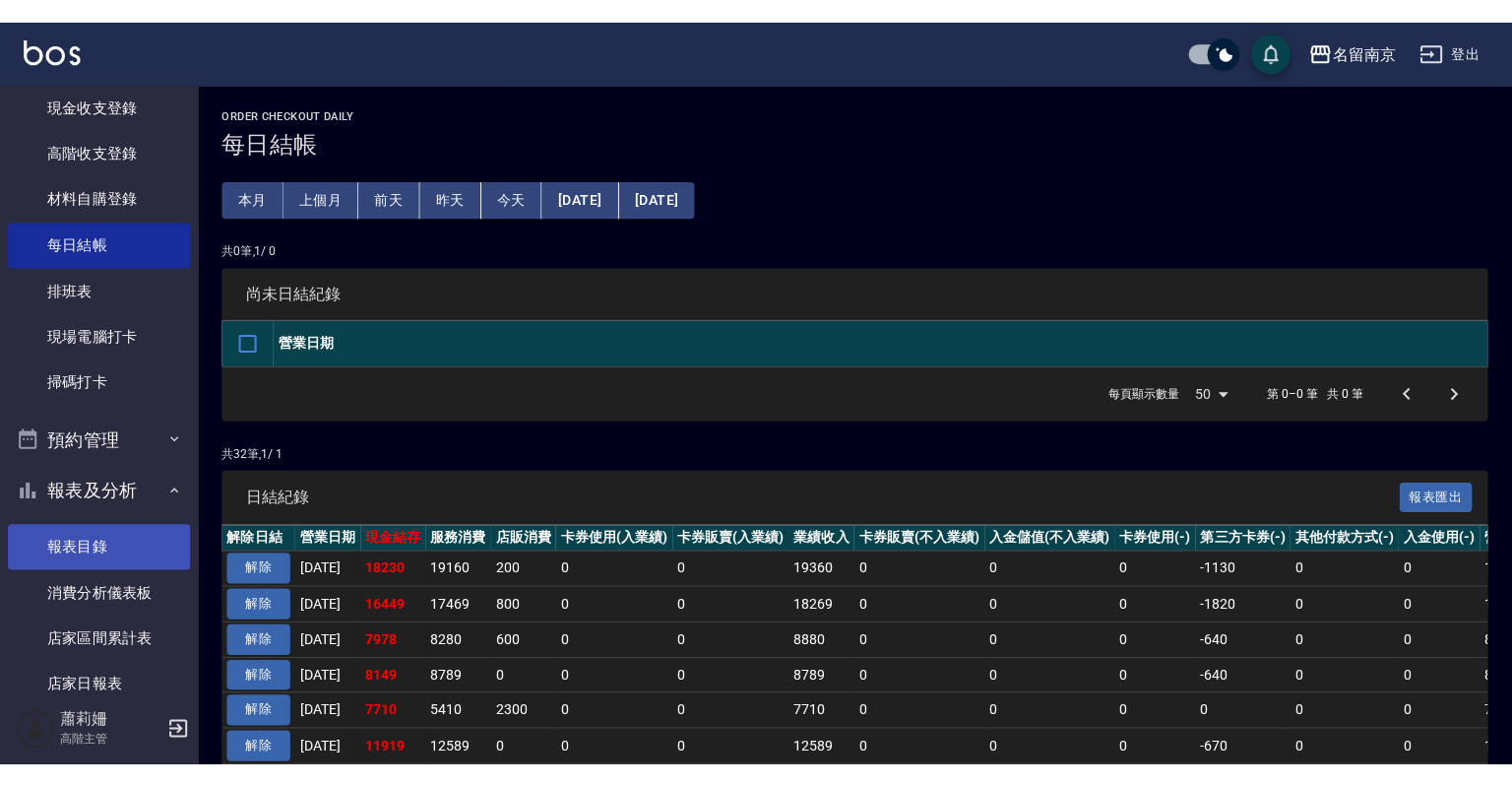 scroll, scrollTop: 394, scrollLeft: 0, axis: vertical 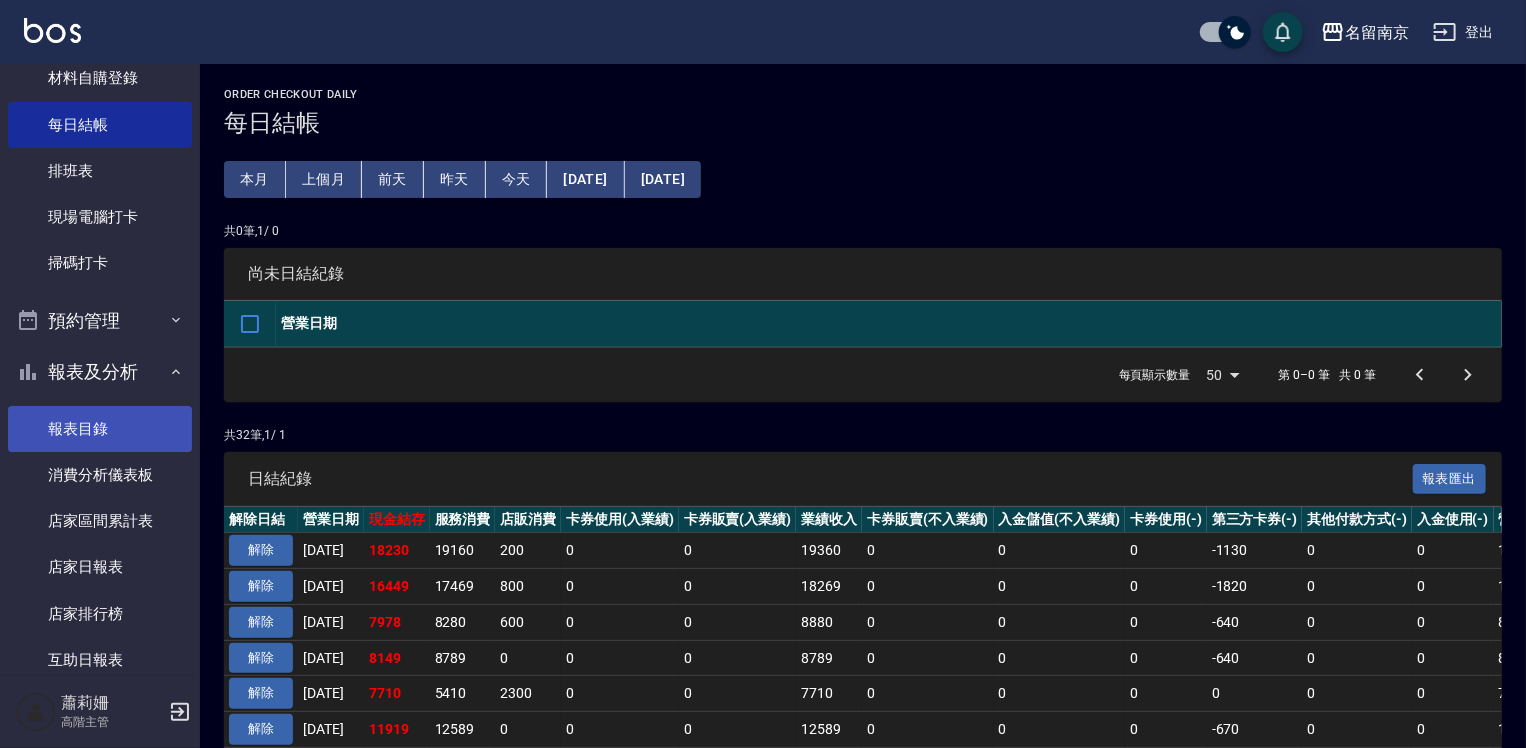 click on "報表目錄" at bounding box center [100, 429] 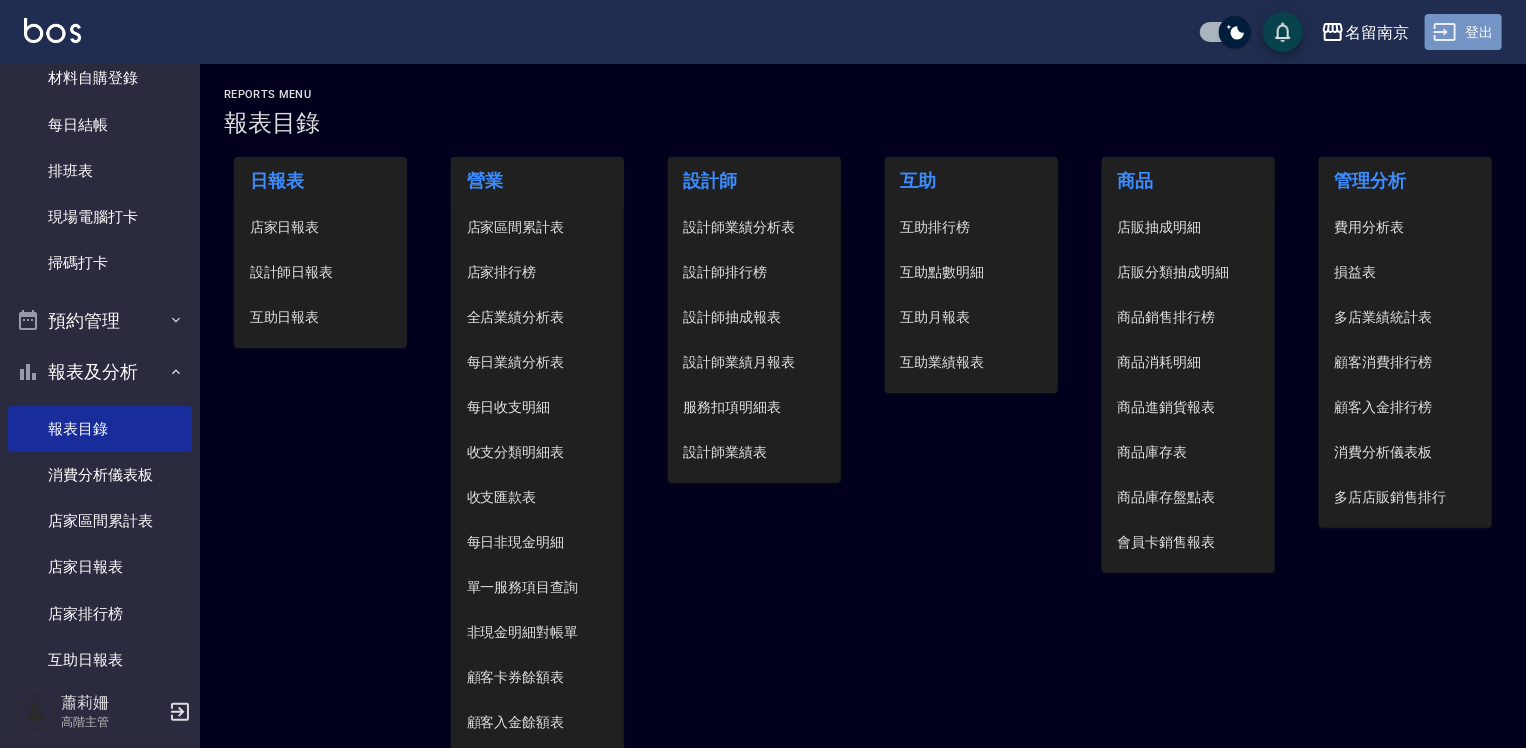 click on "登出" at bounding box center [1463, 32] 